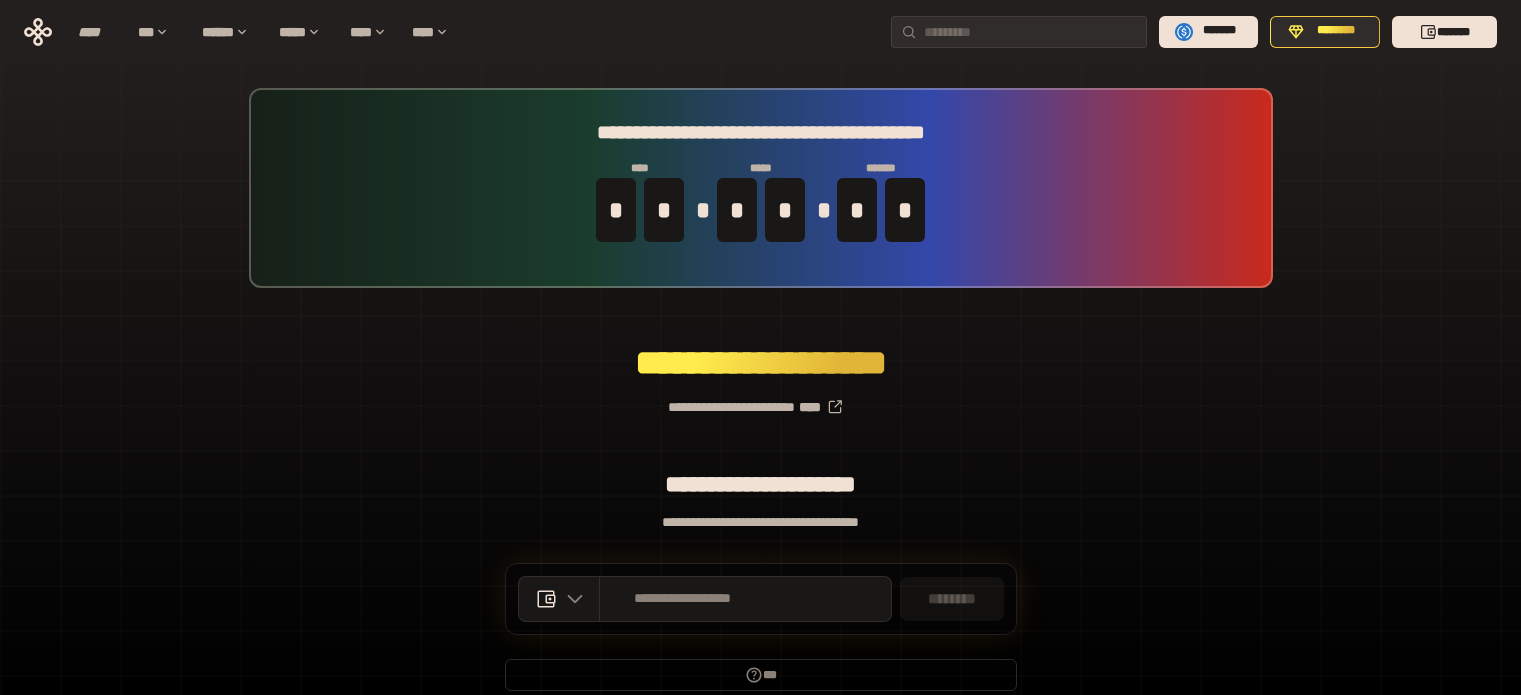 scroll, scrollTop: 0, scrollLeft: 0, axis: both 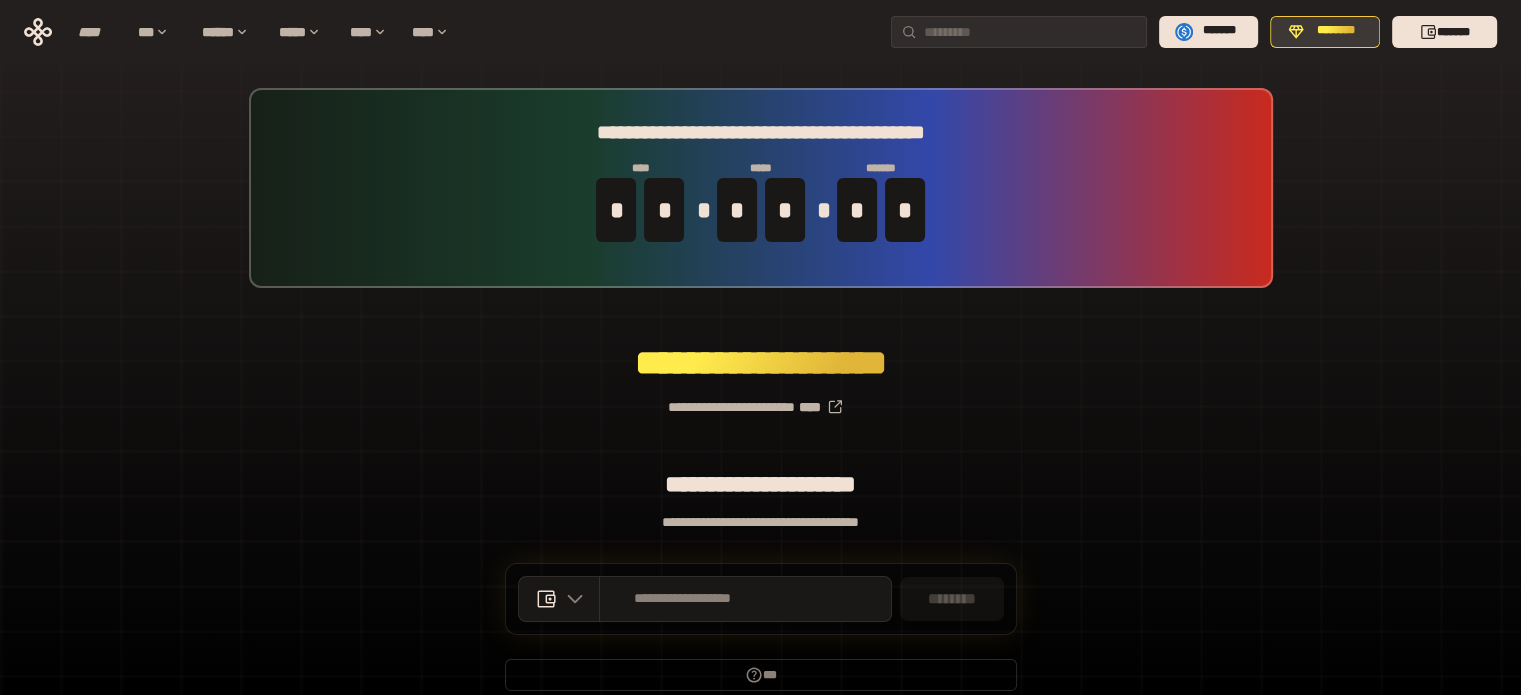 click on "********" at bounding box center [1336, 31] 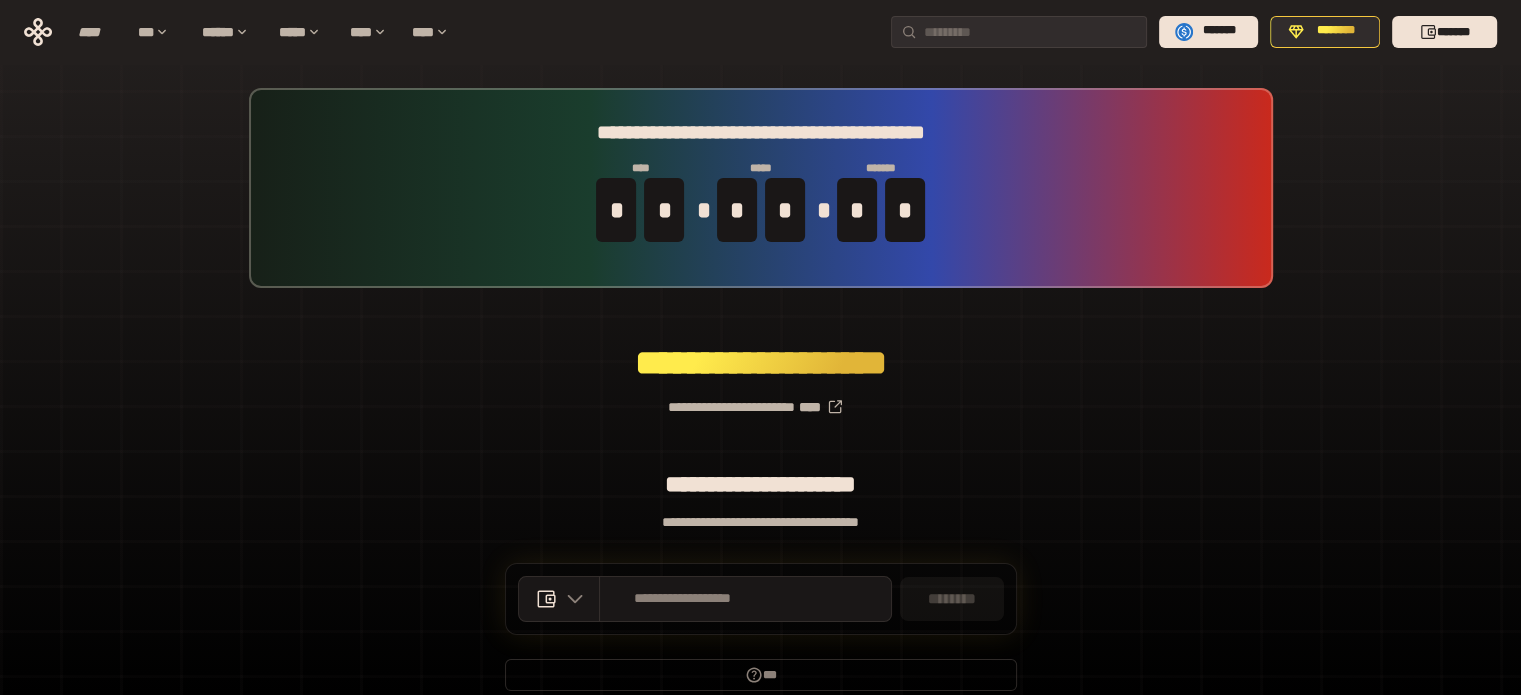 click on "**********" at bounding box center (760, 399) 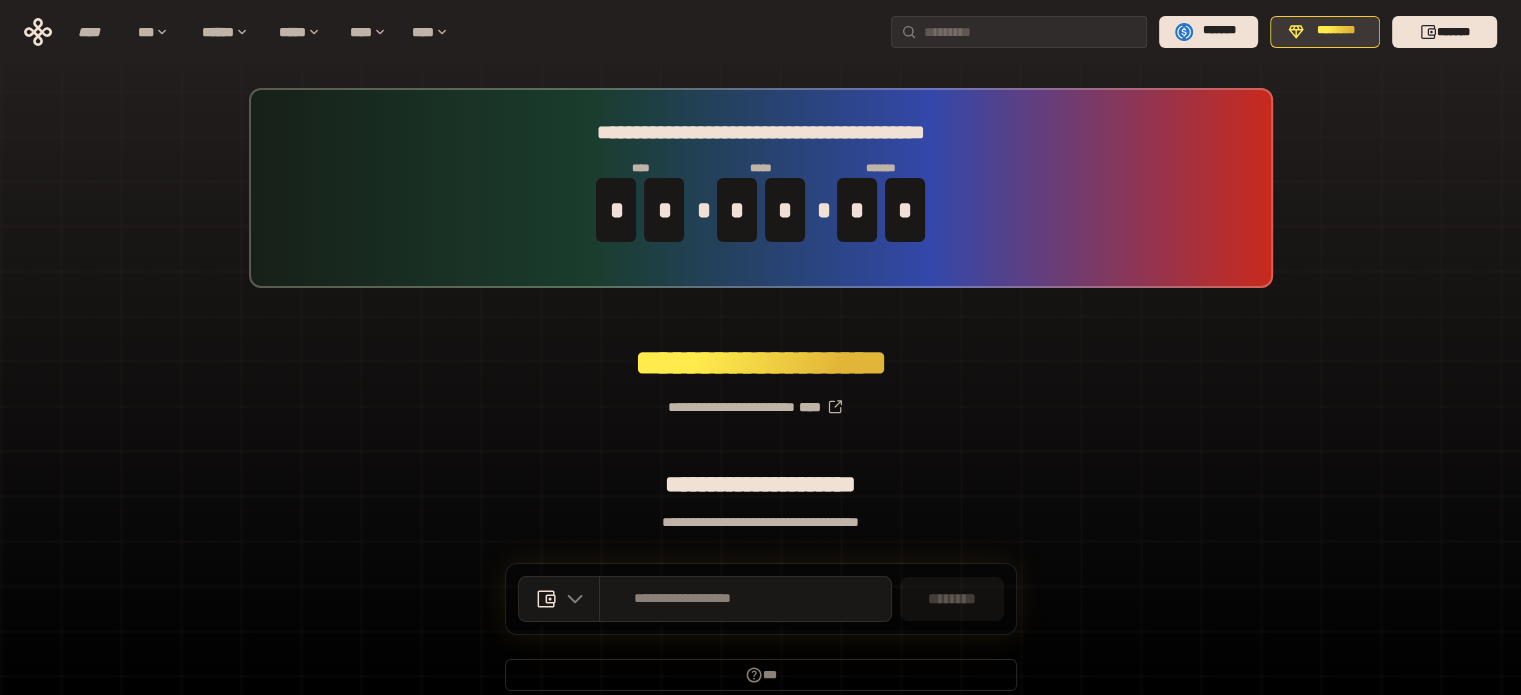 click on "********" at bounding box center (1325, 32) 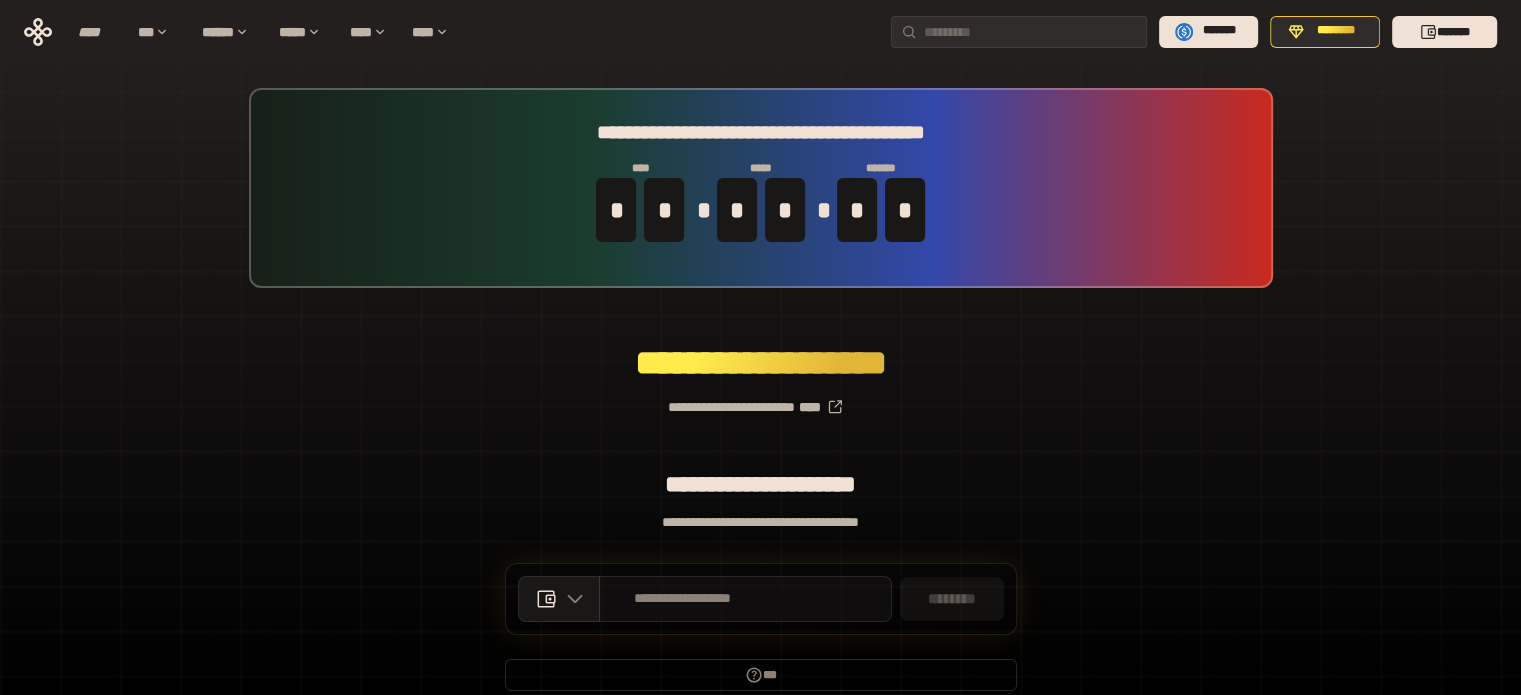 click on "**********" at bounding box center [745, 599] 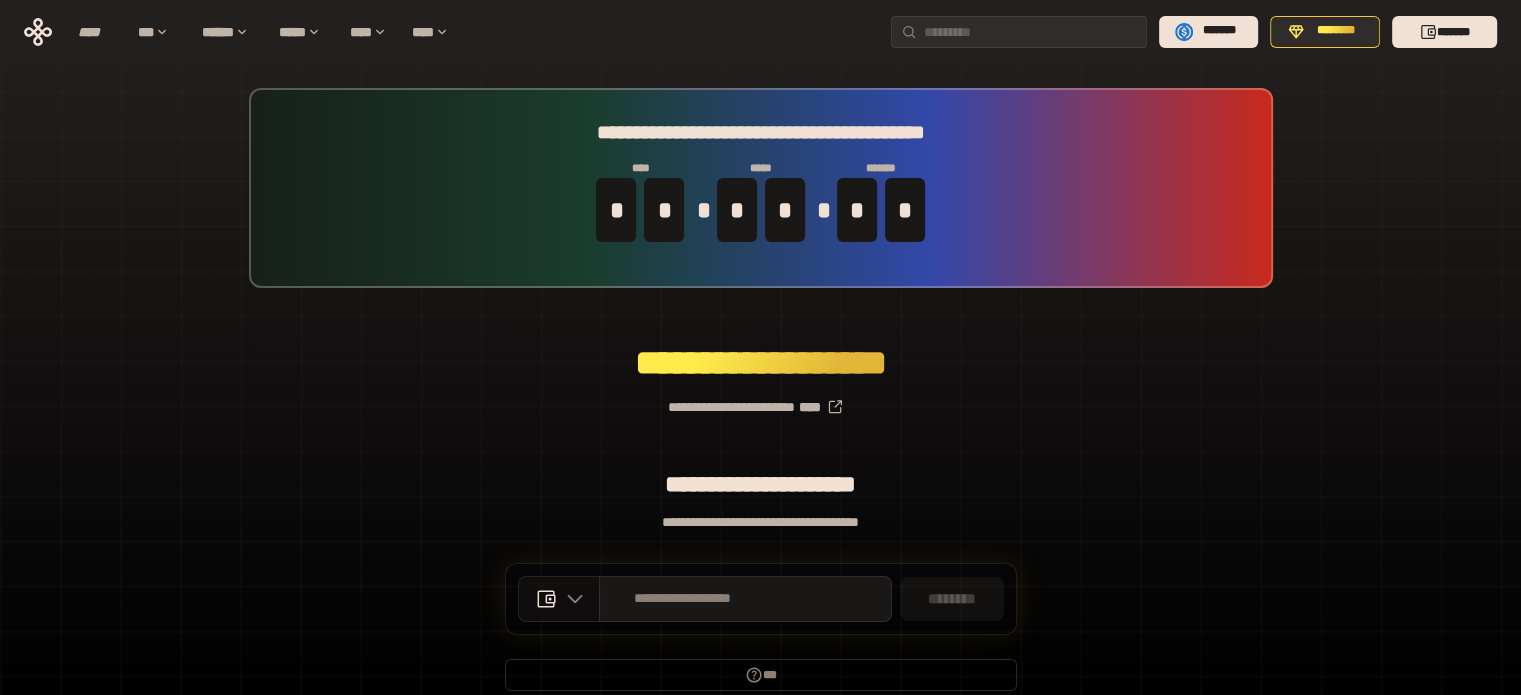 click 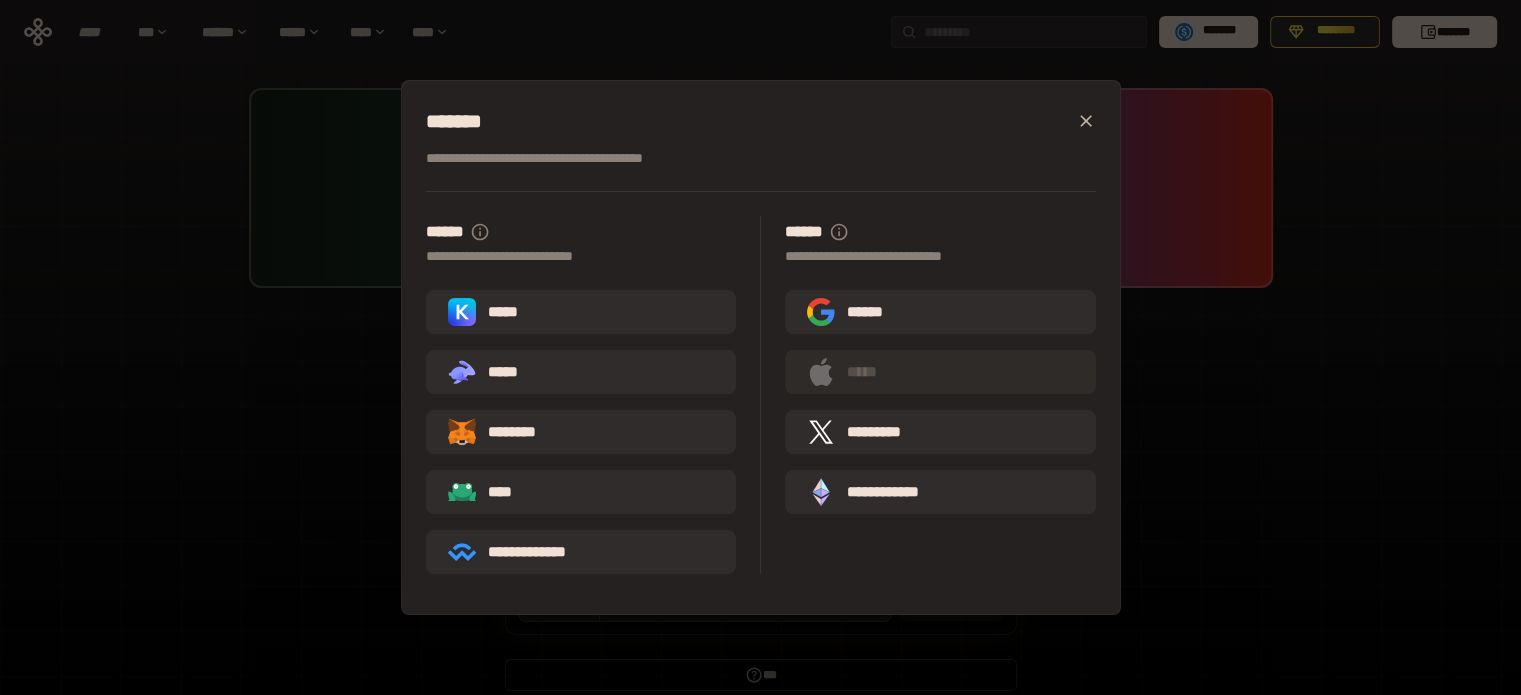 click on "*****" at bounding box center [581, 312] 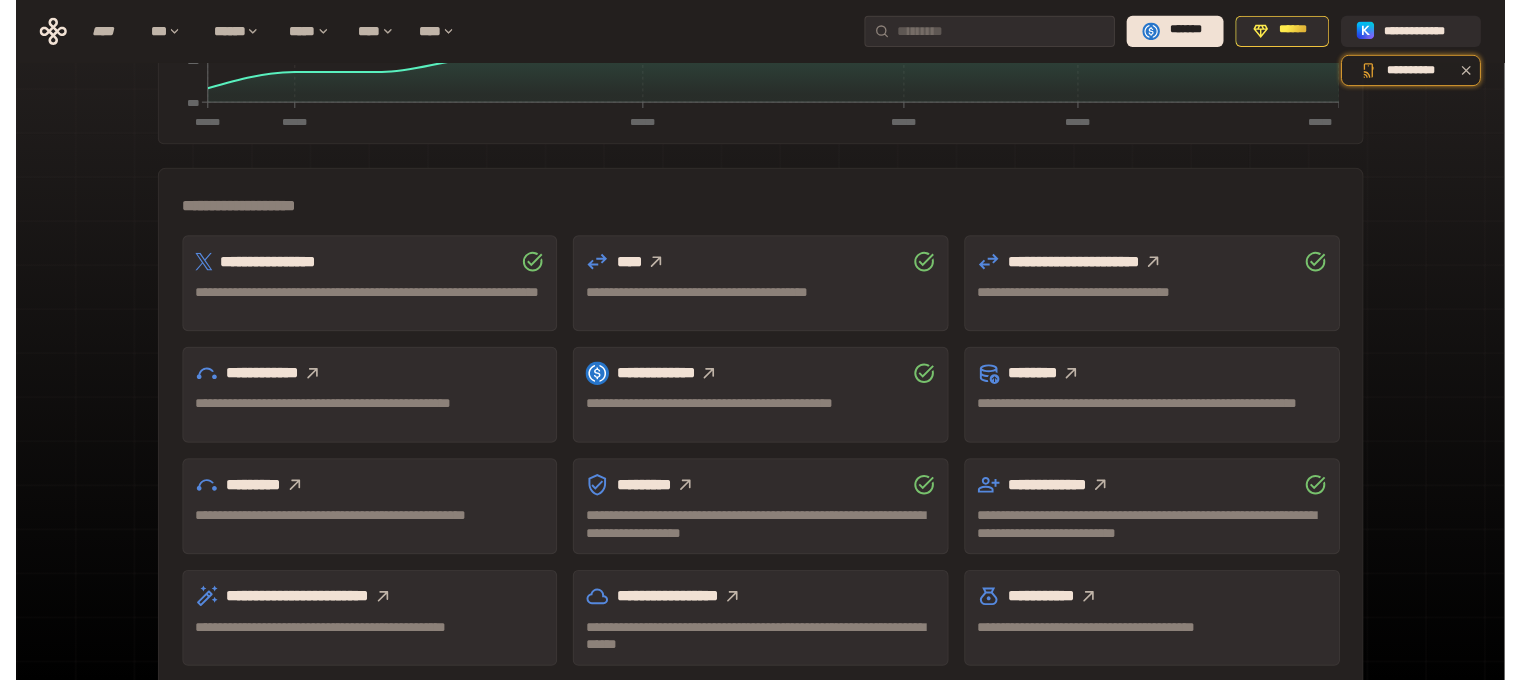 scroll, scrollTop: 500, scrollLeft: 0, axis: vertical 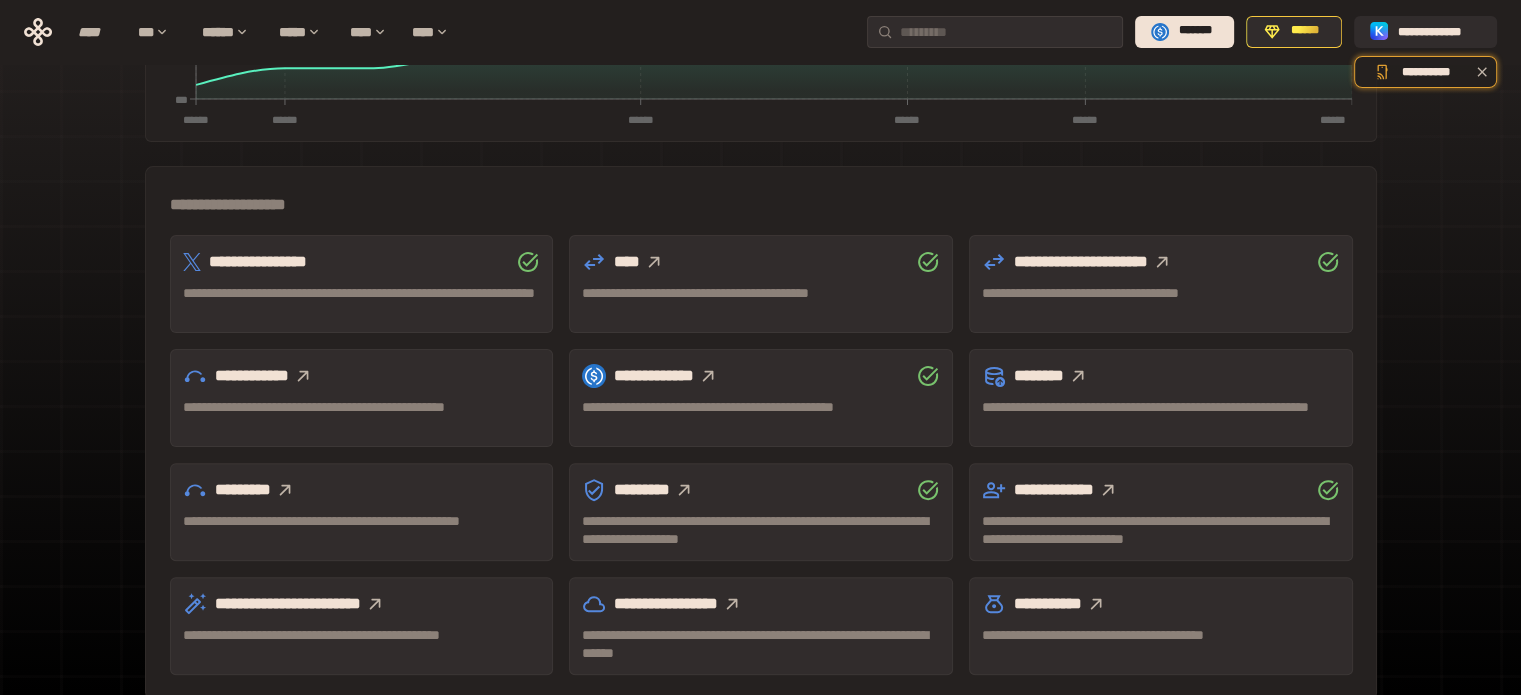 click 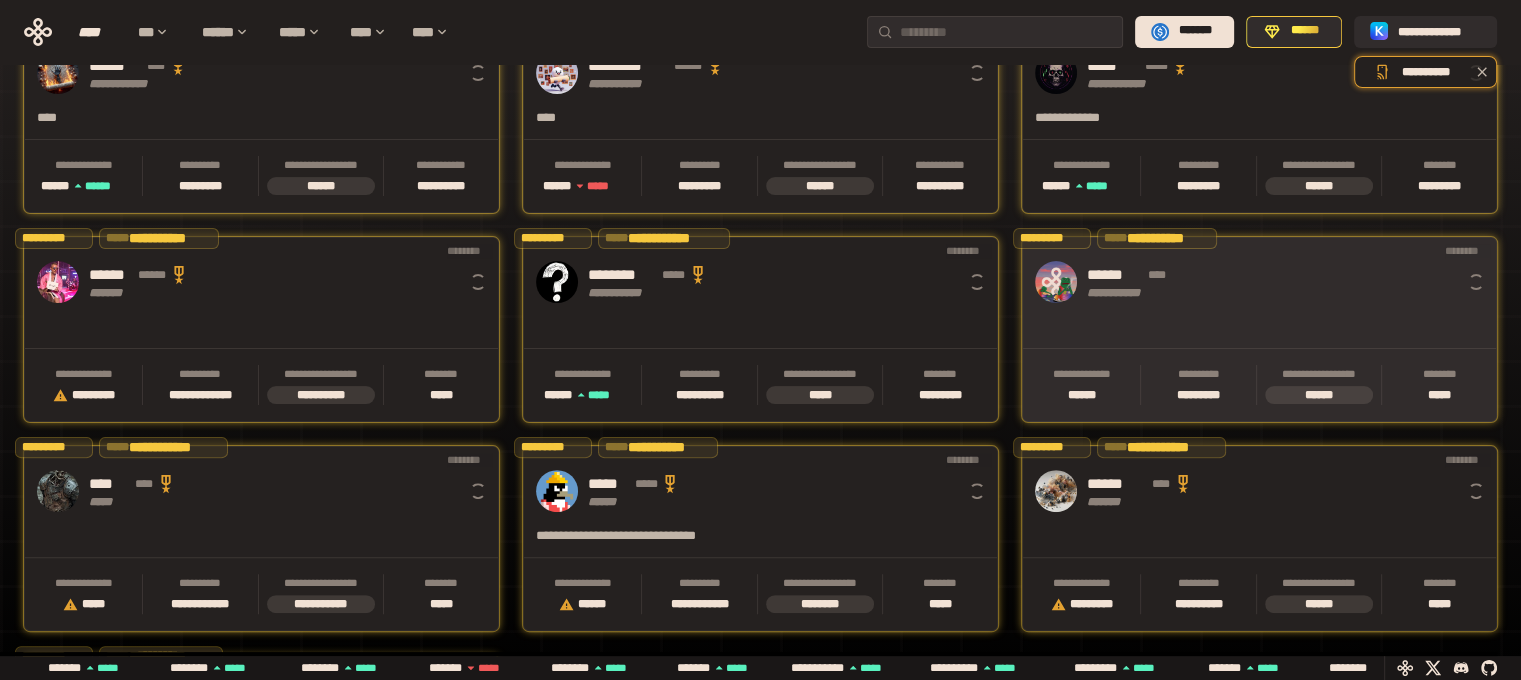 scroll, scrollTop: 0, scrollLeft: 16, axis: horizontal 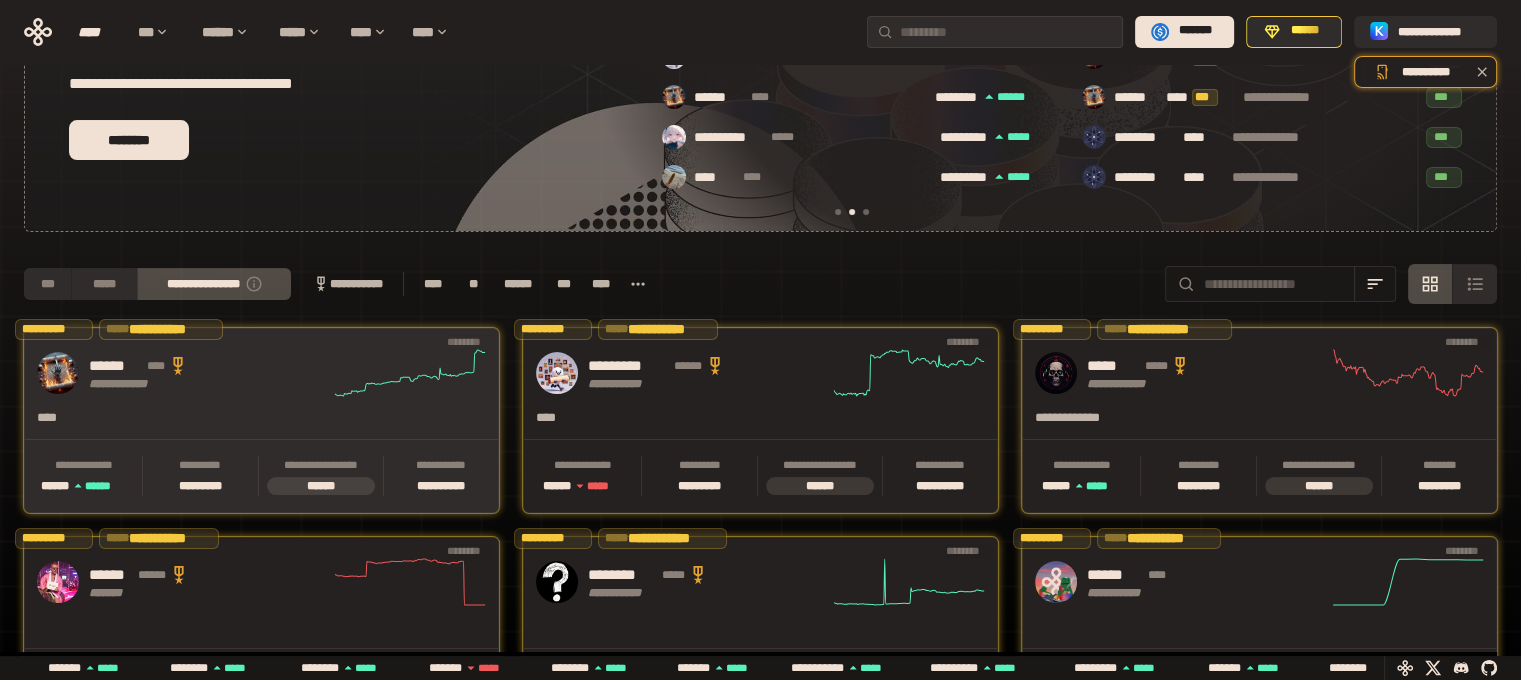 click 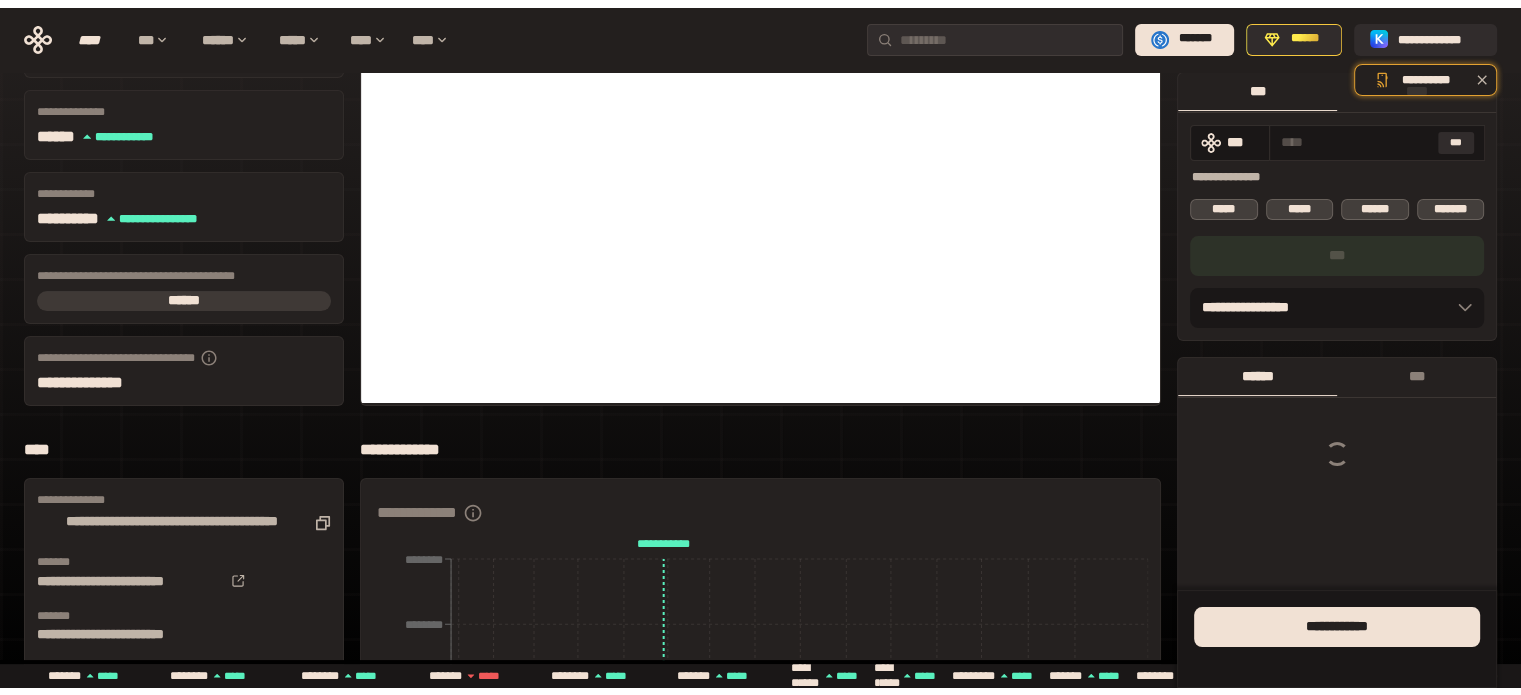 scroll, scrollTop: 0, scrollLeft: 0, axis: both 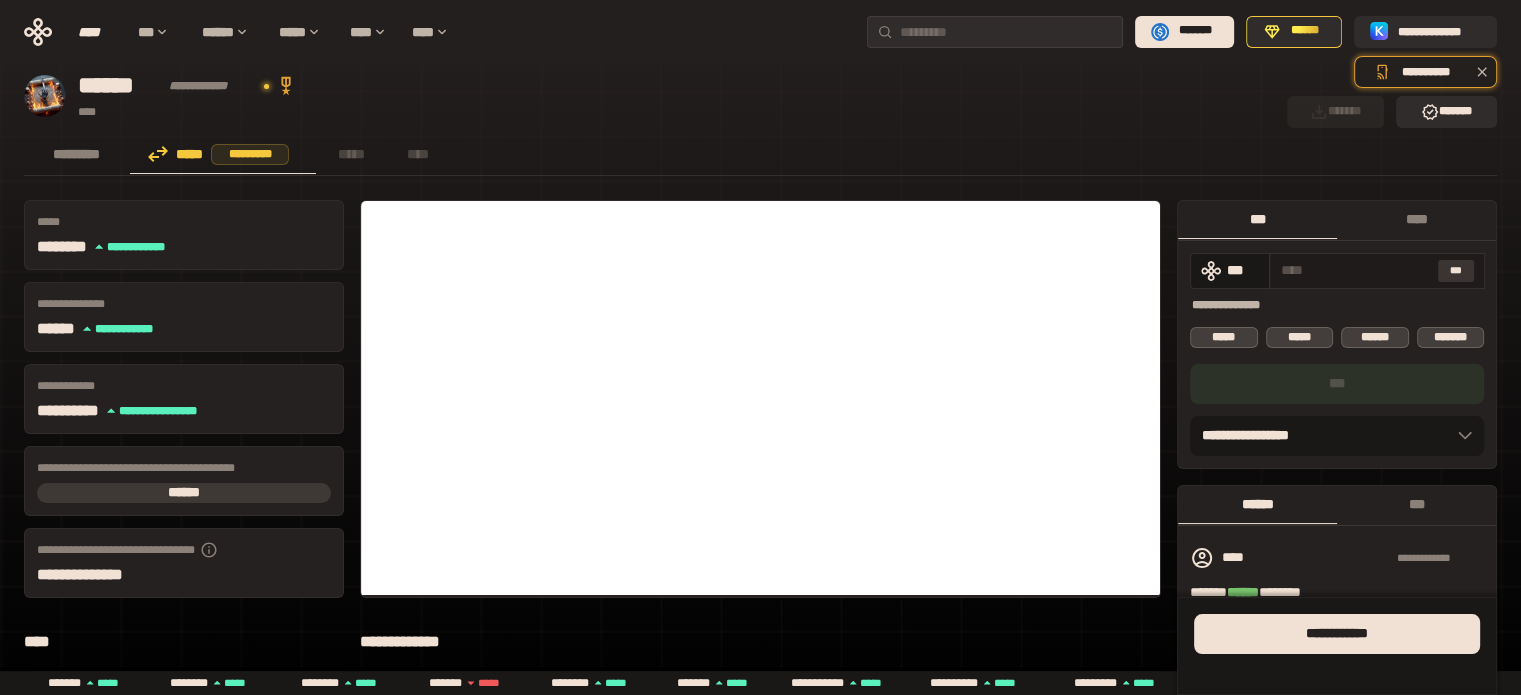 click on "***" at bounding box center (1456, 271) 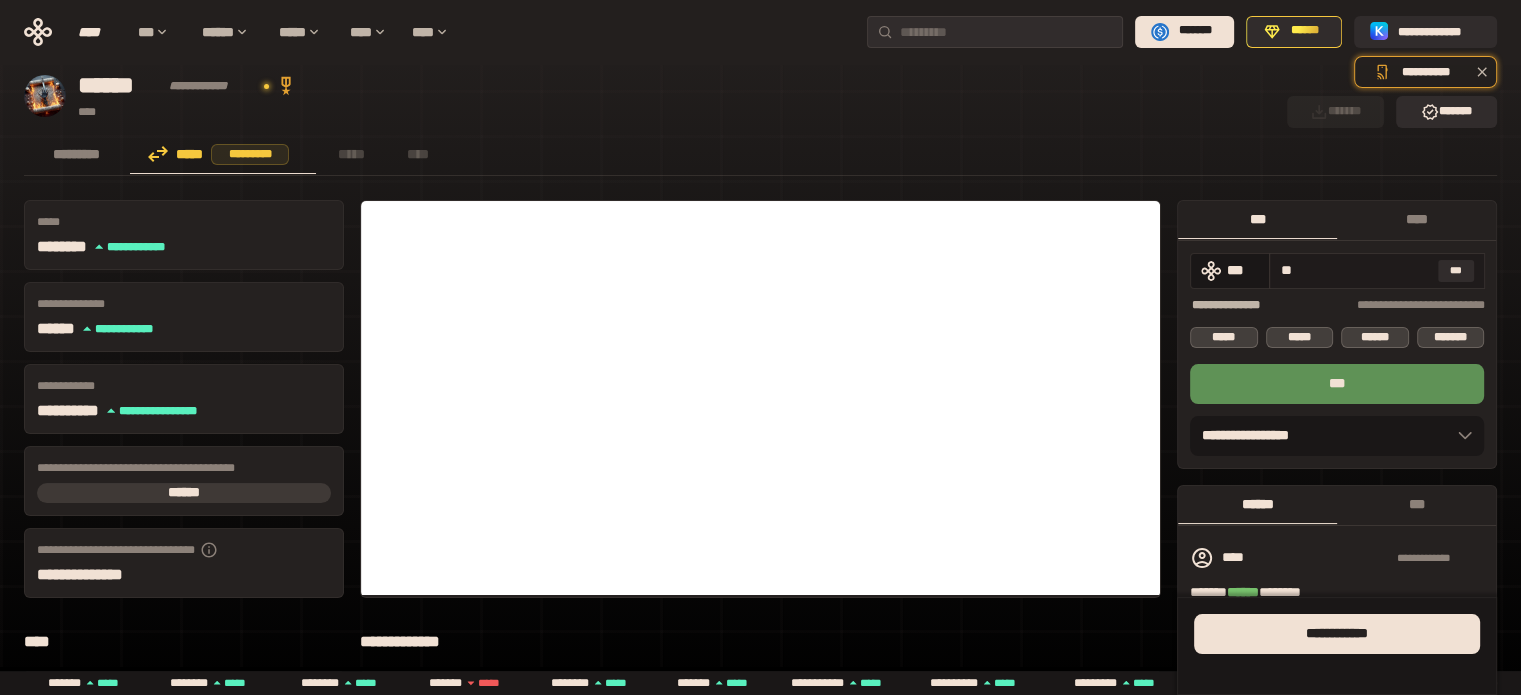 type on "*" 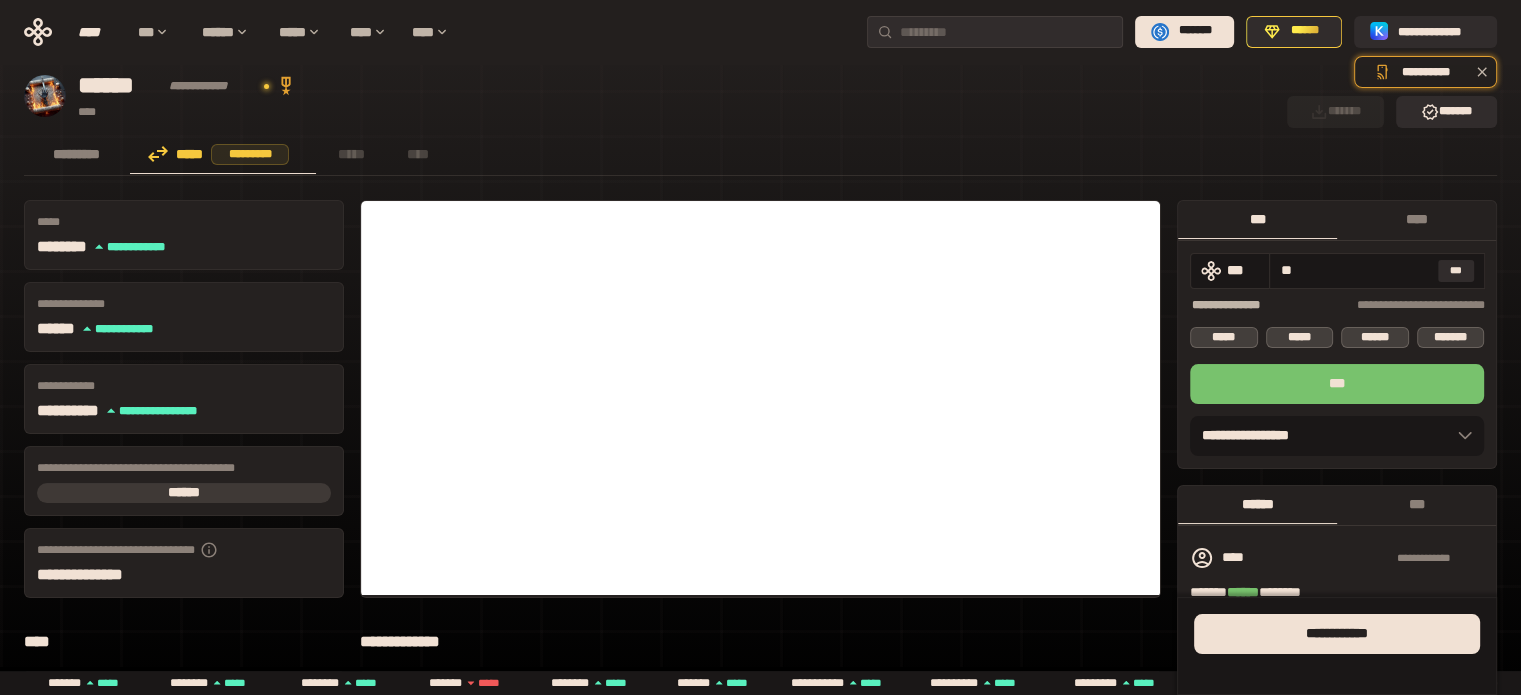 type on "**" 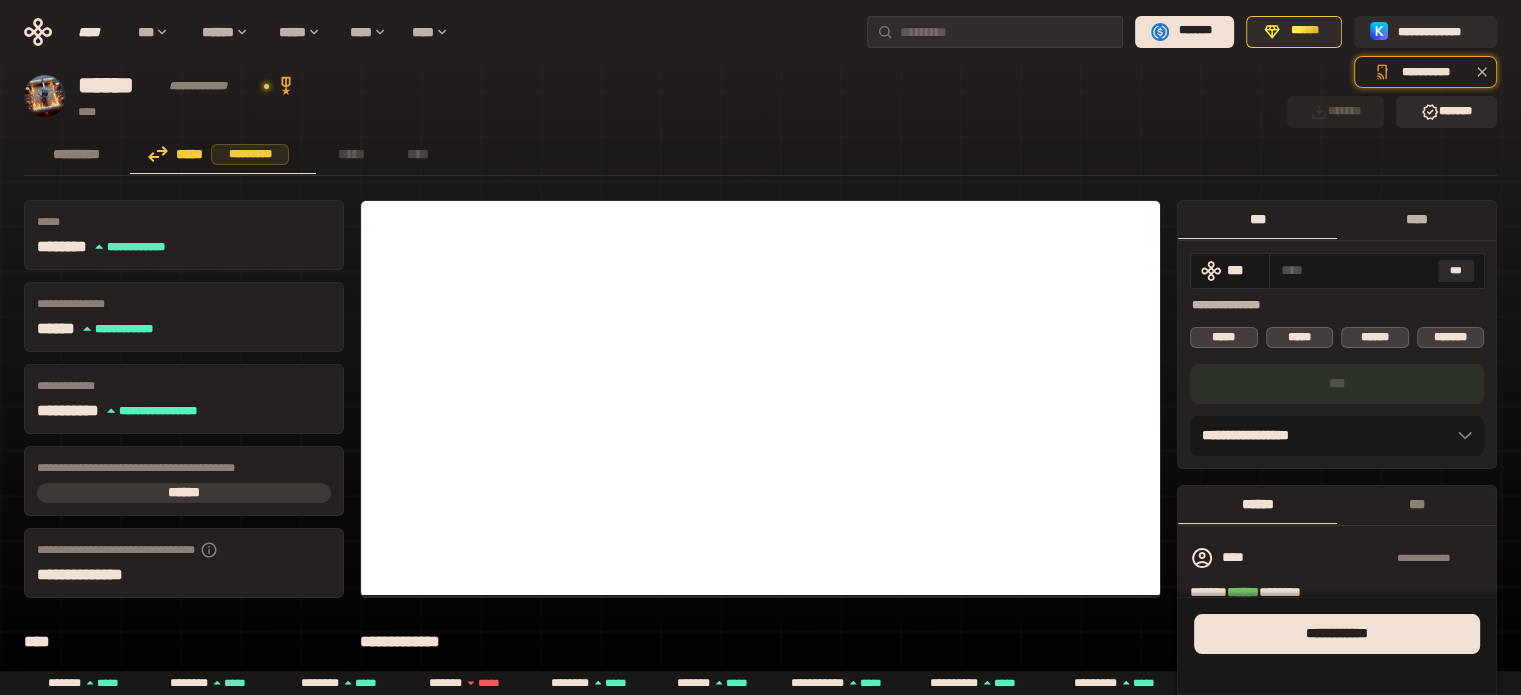 click on "****" at bounding box center [1416, 220] 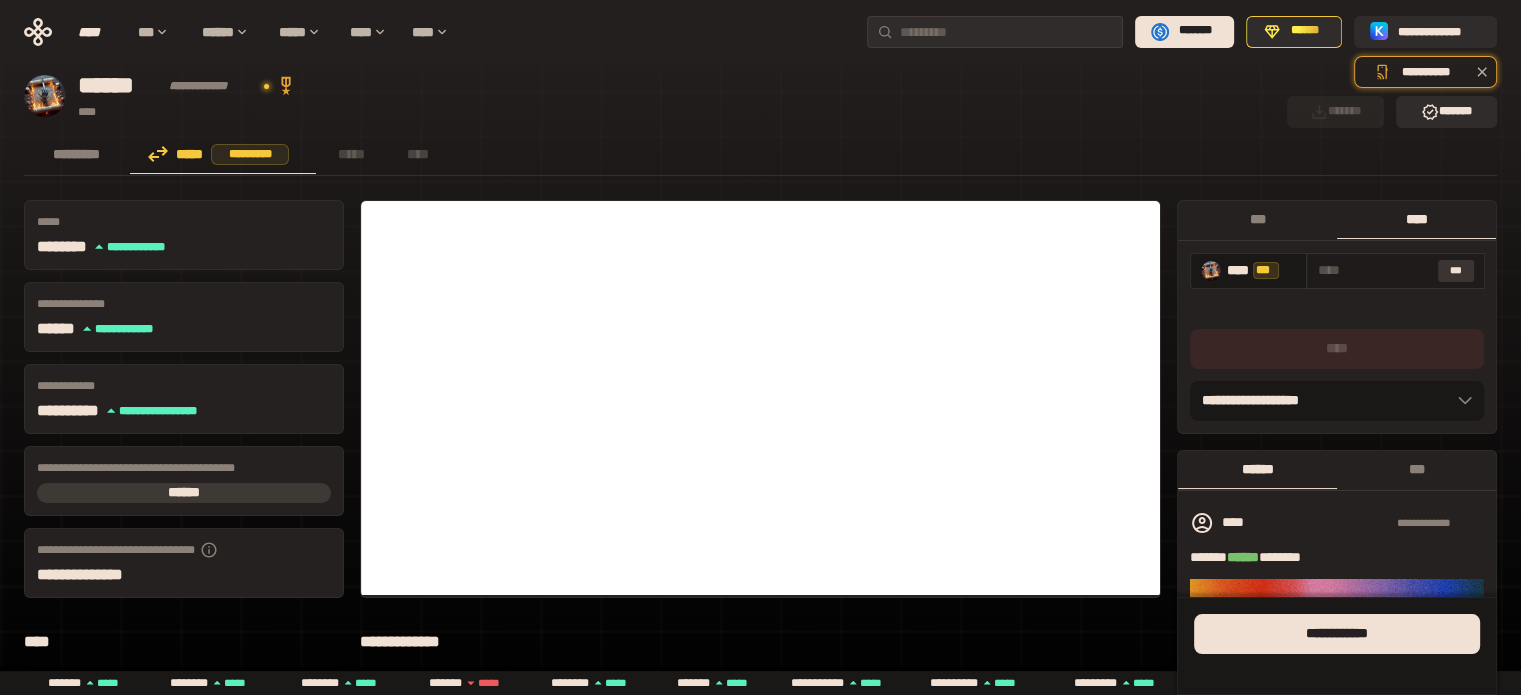 click on "***" at bounding box center (1456, 271) 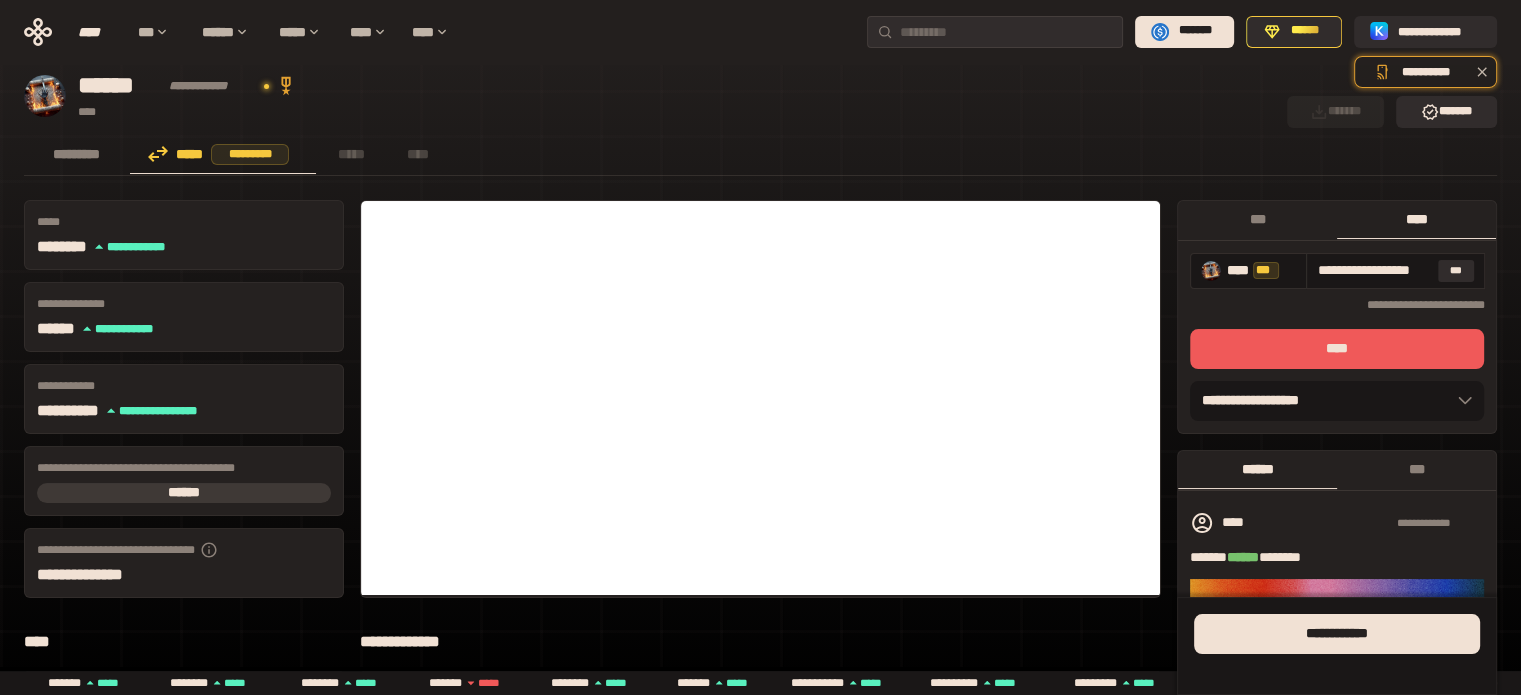 click on "****" at bounding box center (1337, 349) 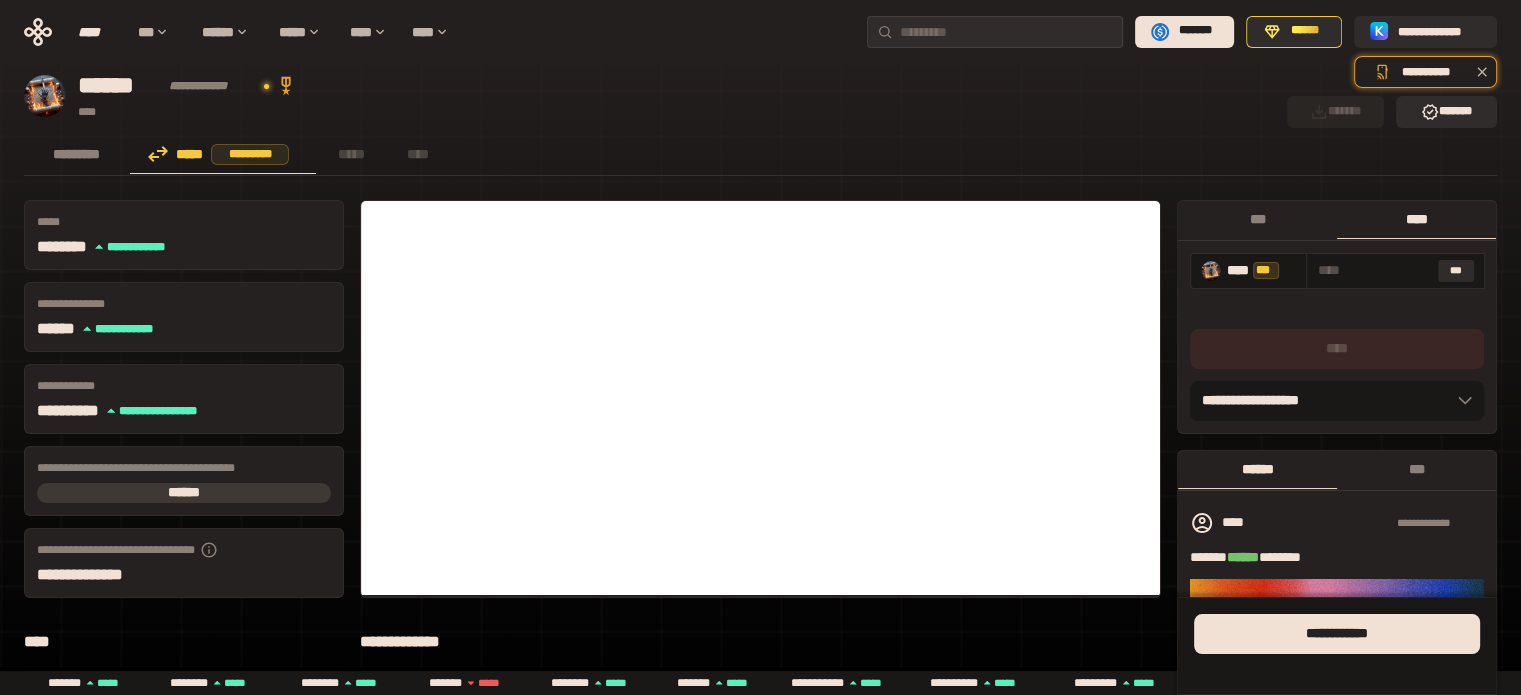 click on "***" at bounding box center [1257, 219] 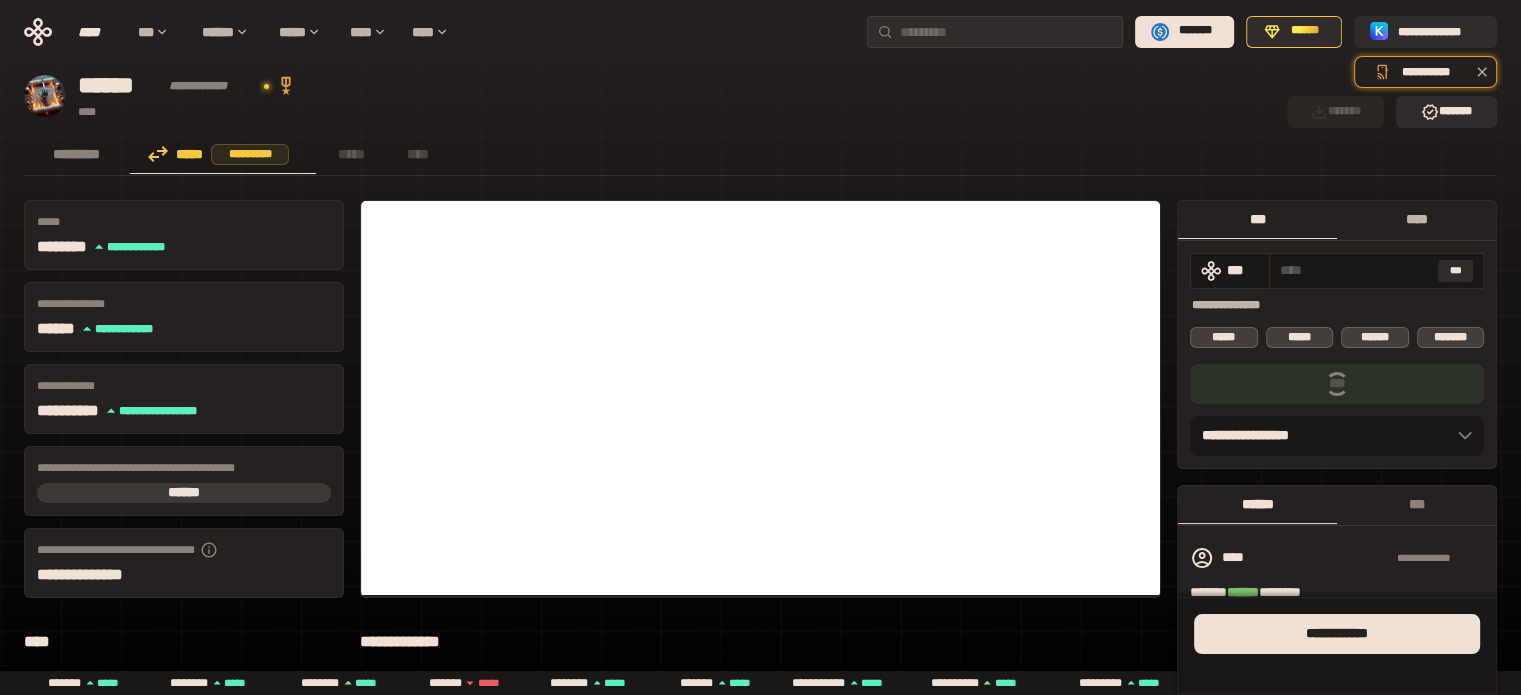 click on "****" at bounding box center (1416, 219) 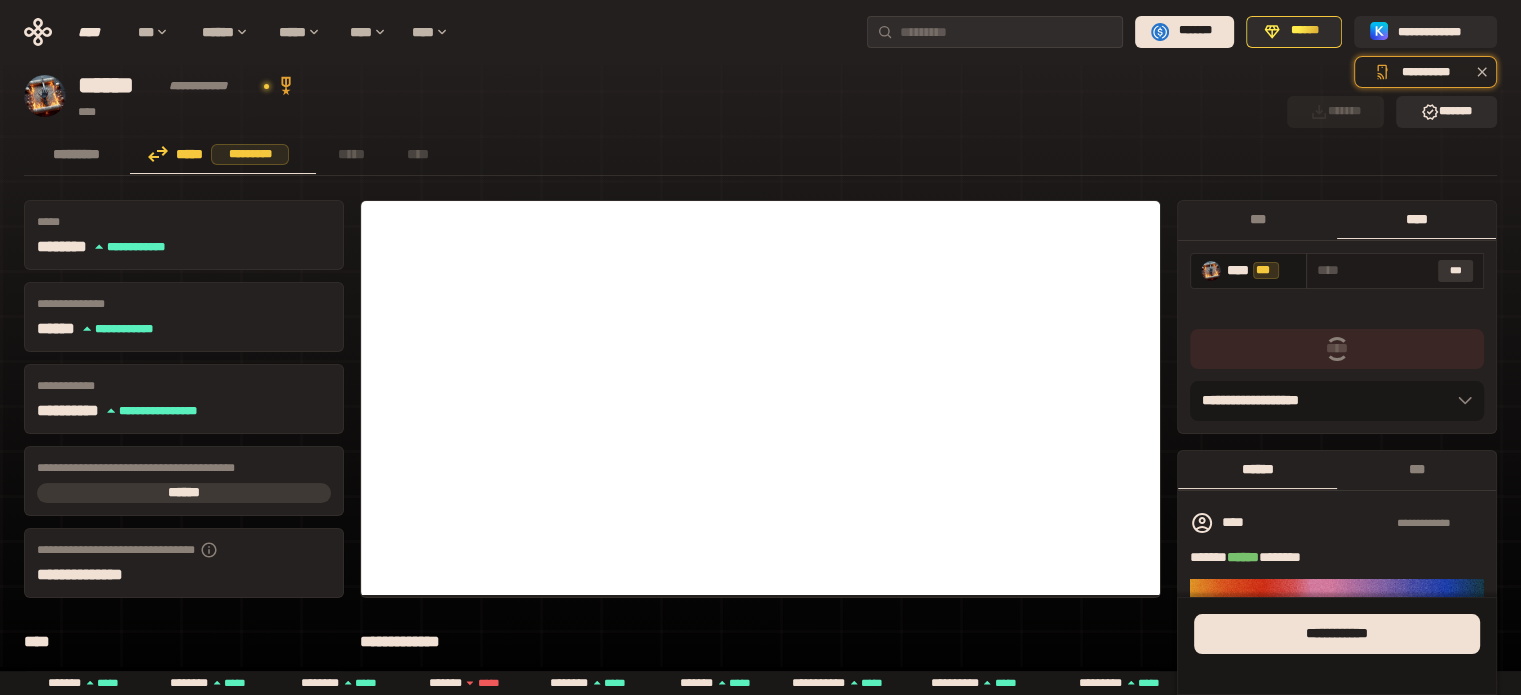 click on "***" at bounding box center (1456, 271) 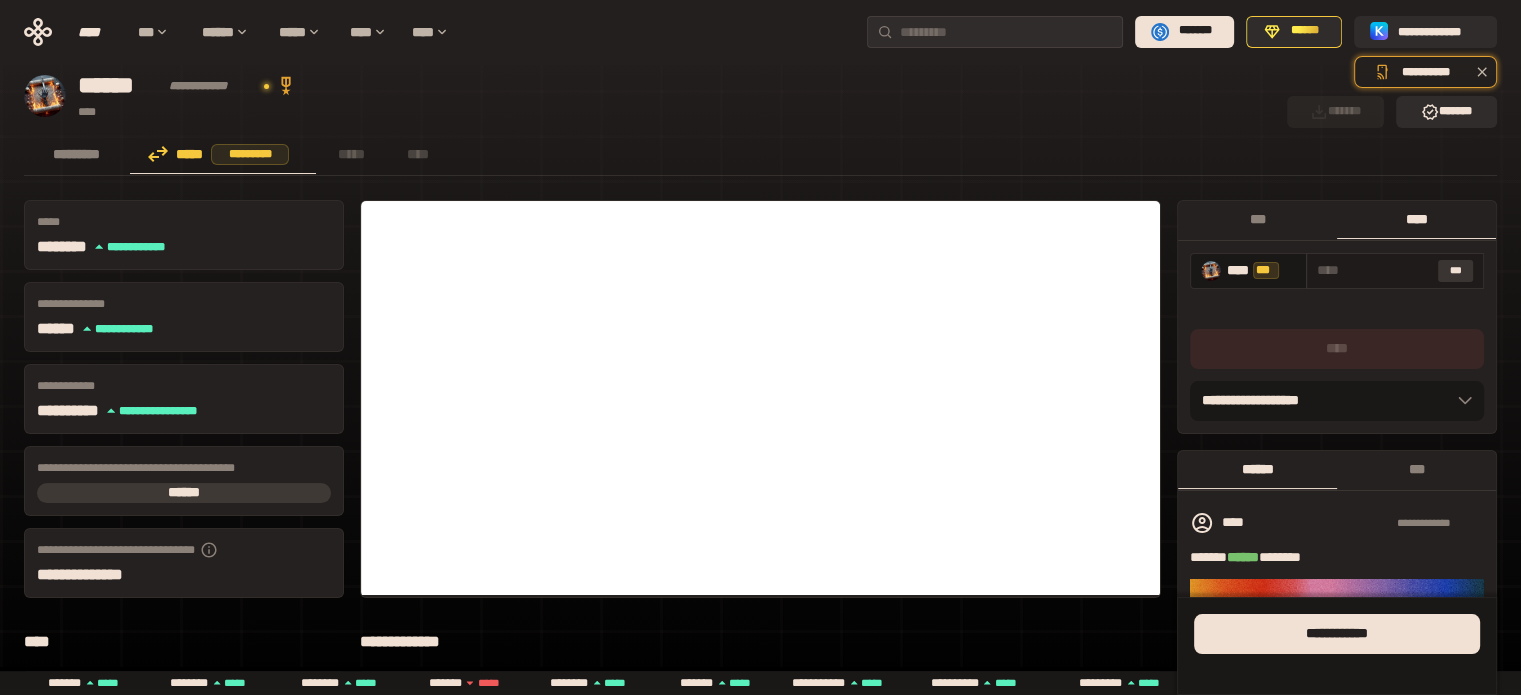 click on "***" at bounding box center (1456, 271) 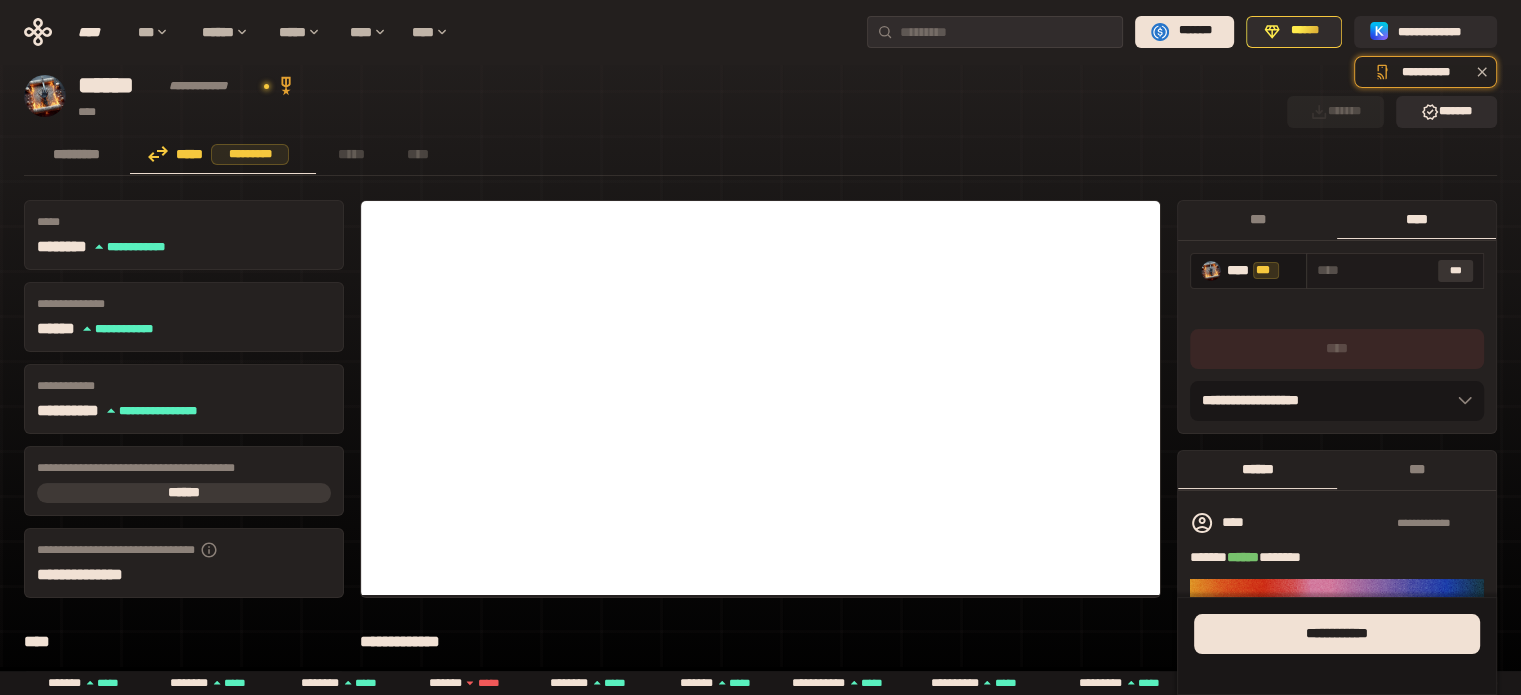 click on "***" at bounding box center [1456, 271] 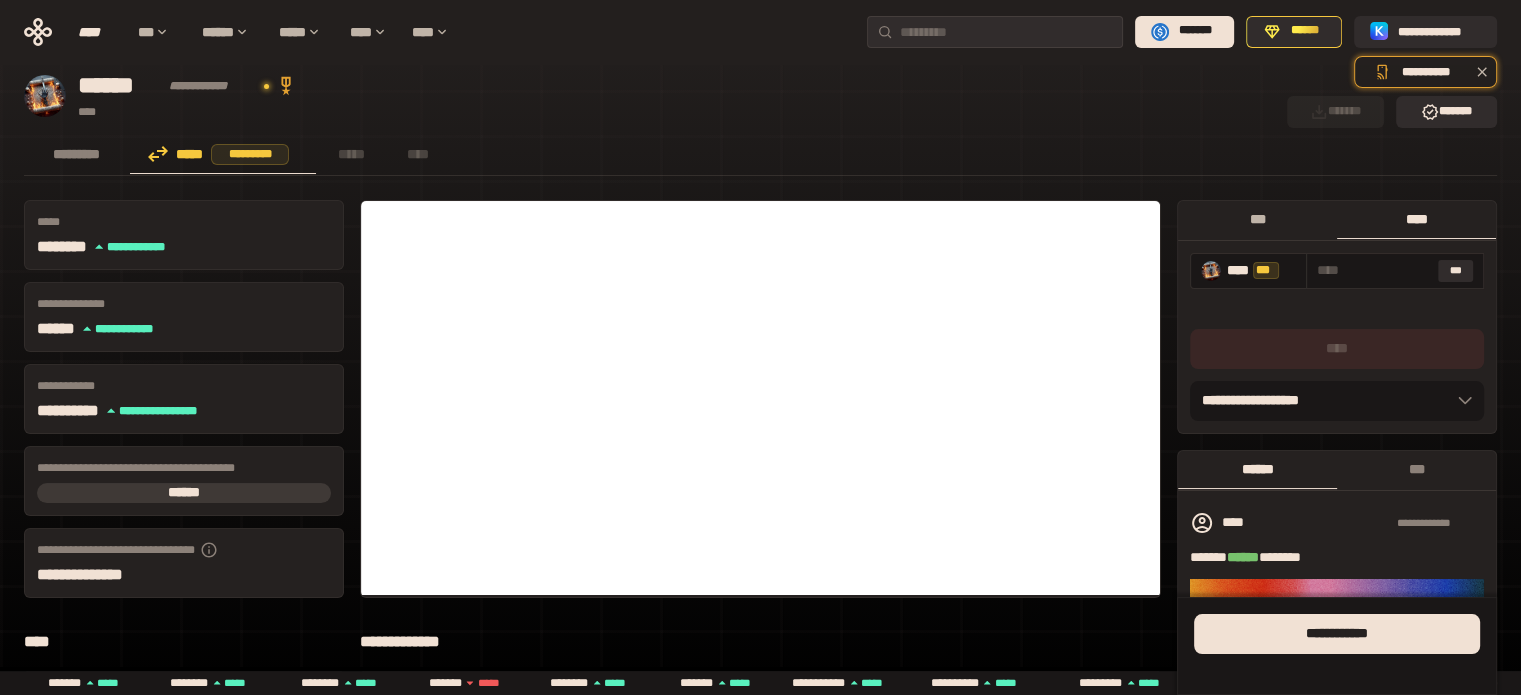 click on "***" at bounding box center [1257, 219] 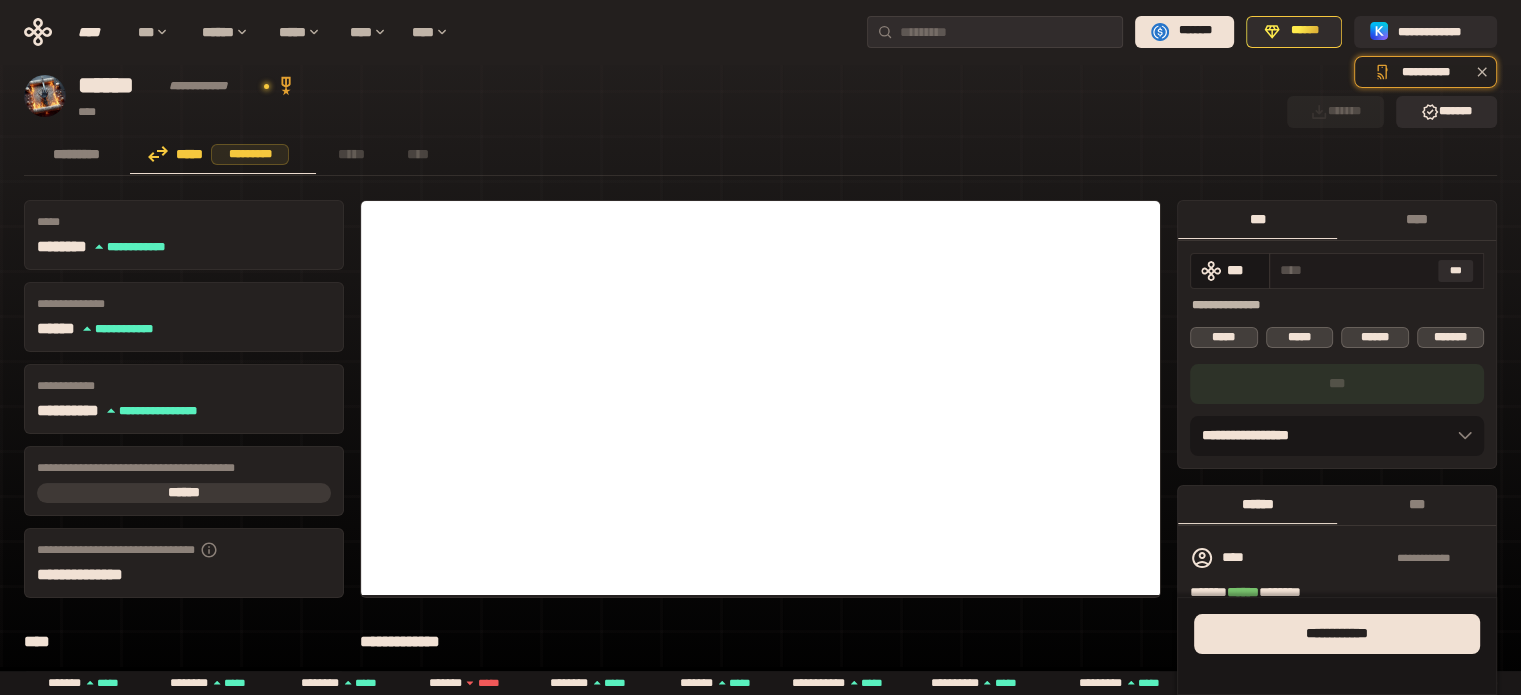 drag, startPoint x: 1288, startPoint y: 263, endPoint x: 1299, endPoint y: 264, distance: 11.045361 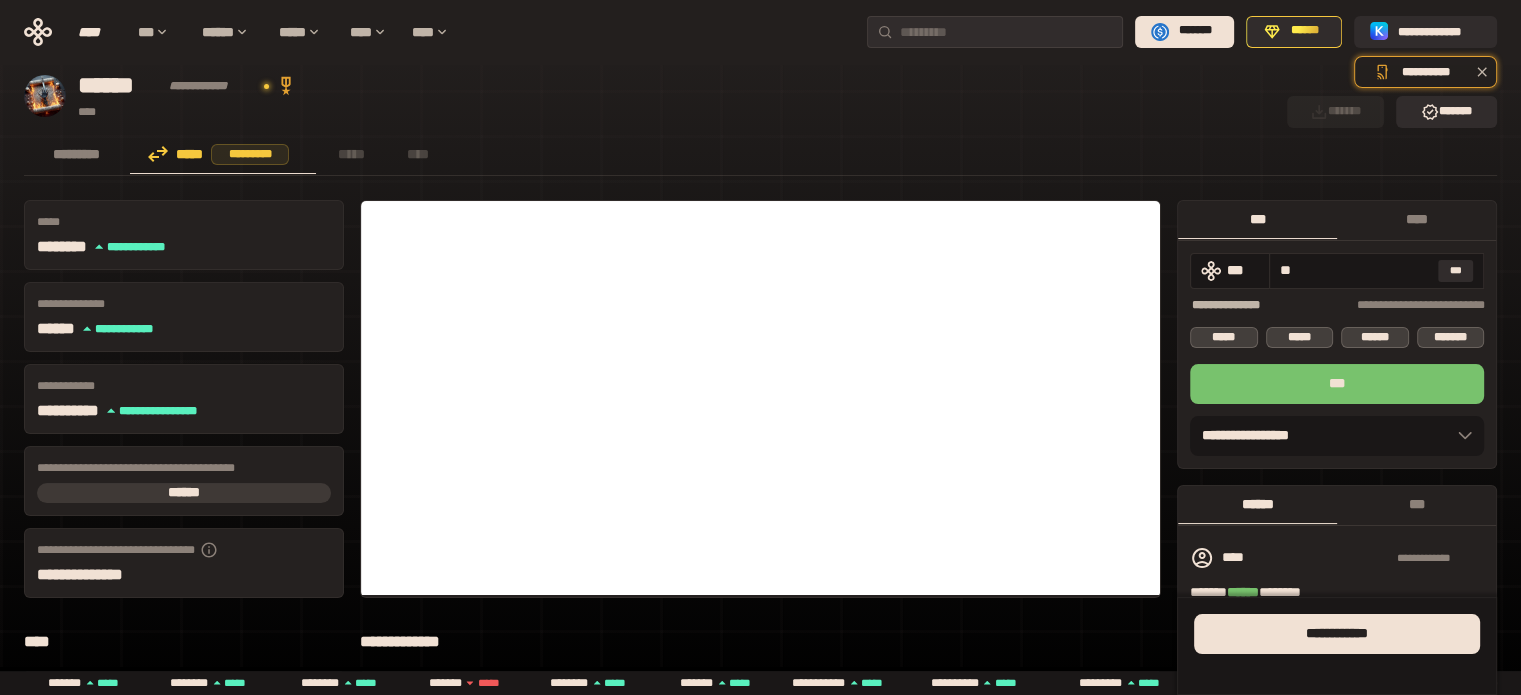 type on "**" 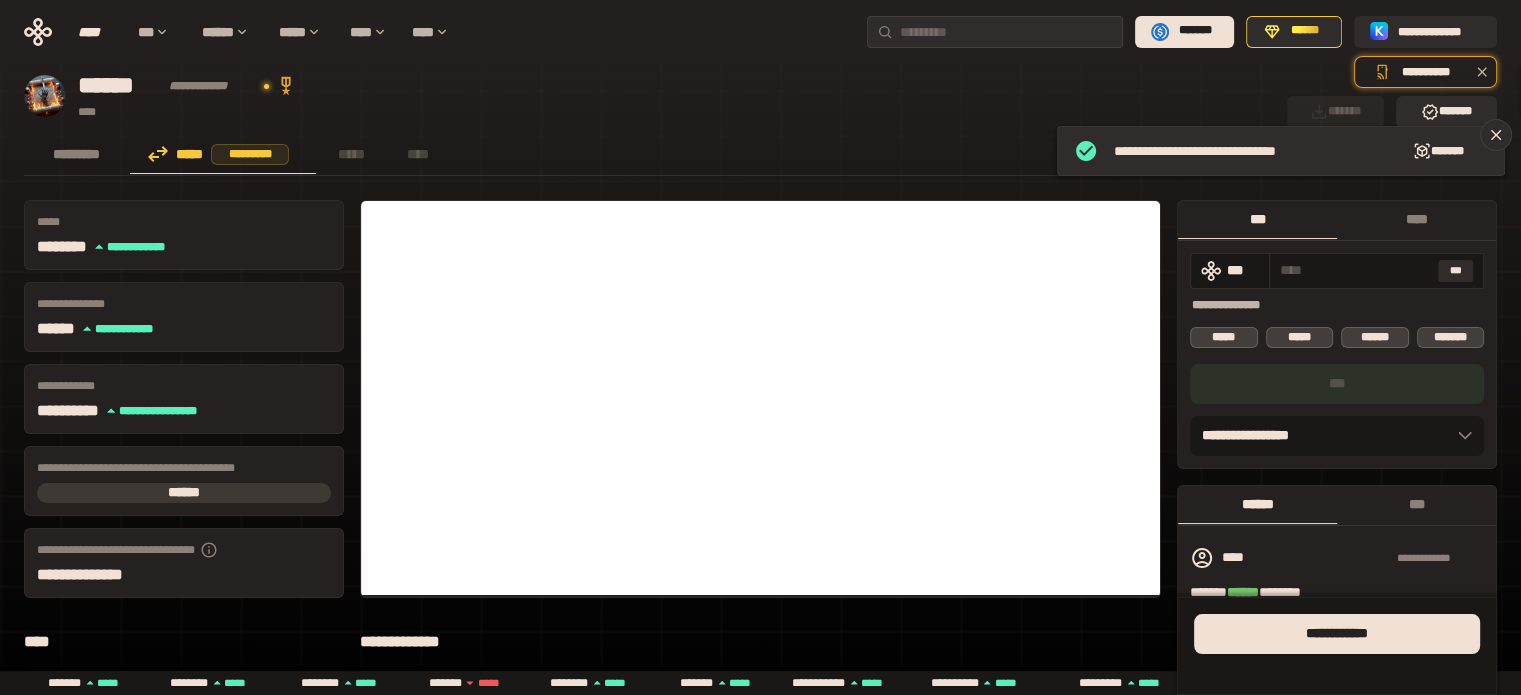 click on "**********" at bounding box center (1281, 151) 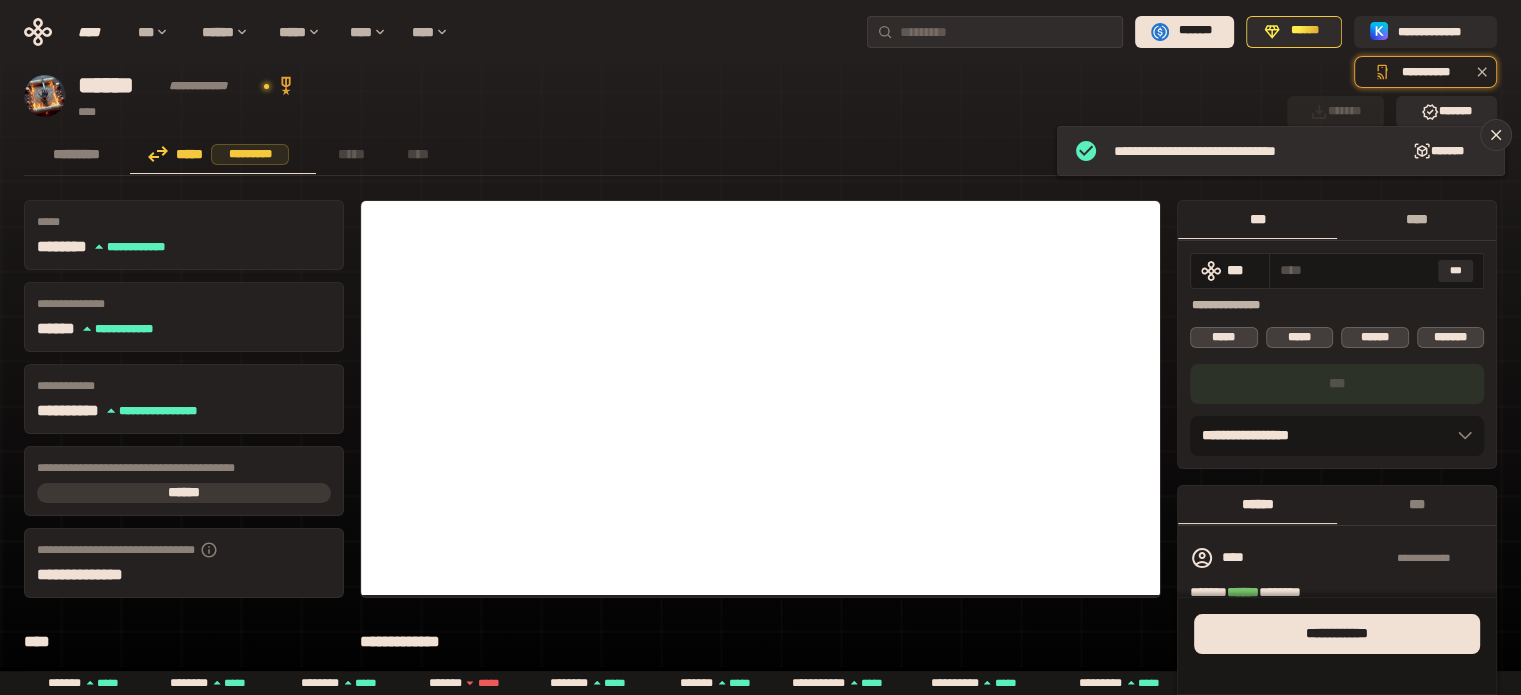 click on "****" at bounding box center (1416, 219) 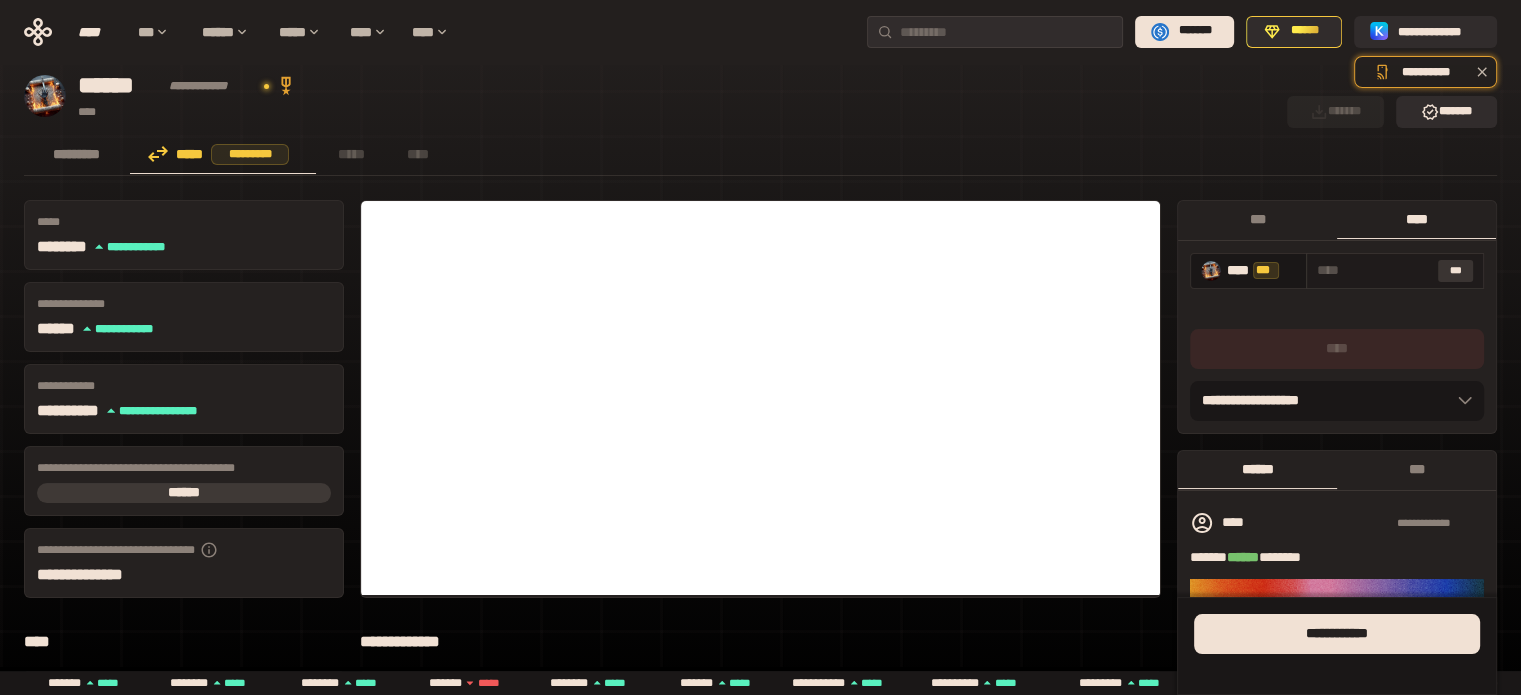click on "***" at bounding box center [1456, 271] 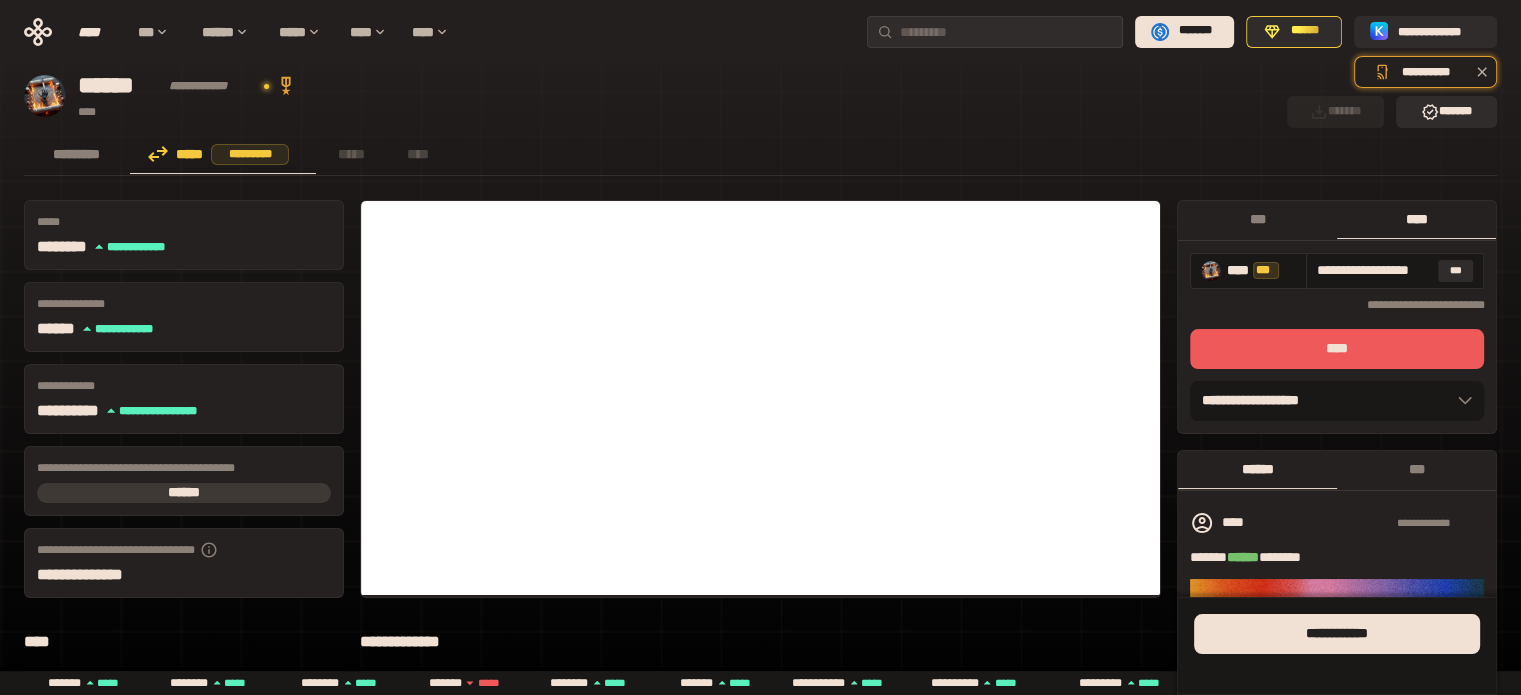 click on "****" at bounding box center (1337, 349) 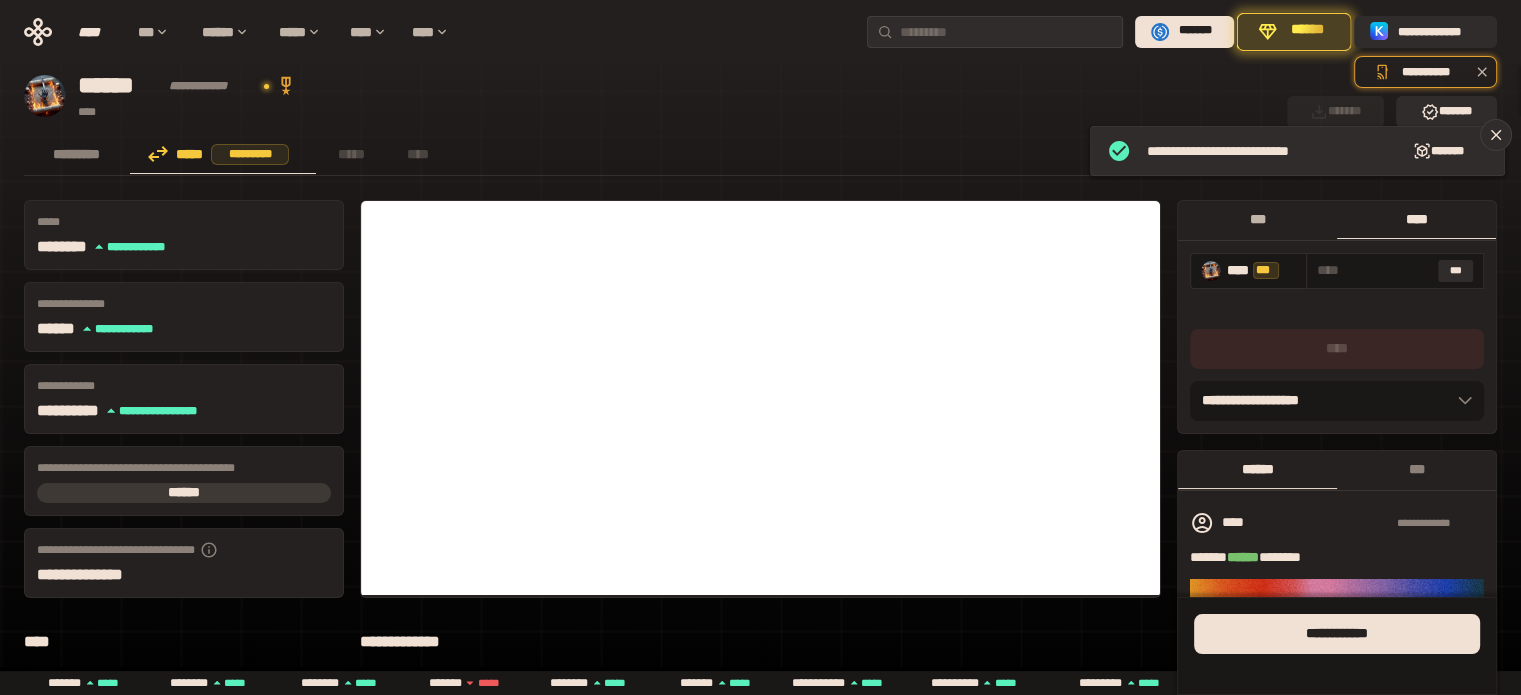 click on "***" at bounding box center (1257, 219) 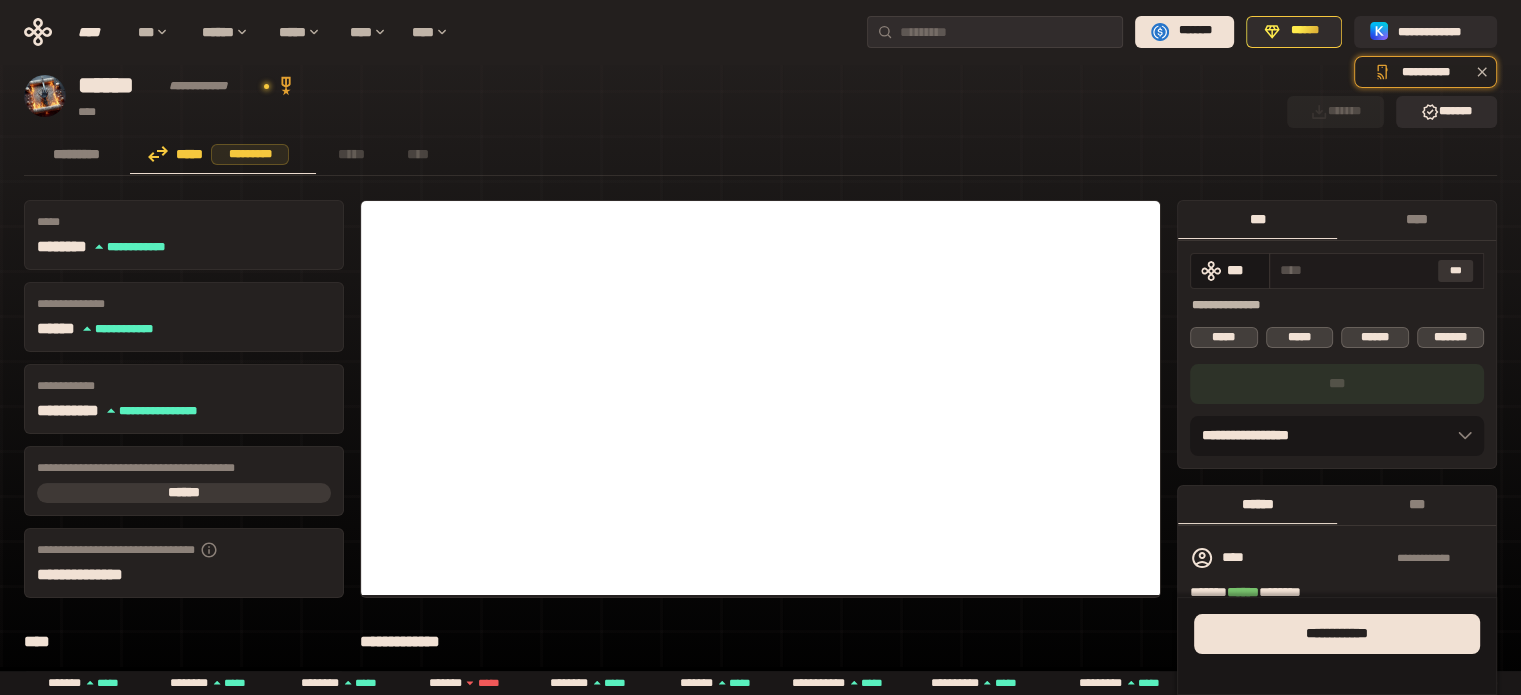 click on "***" at bounding box center (1456, 271) 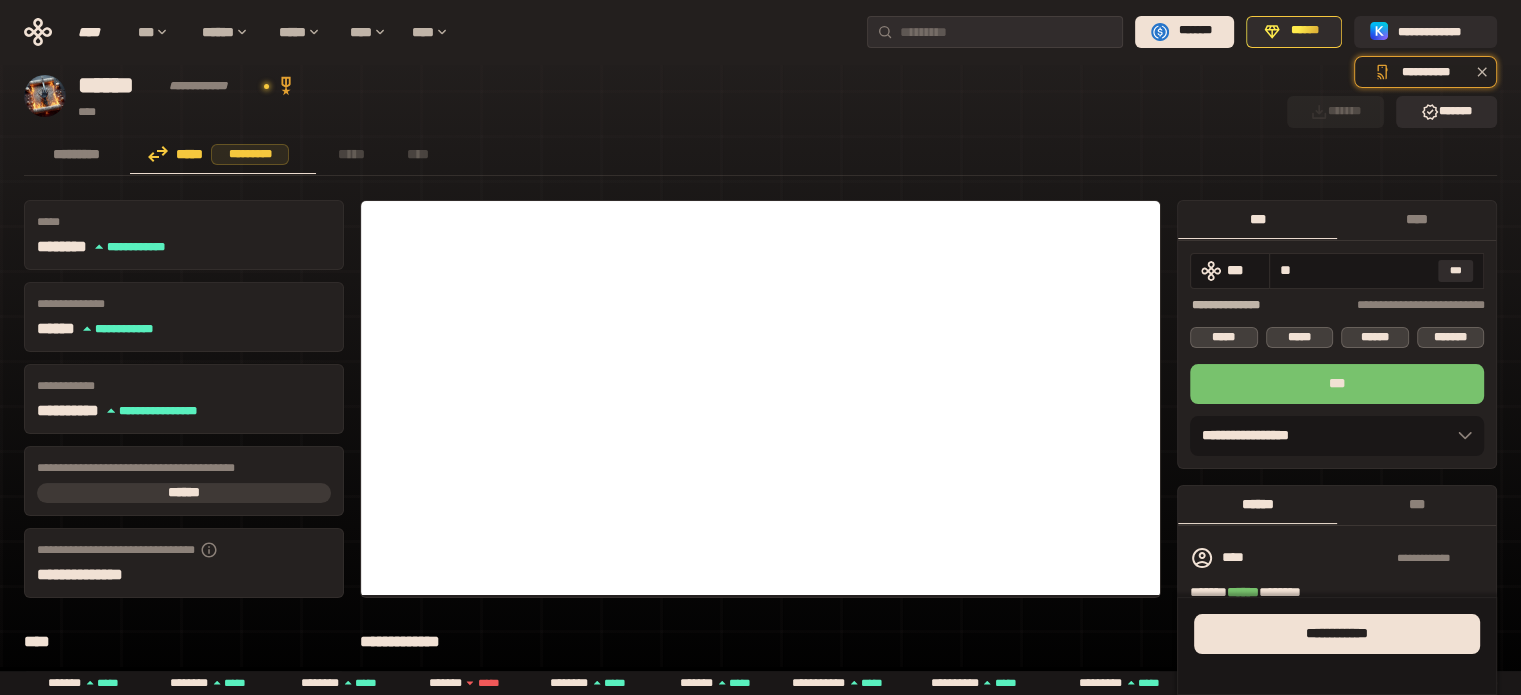 click on "***" at bounding box center (1337, 384) 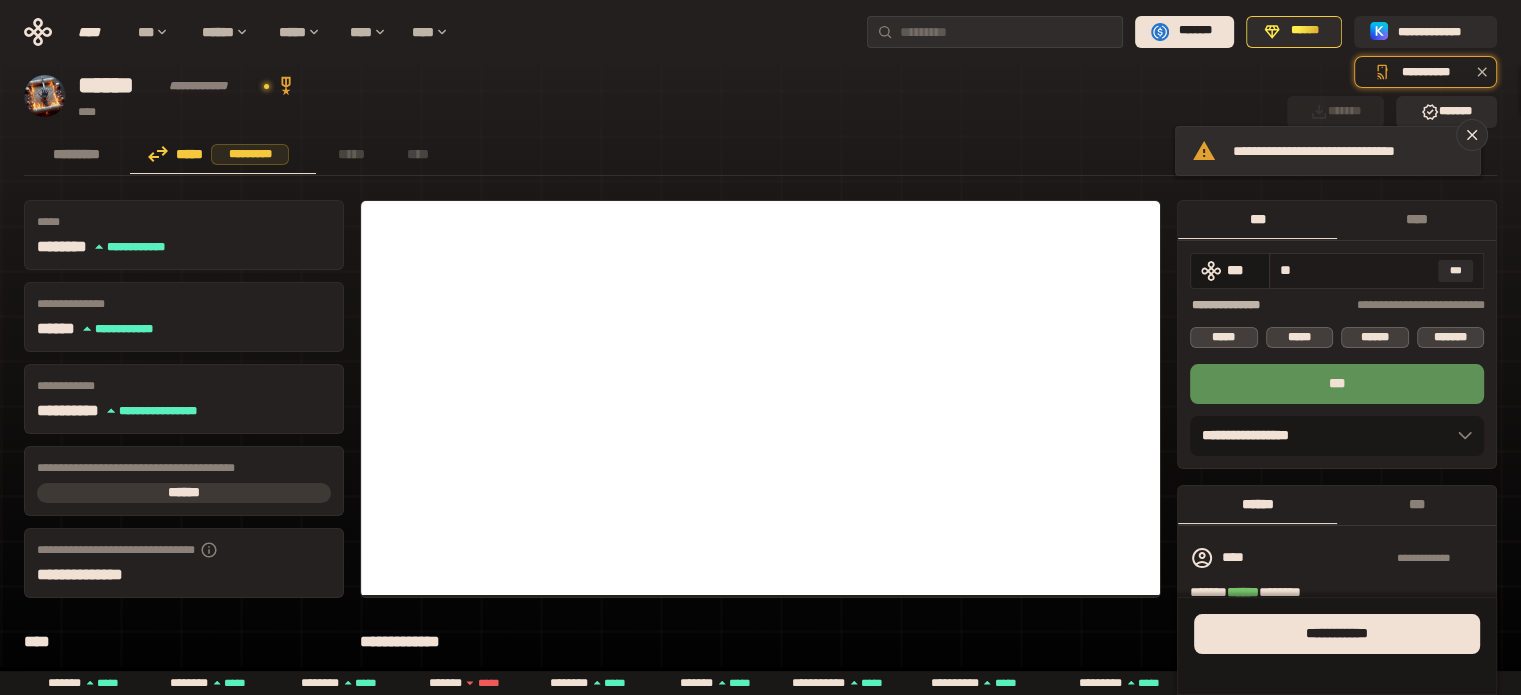 click on "**" at bounding box center (1355, 270) 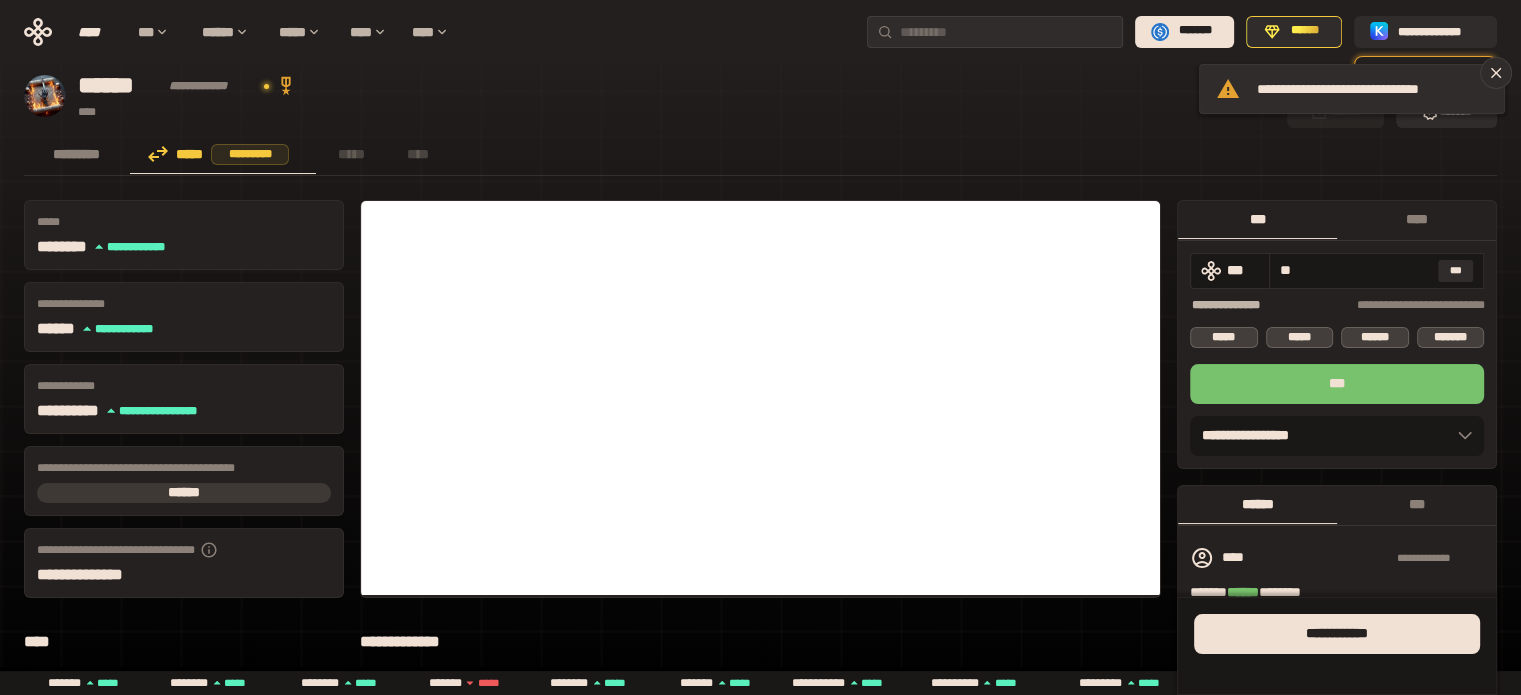 type on "**" 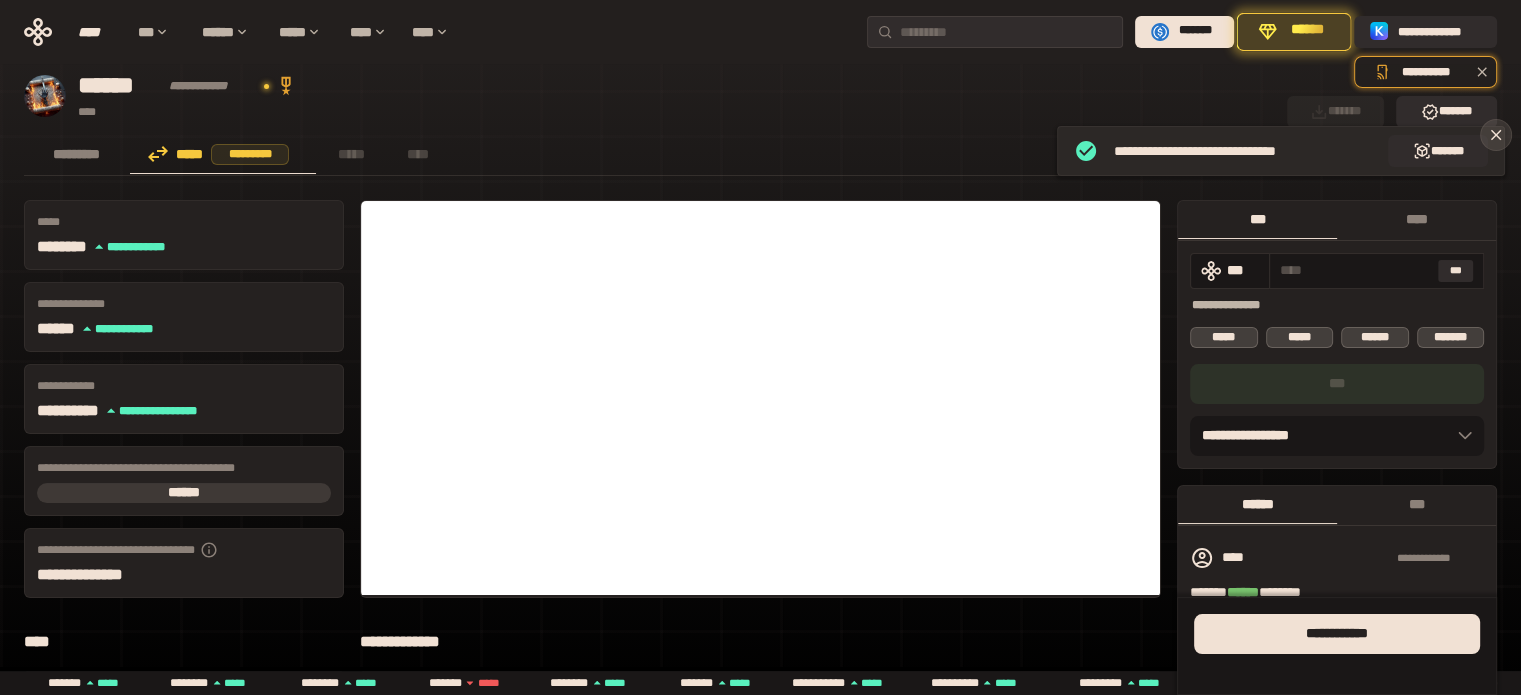 click 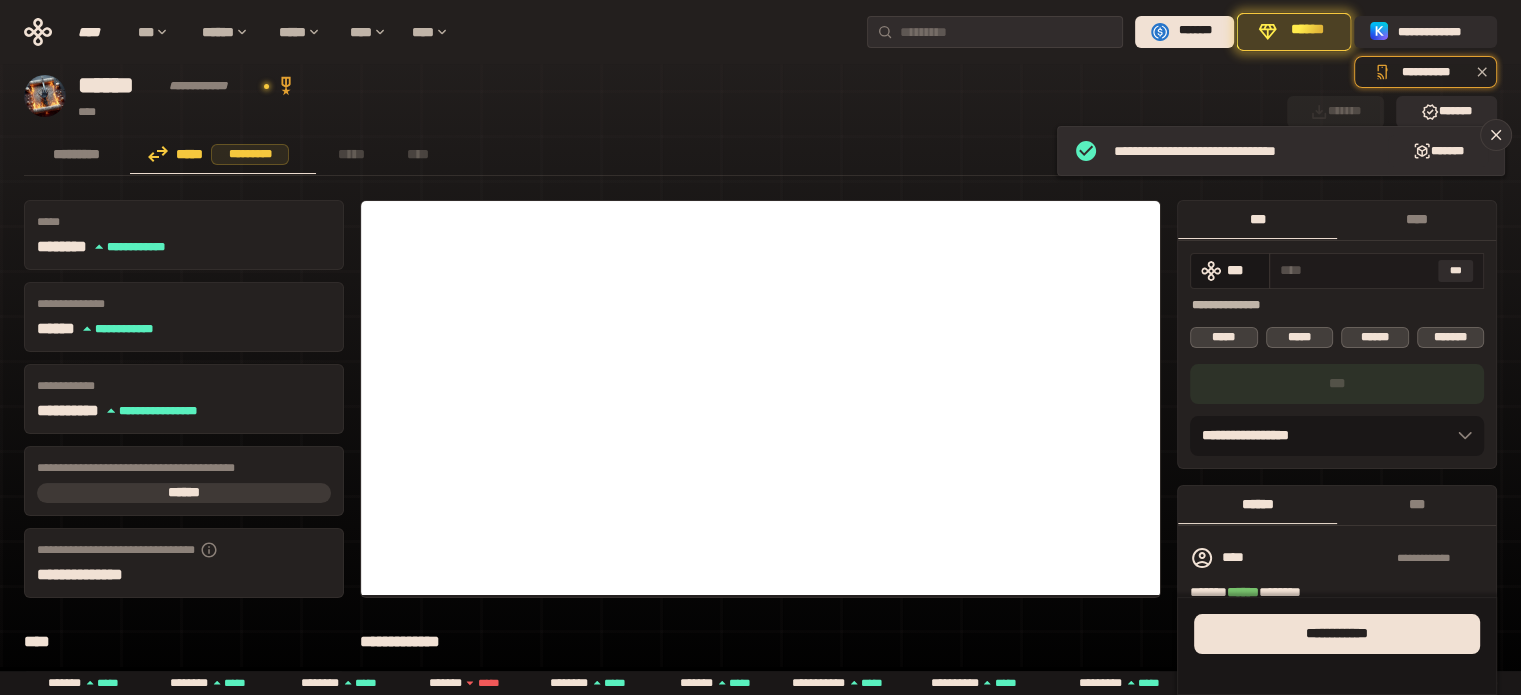 click 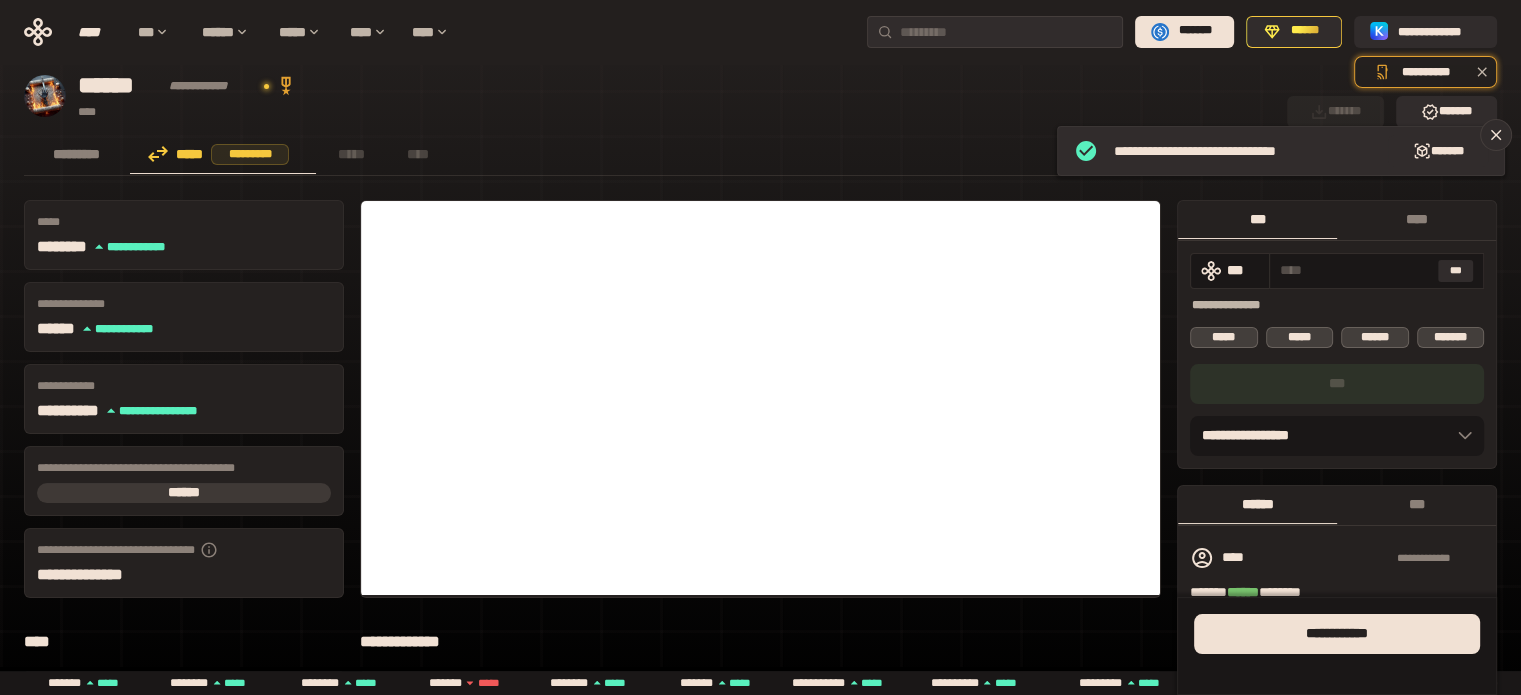 click on "****" at bounding box center (1416, 219) 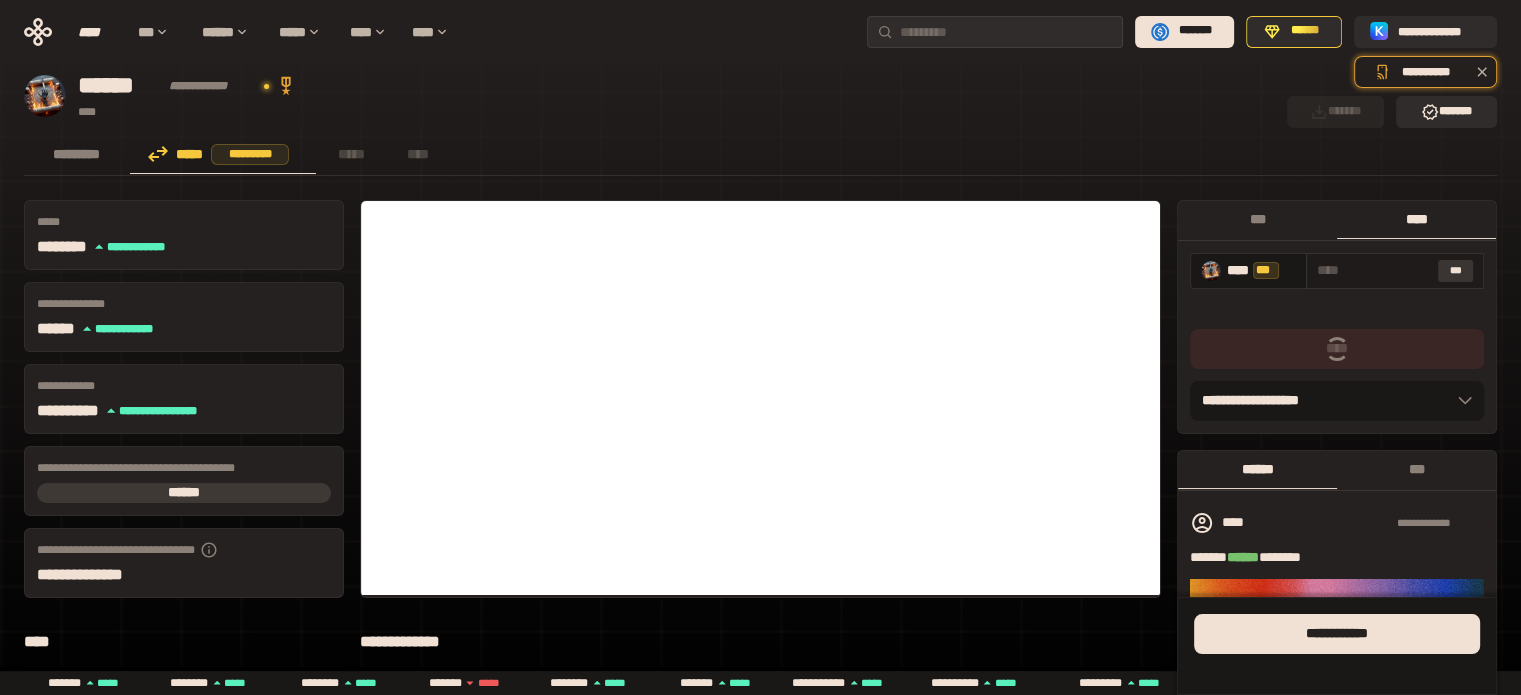 drag, startPoint x: 1453, startPoint y: 271, endPoint x: 1465, endPoint y: 395, distance: 124.57929 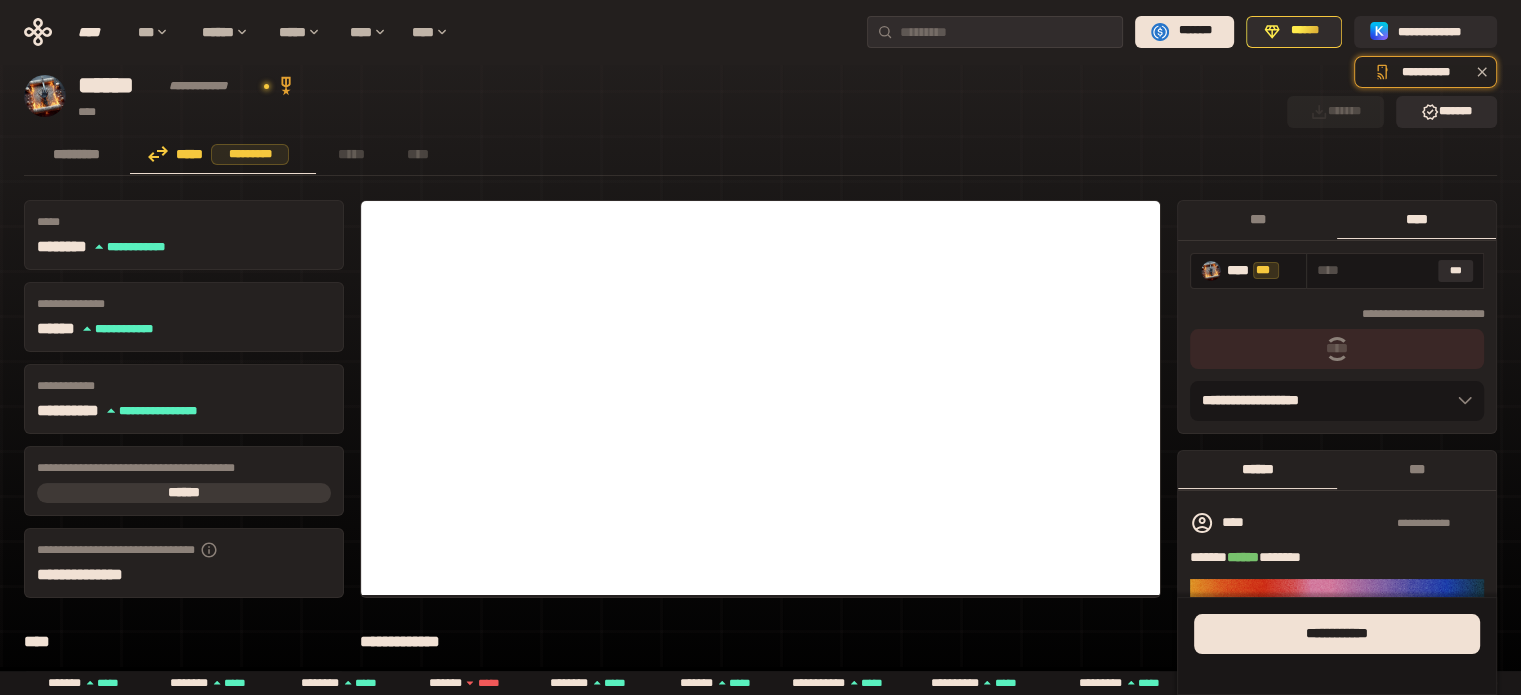 type on "**********" 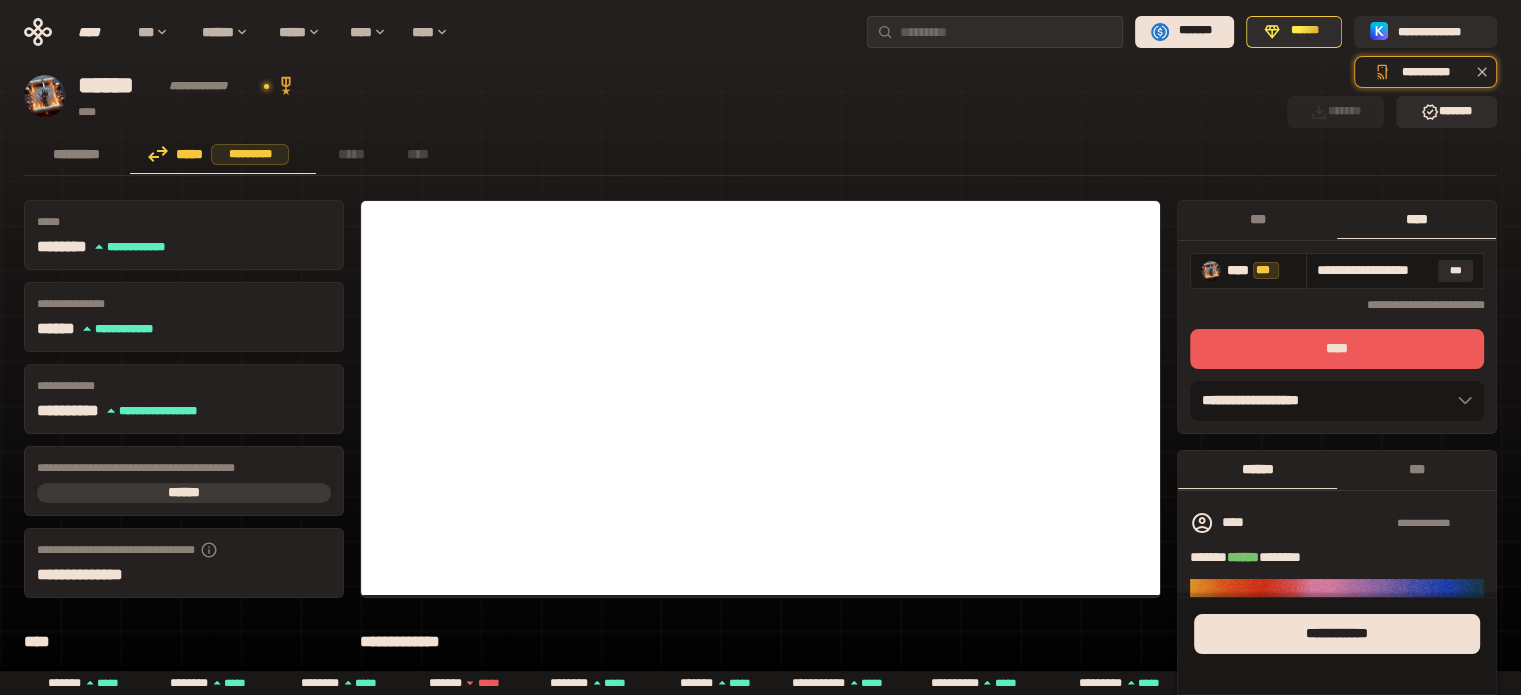 click on "****" at bounding box center [1337, 349] 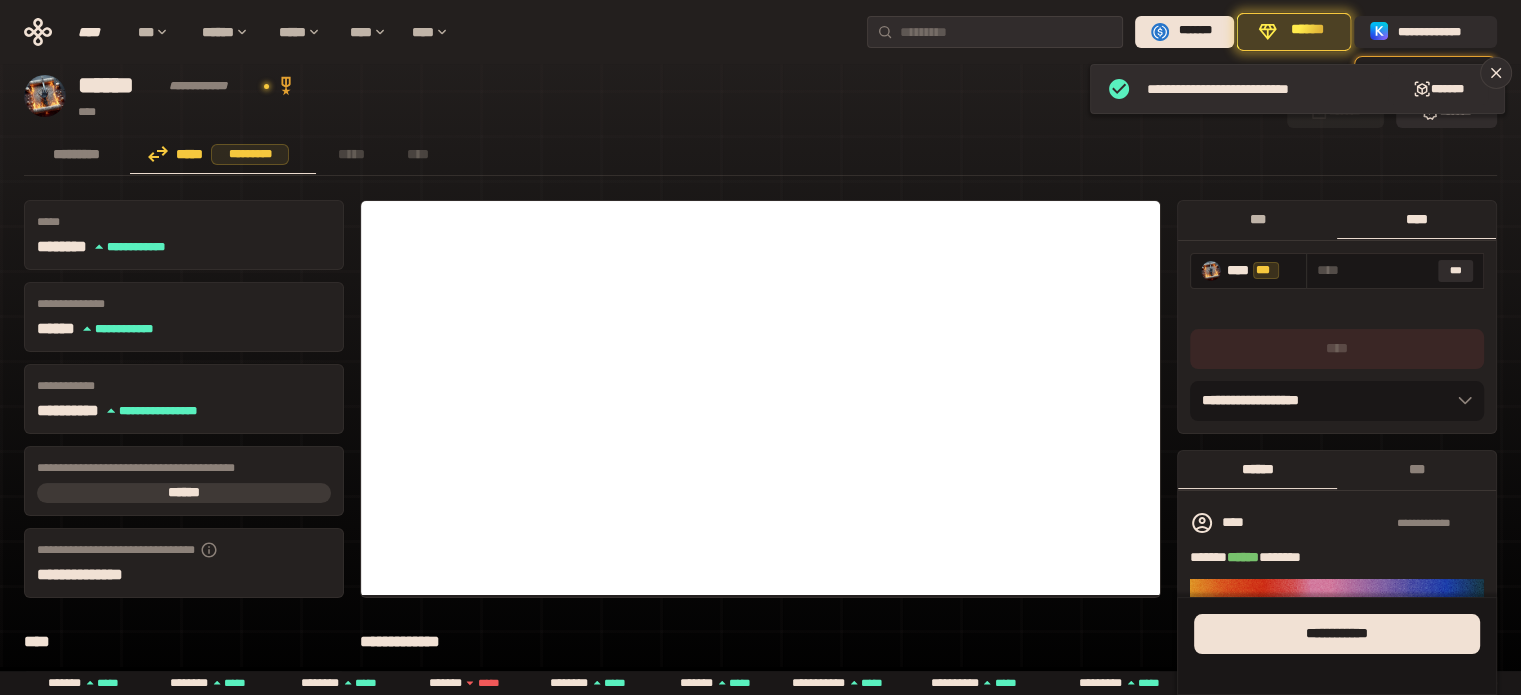 click on "***" at bounding box center [1456, 271] 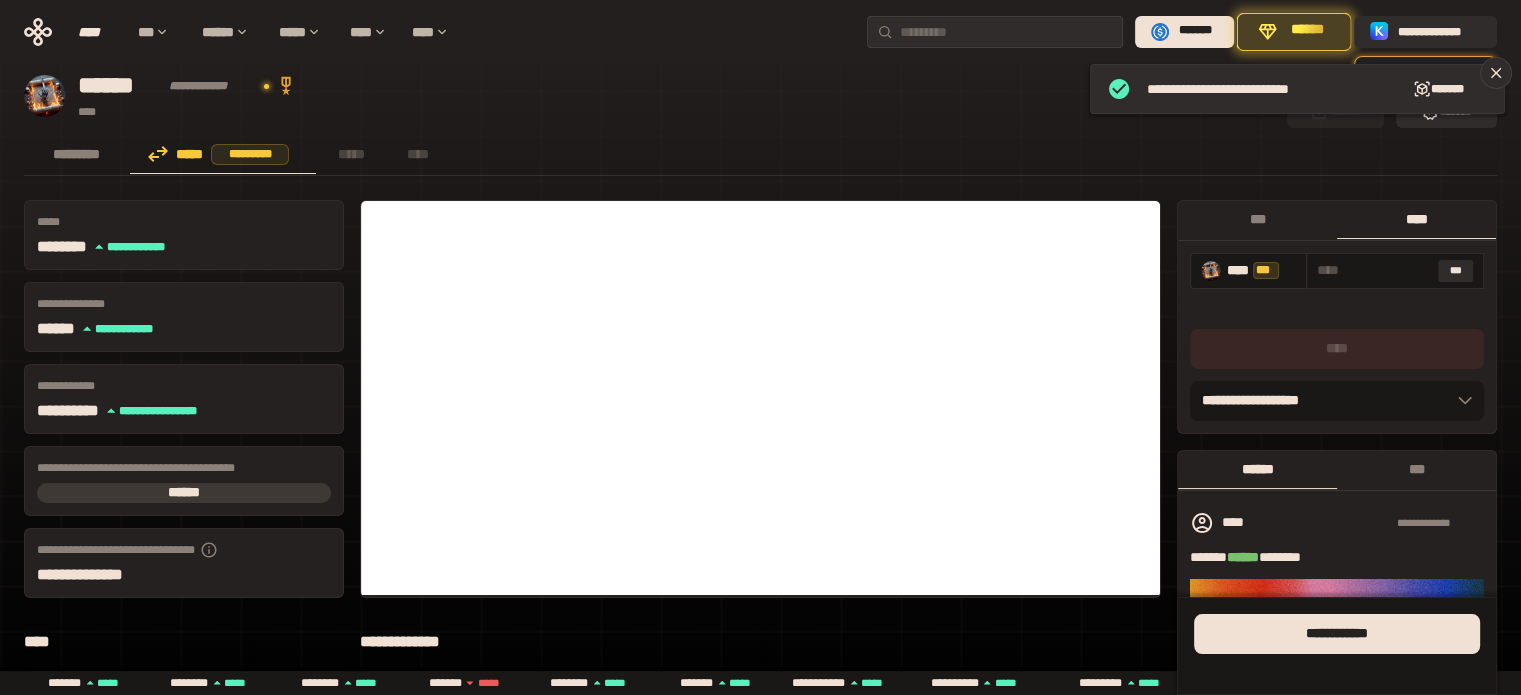 click on "***" at bounding box center (1257, 219) 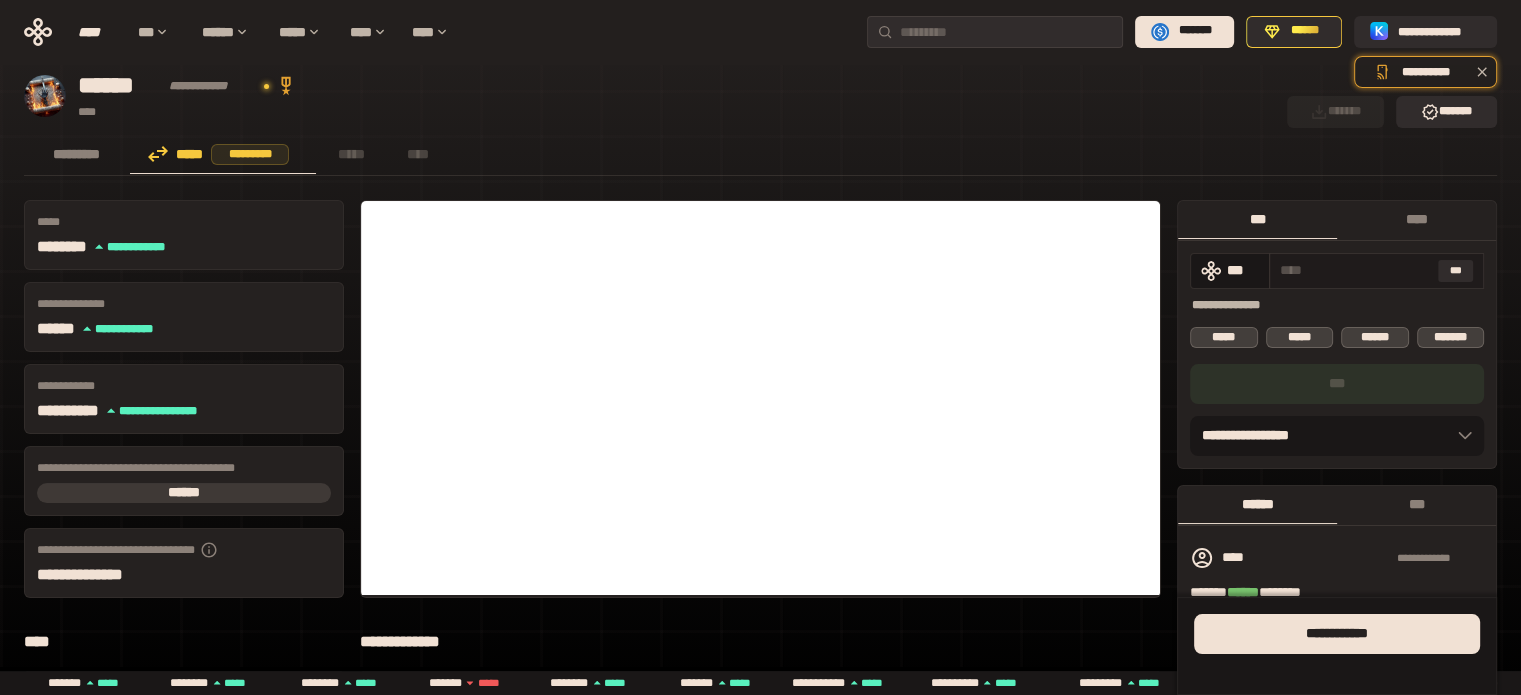 click at bounding box center [1355, 270] 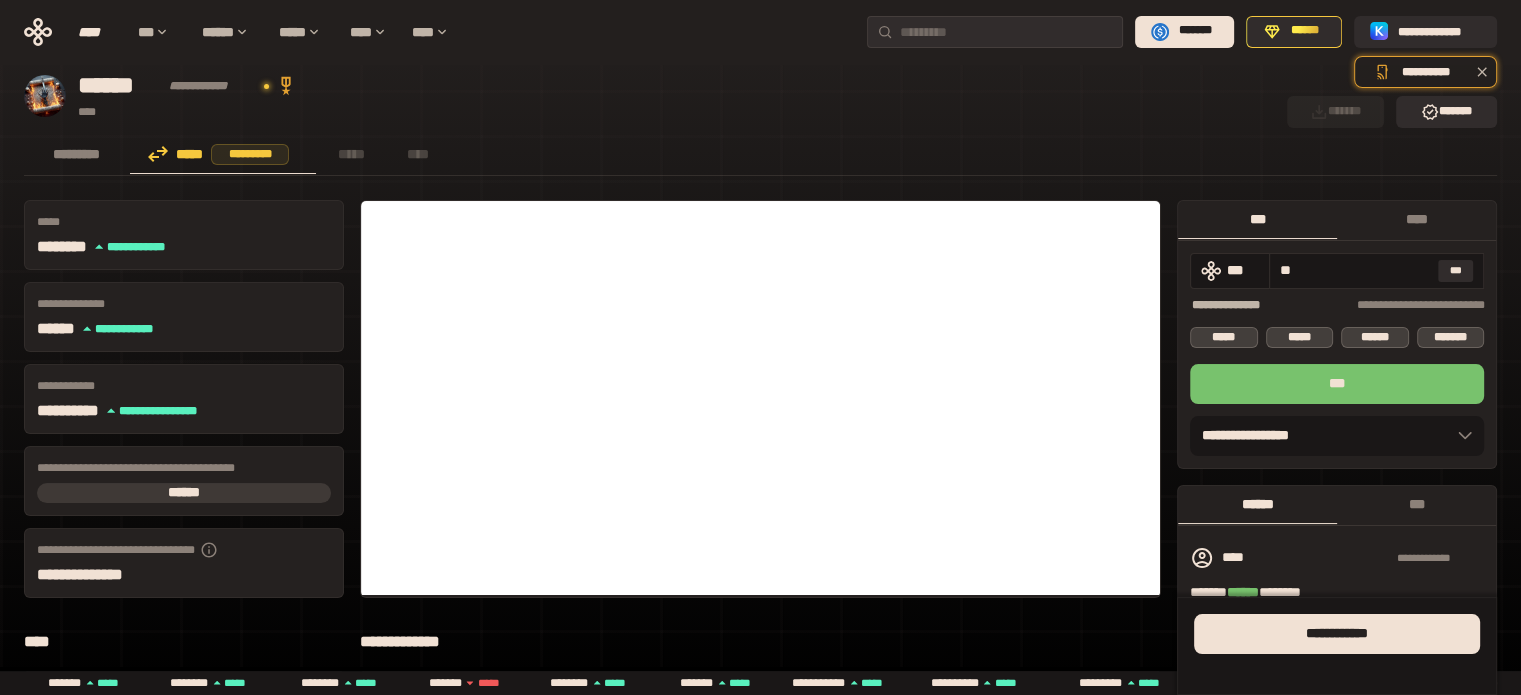 type on "**" 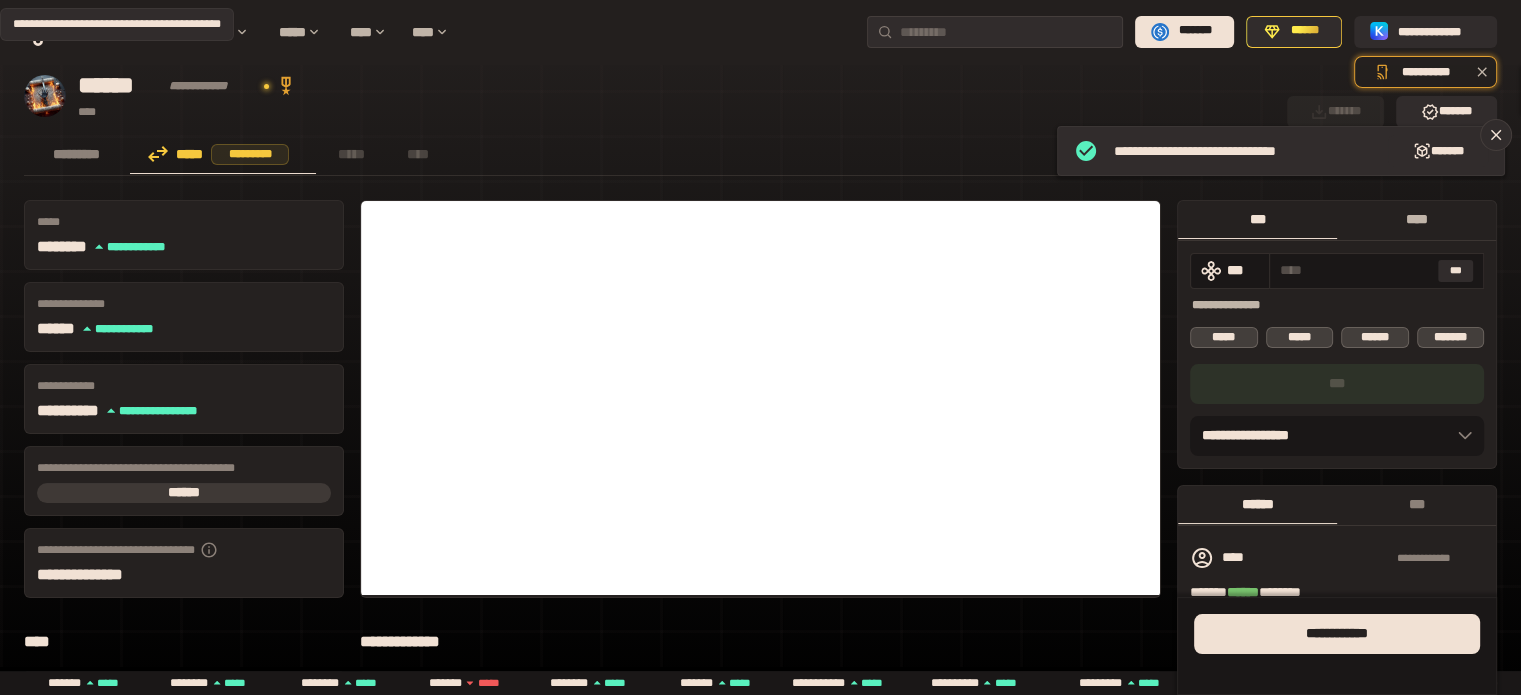 click 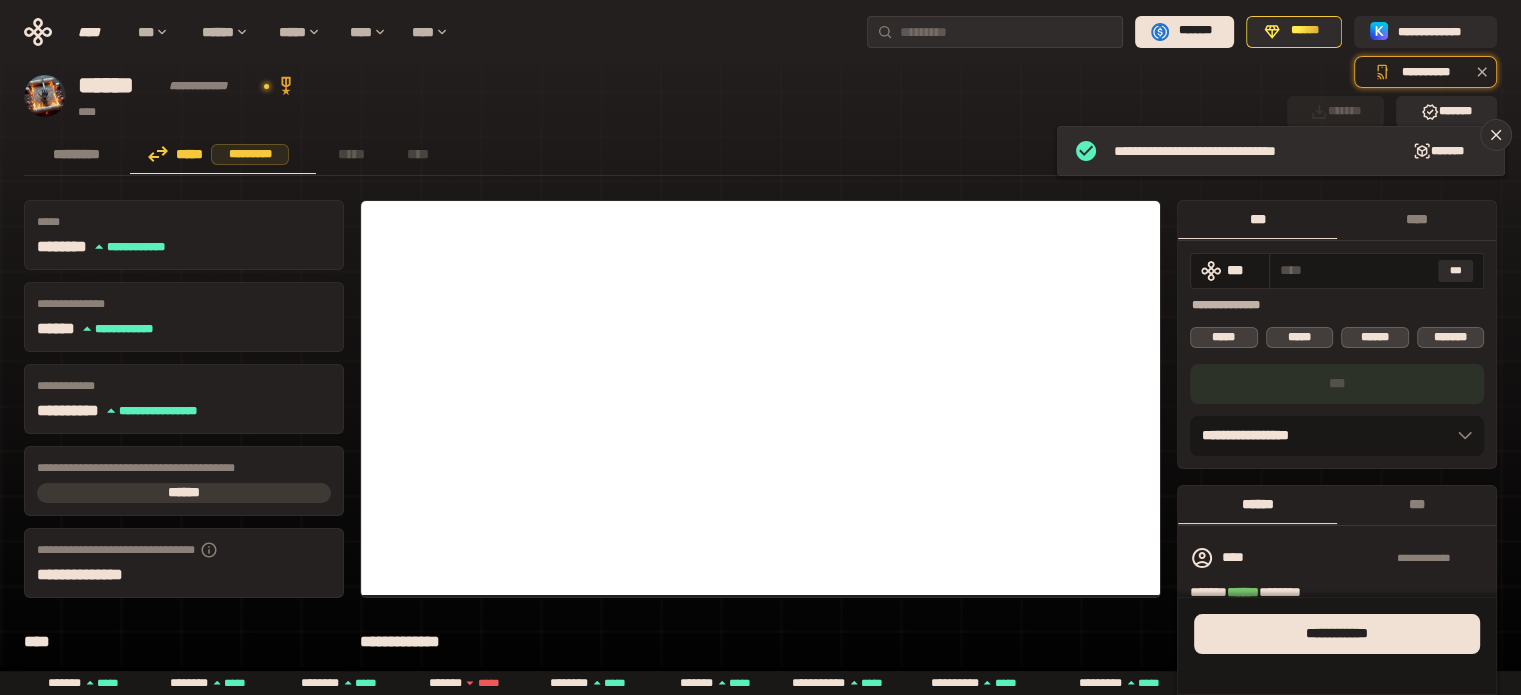 click on "****" at bounding box center (1416, 219) 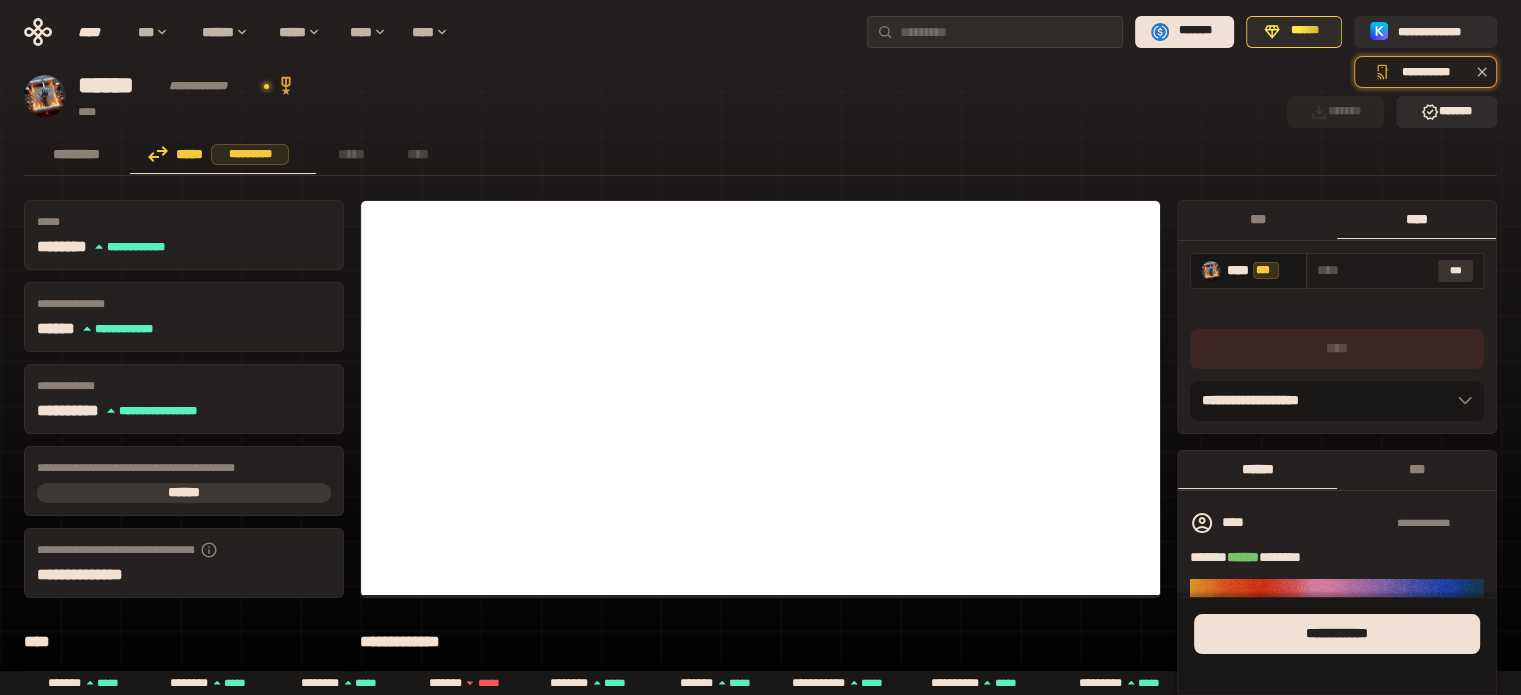 click on "***" at bounding box center [1456, 271] 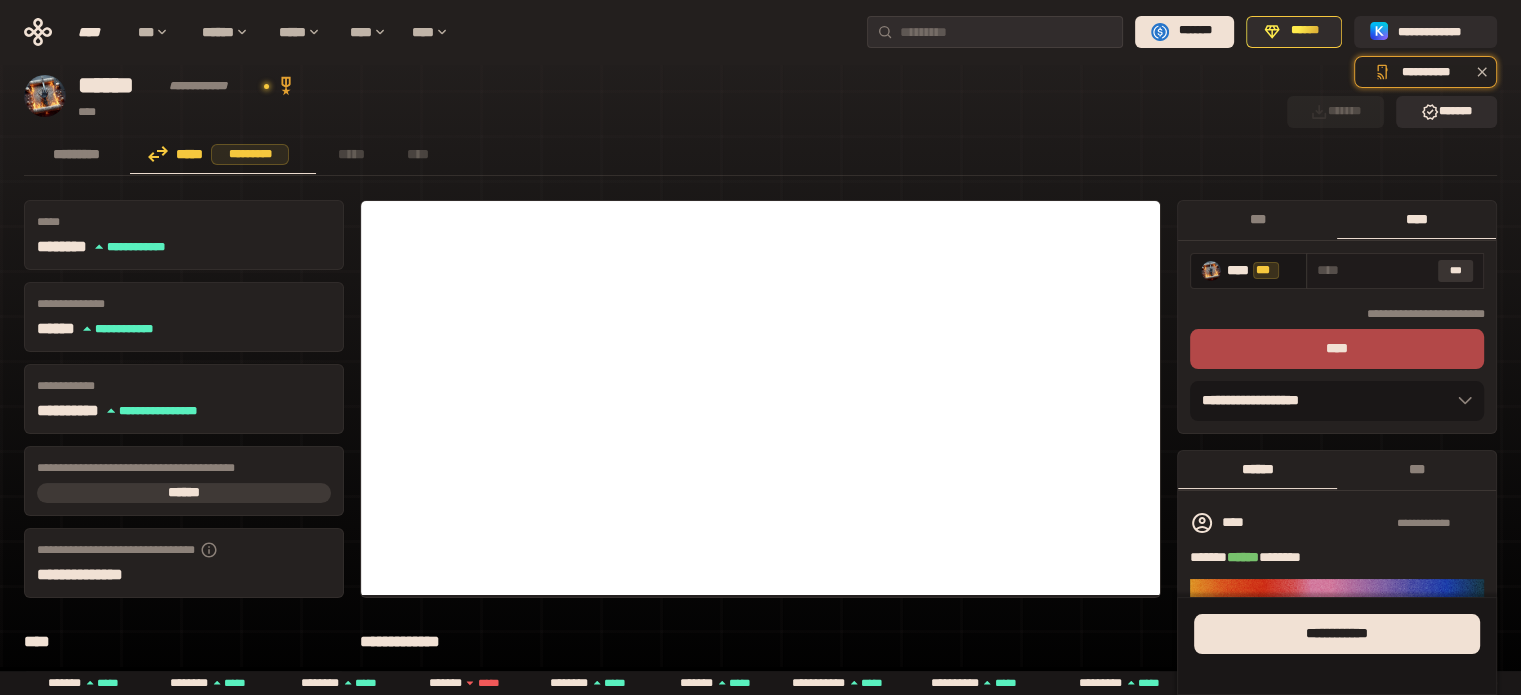 type on "**********" 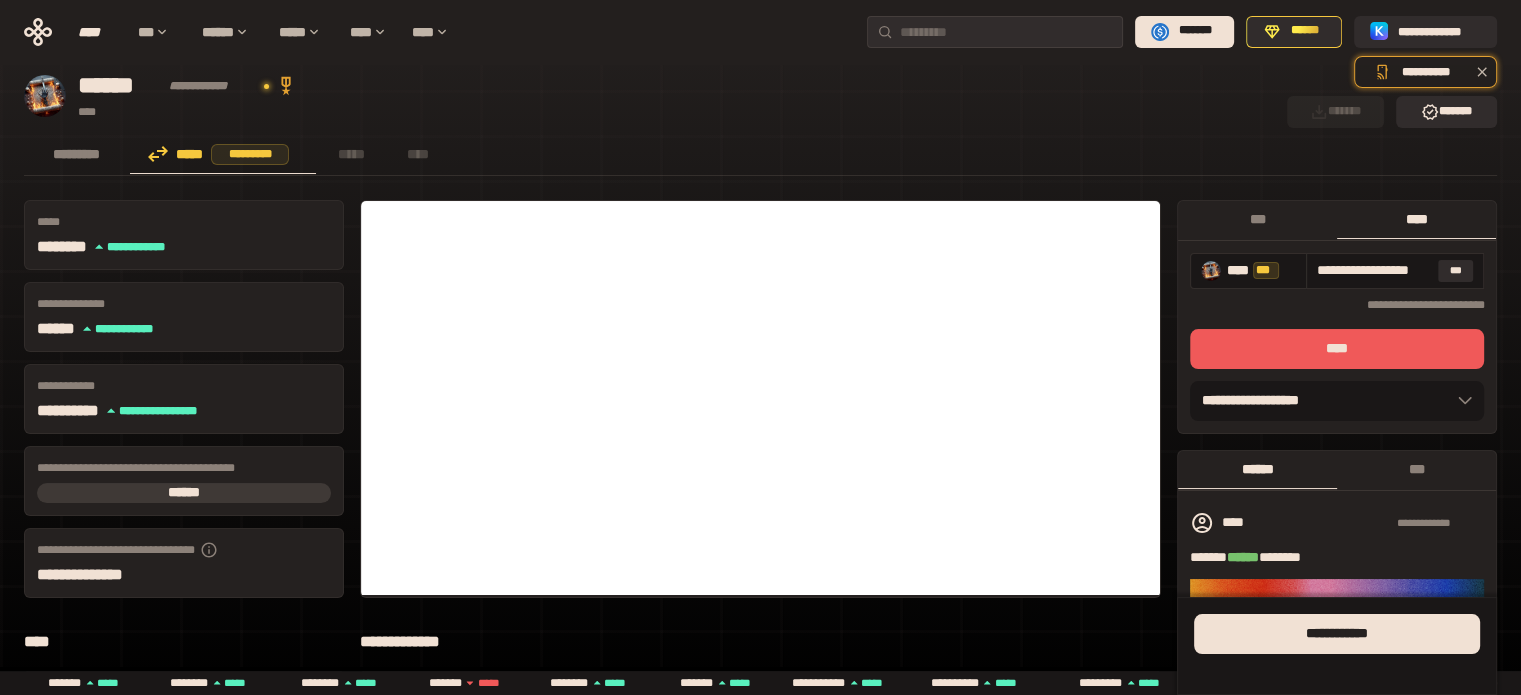 click on "****" at bounding box center [1337, 349] 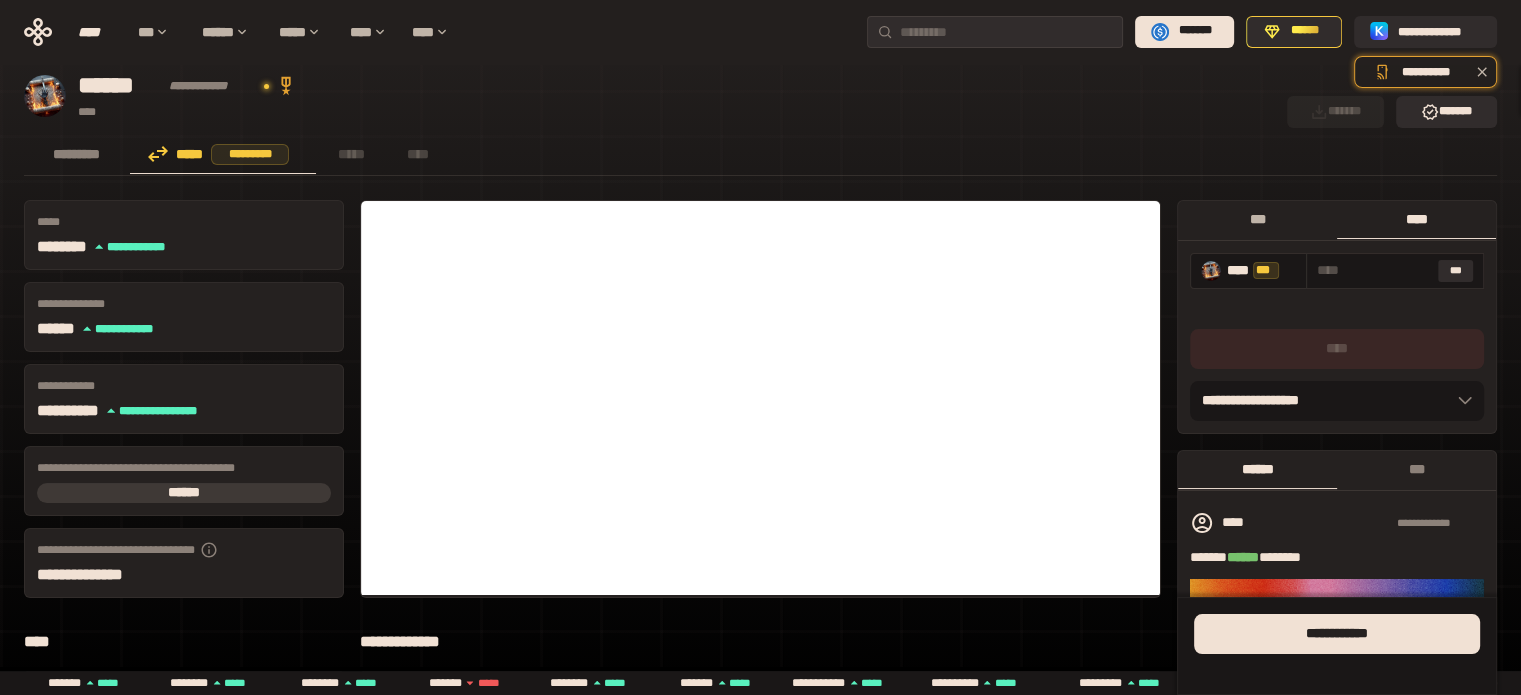 drag, startPoint x: 1237, startPoint y: 208, endPoint x: 1234, endPoint y: 218, distance: 10.440307 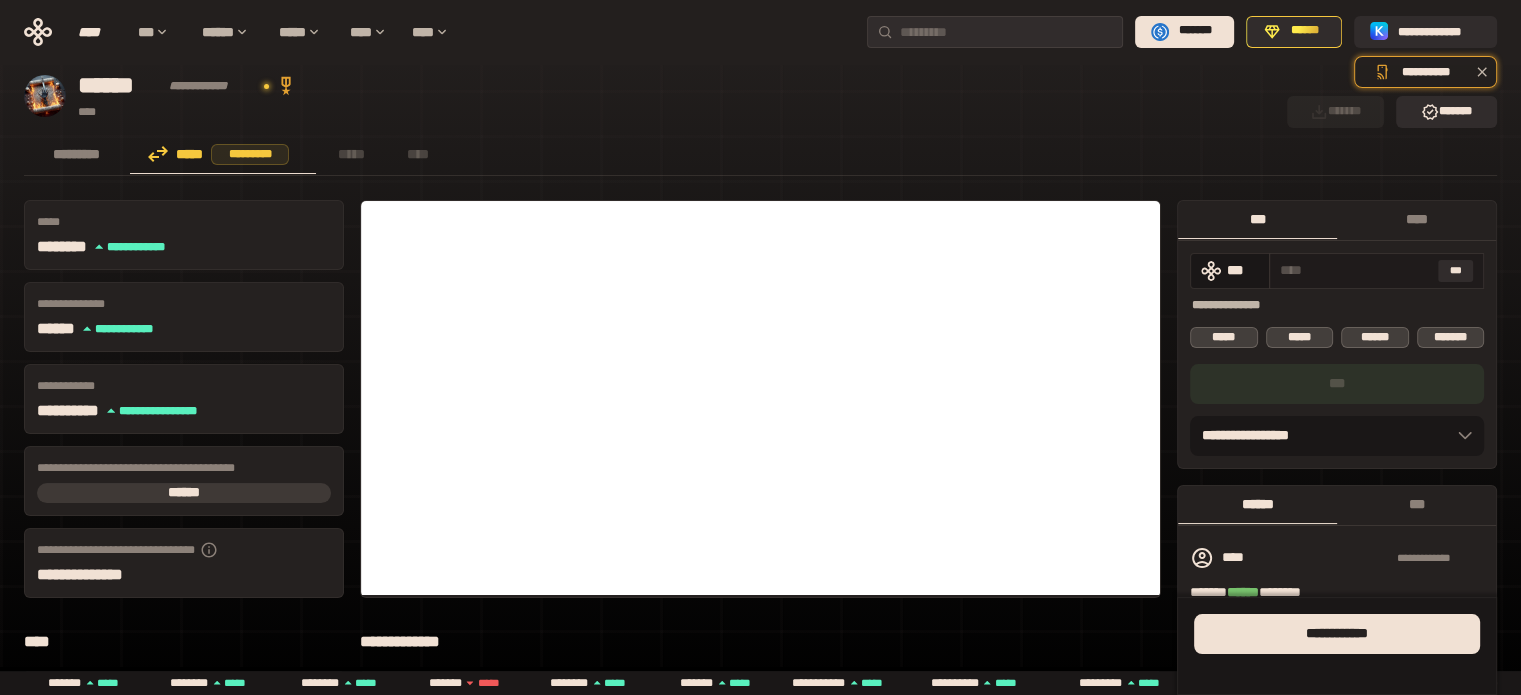click at bounding box center (1355, 270) 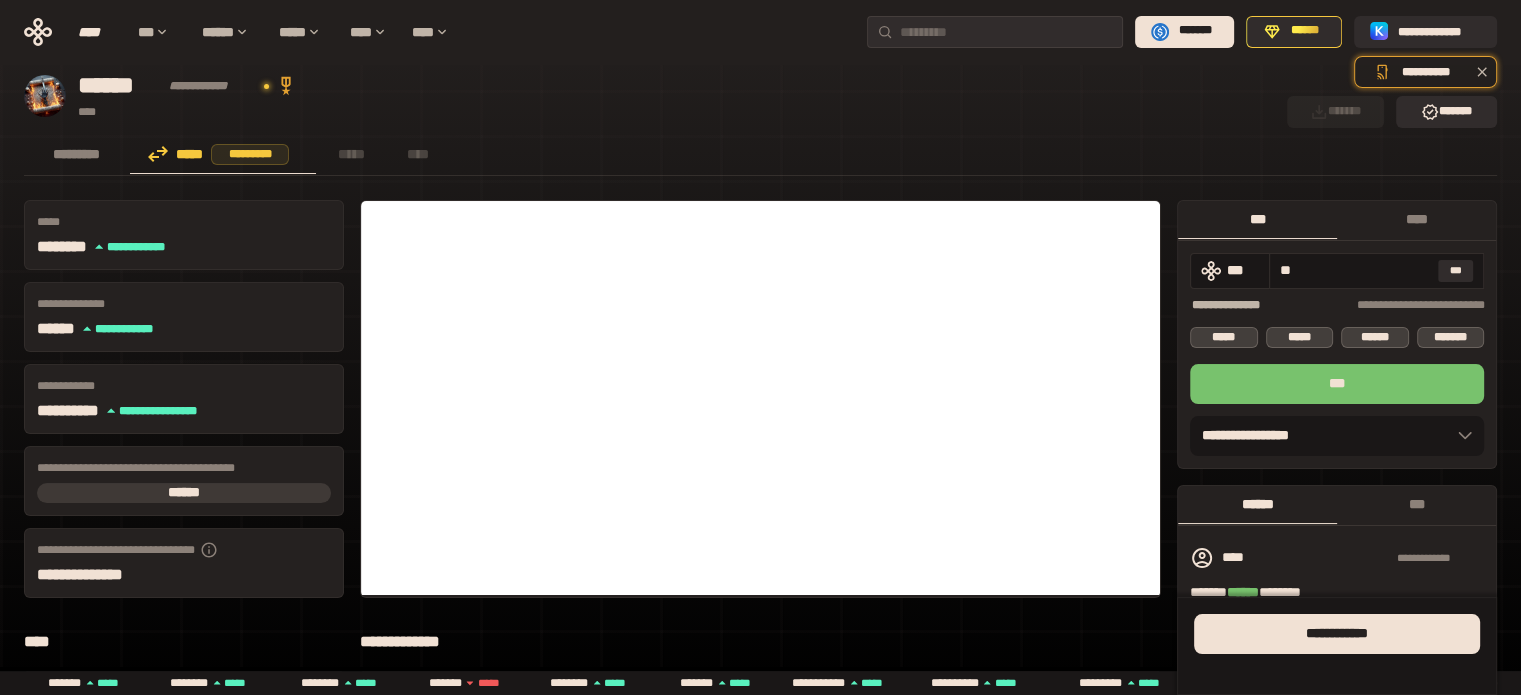 type on "**" 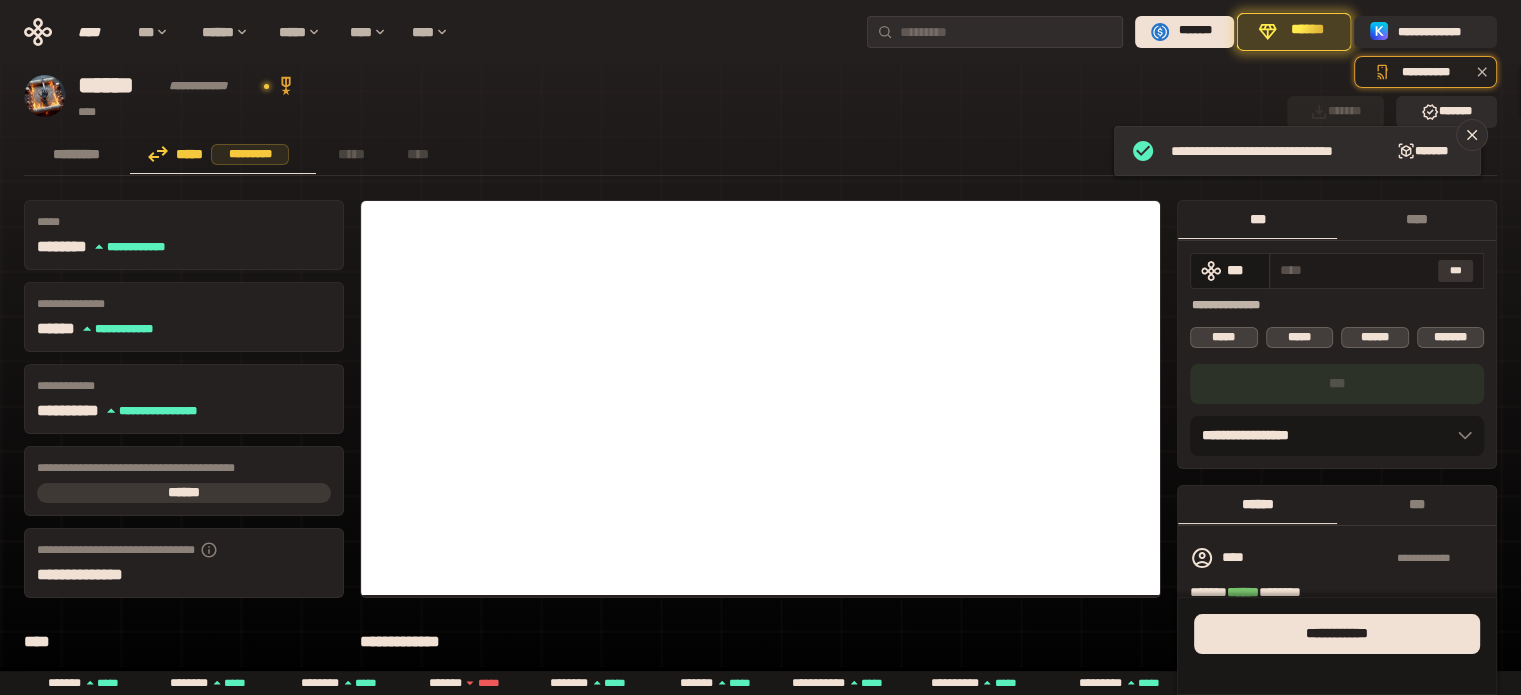 click on "***" at bounding box center (1456, 271) 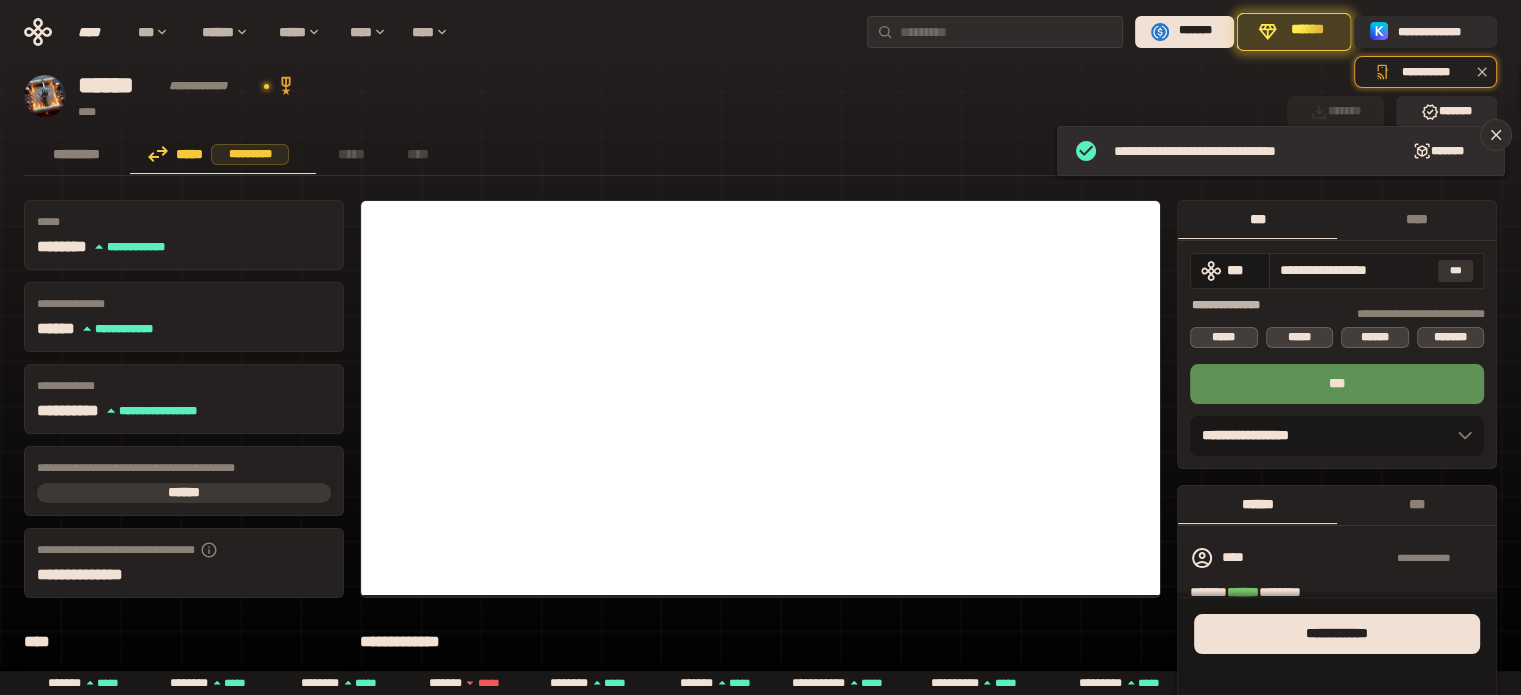 click on "***" at bounding box center (1456, 271) 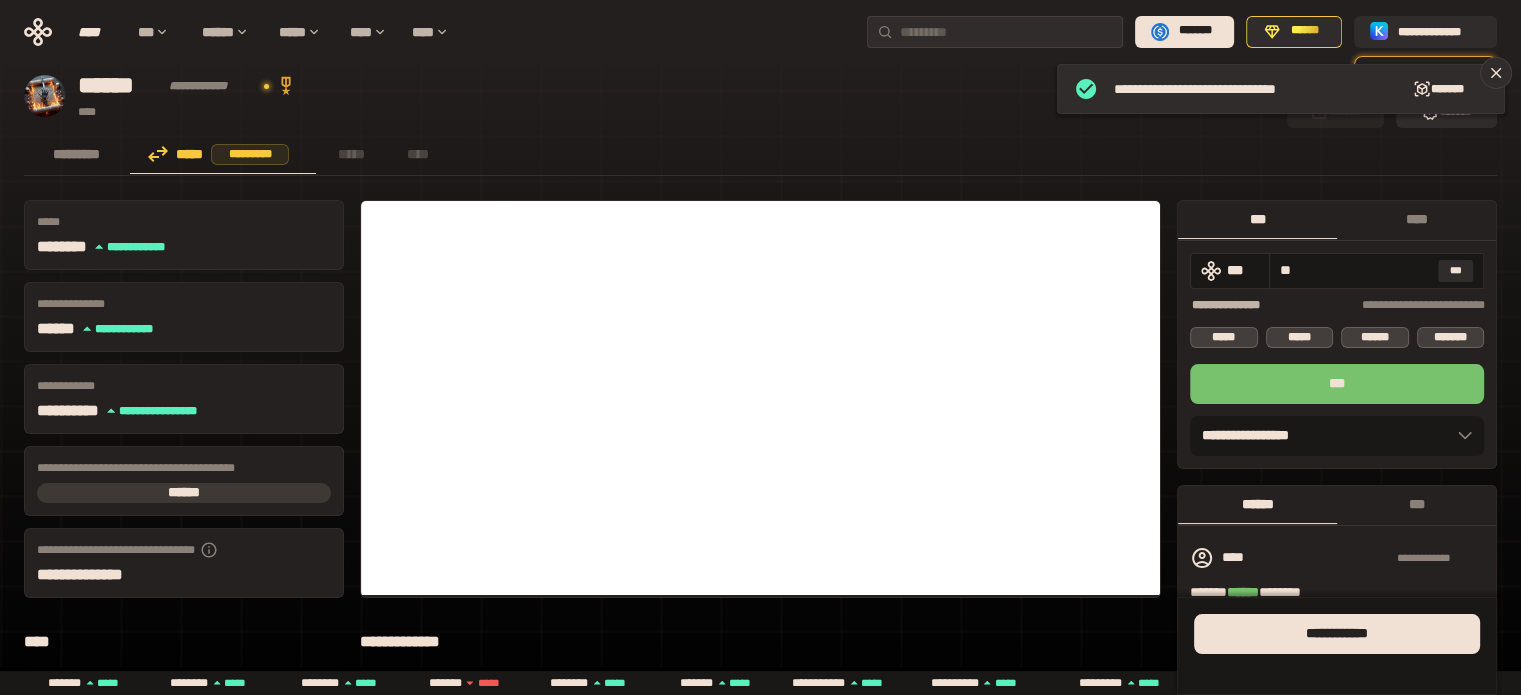 type on "*" 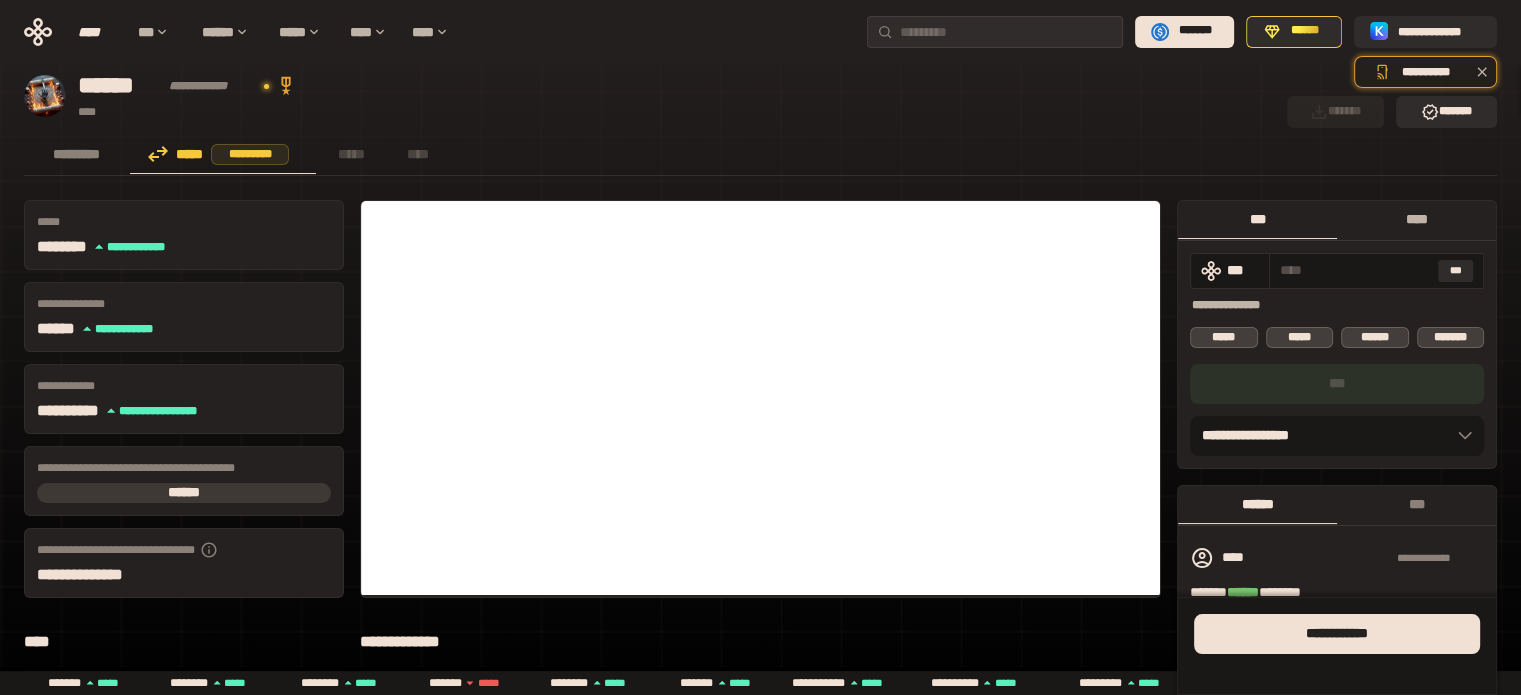 click on "****" at bounding box center [1416, 219] 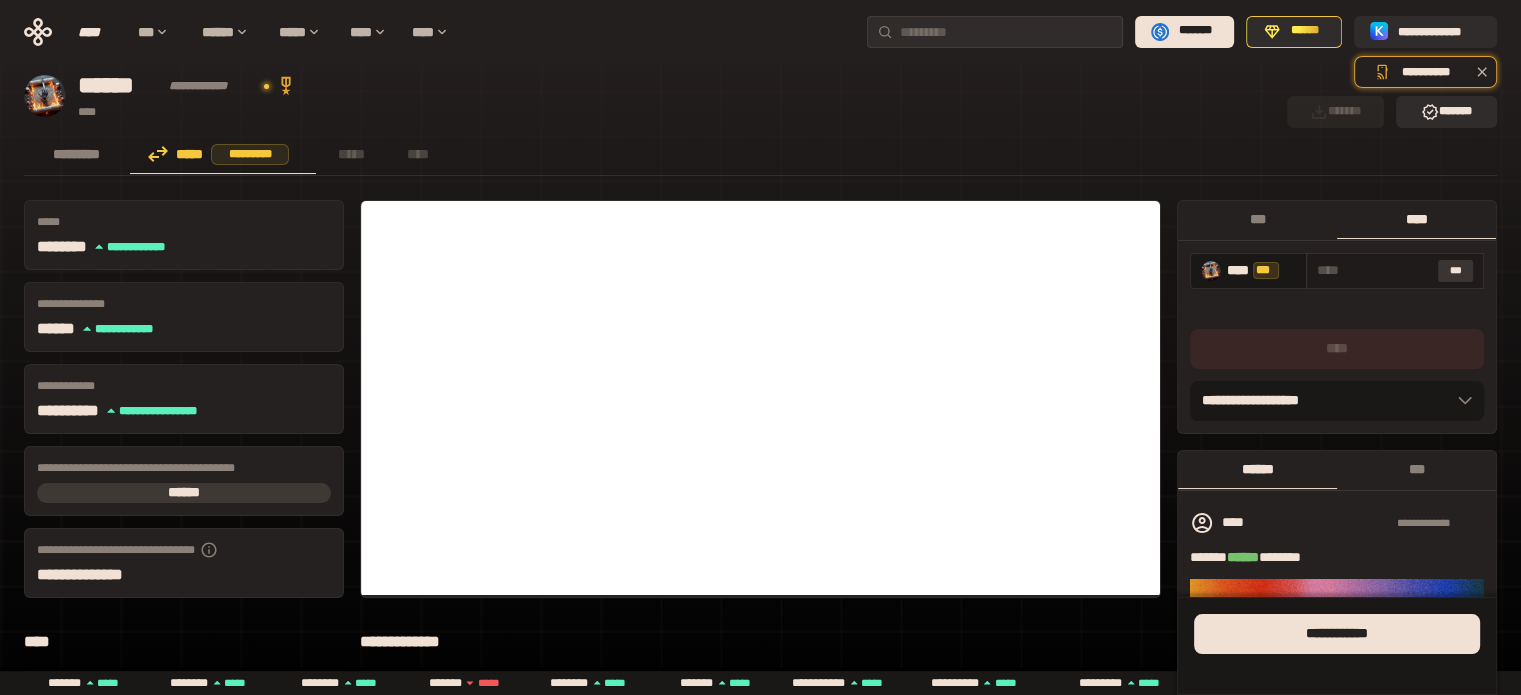 click on "***" at bounding box center [1456, 271] 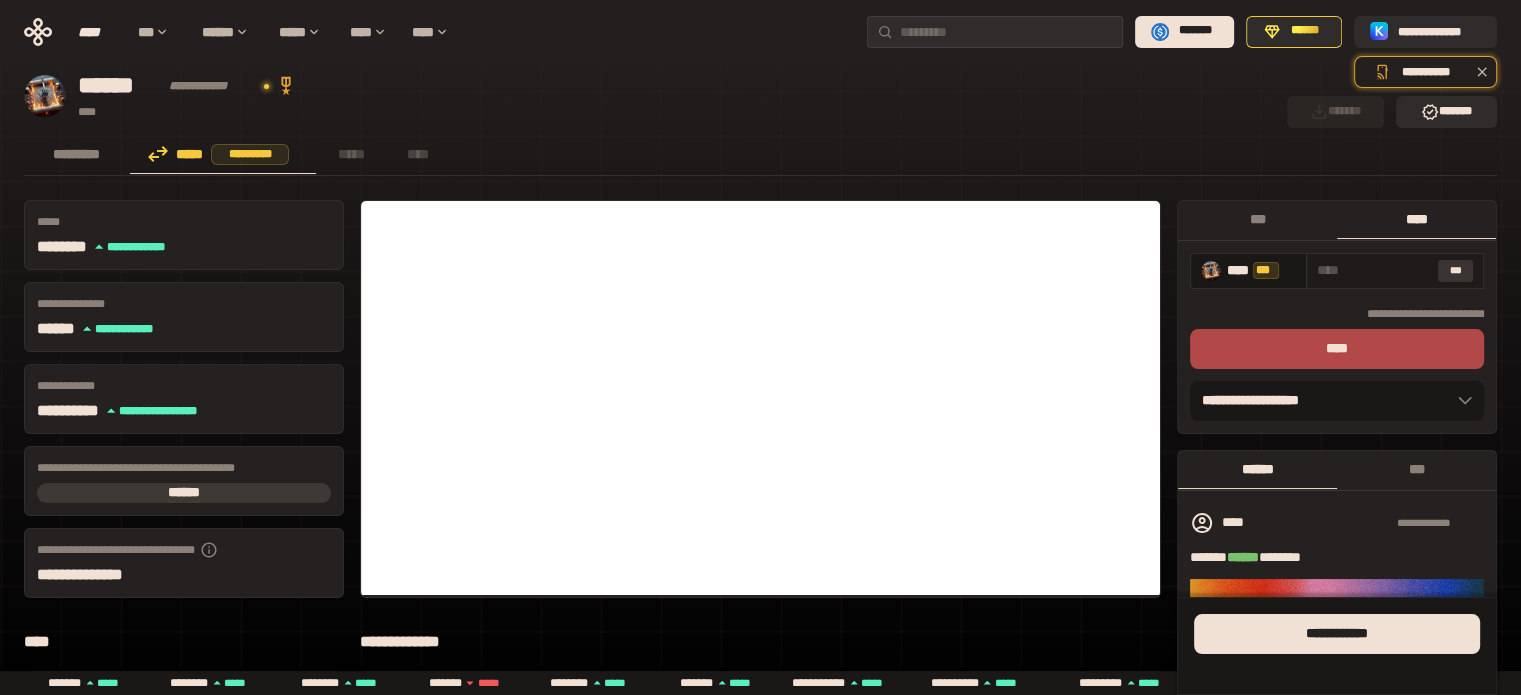 type on "**********" 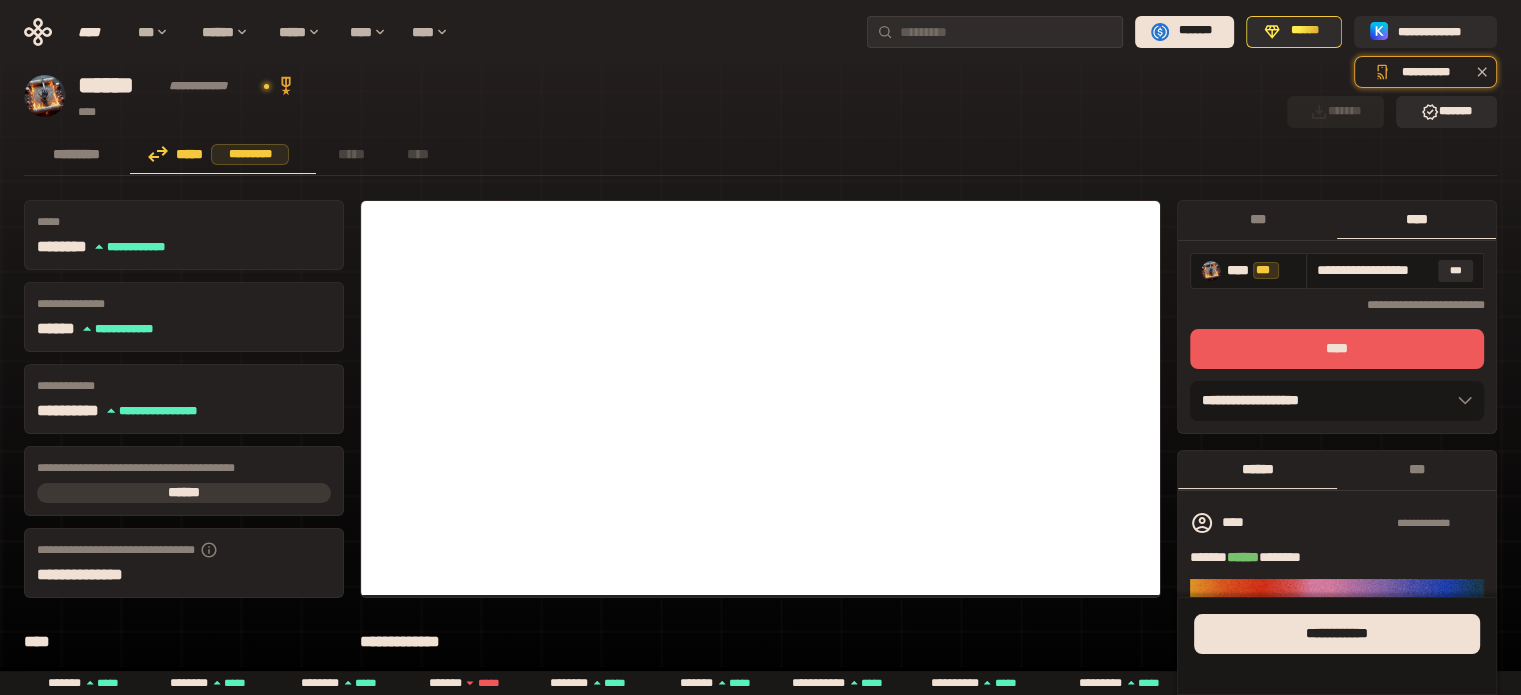 click on "****" at bounding box center (1337, 349) 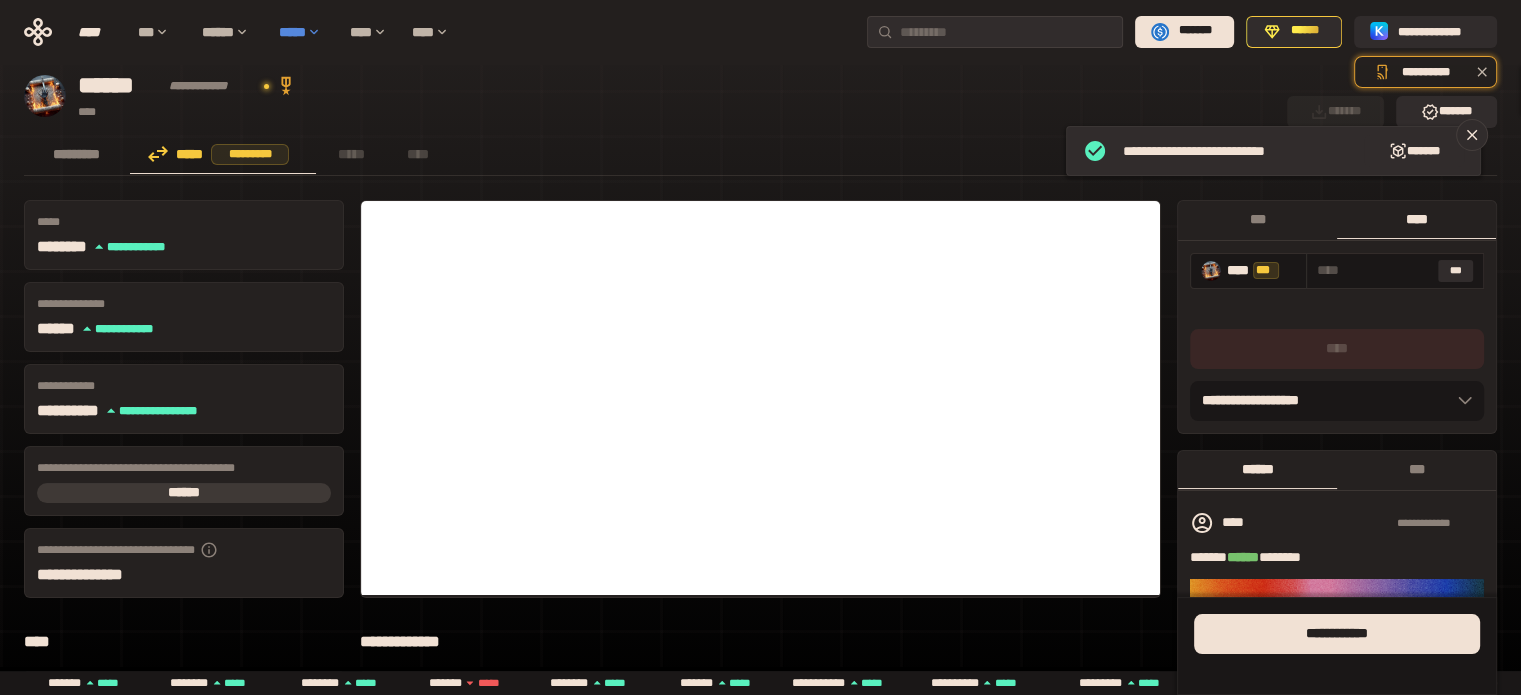 click on "*****" at bounding box center (304, 32) 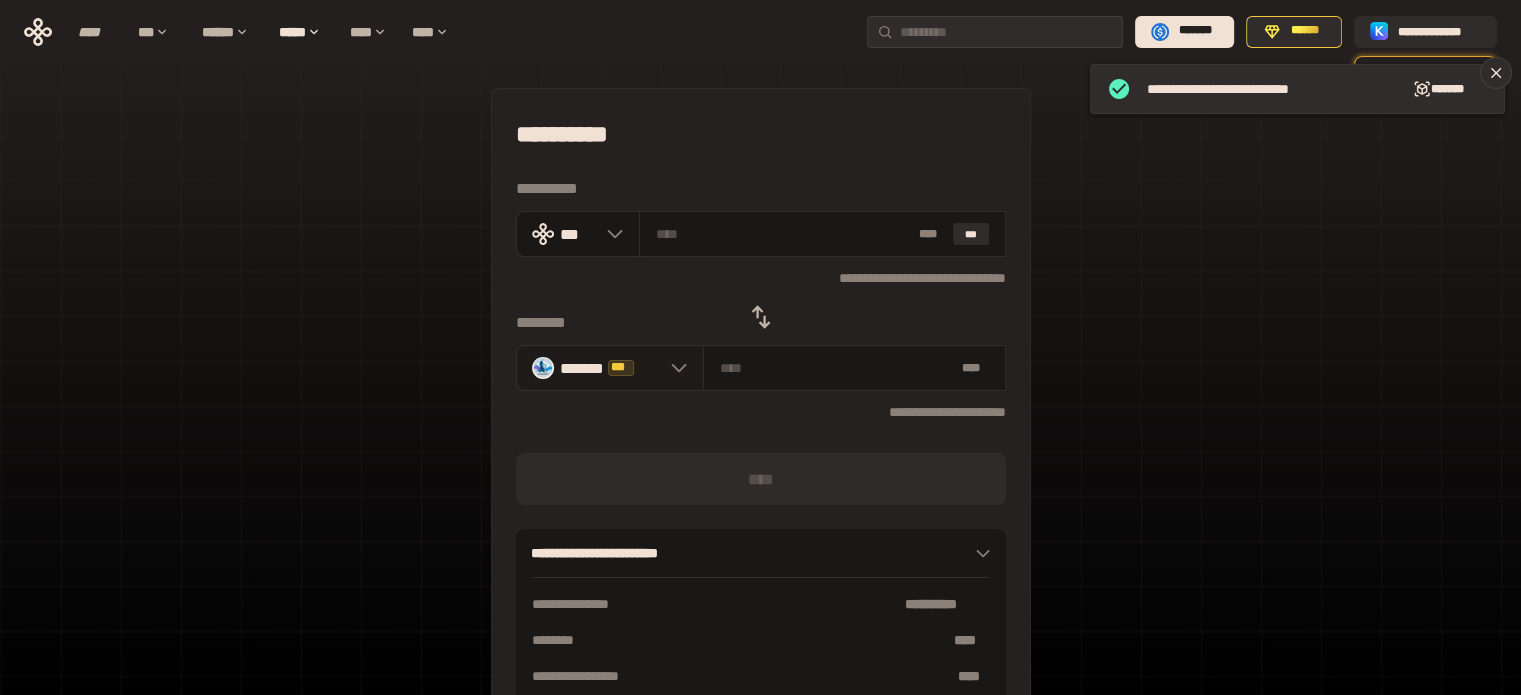 click 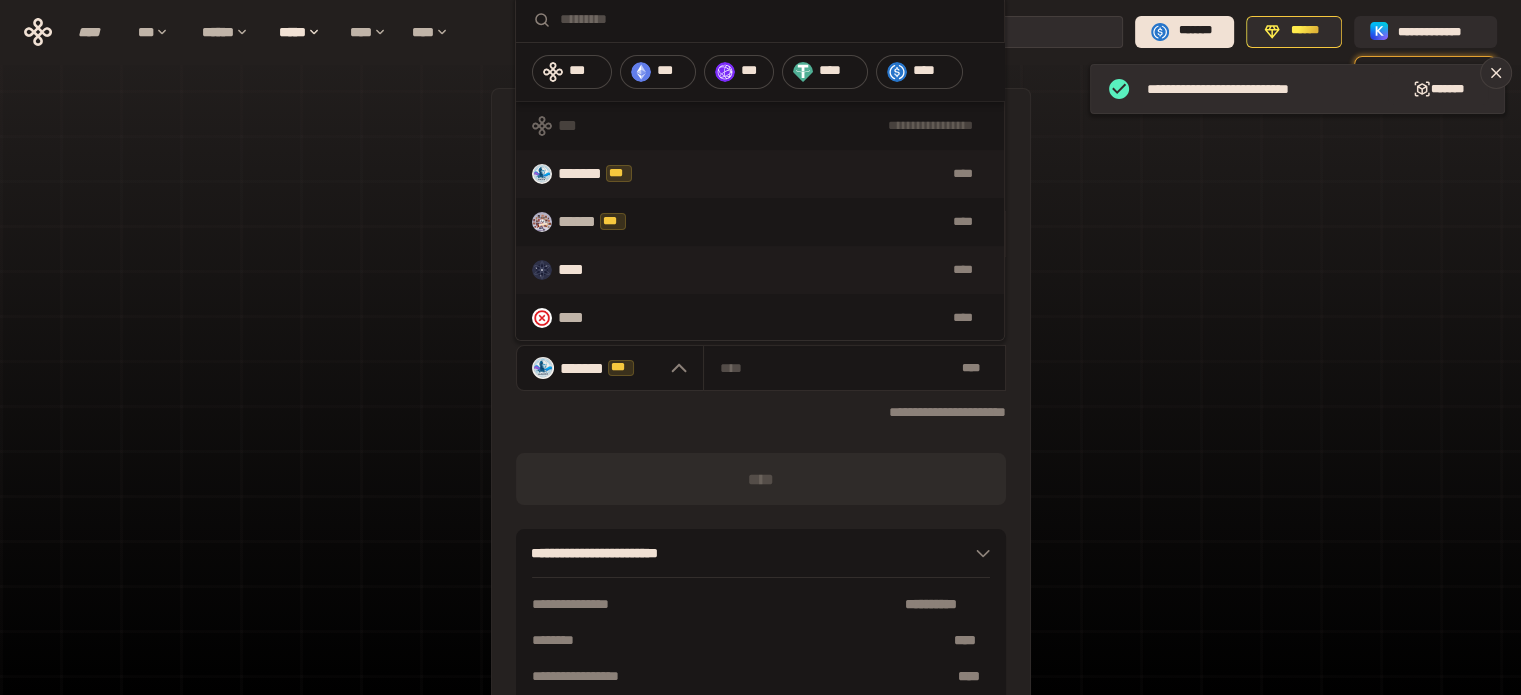click on "**** ****" at bounding box center [760, 270] 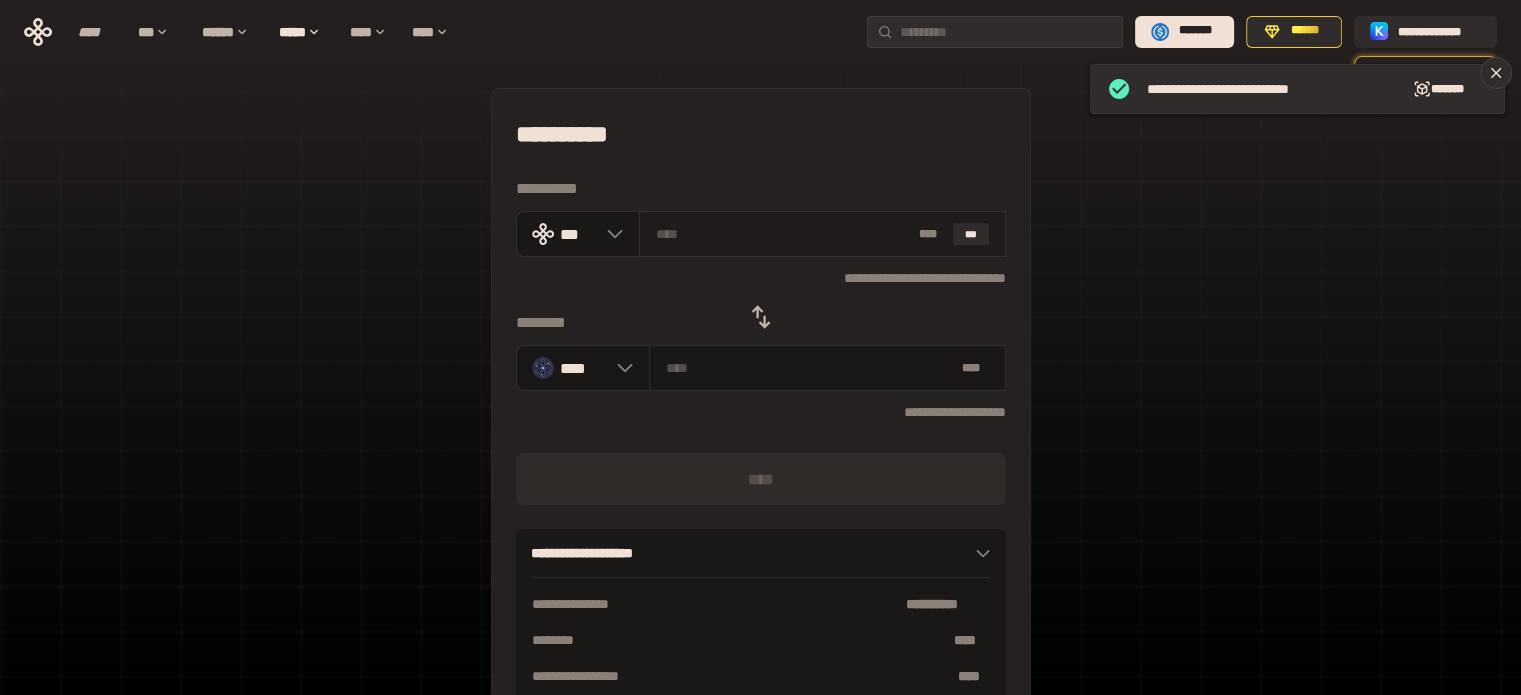 click at bounding box center (783, 234) 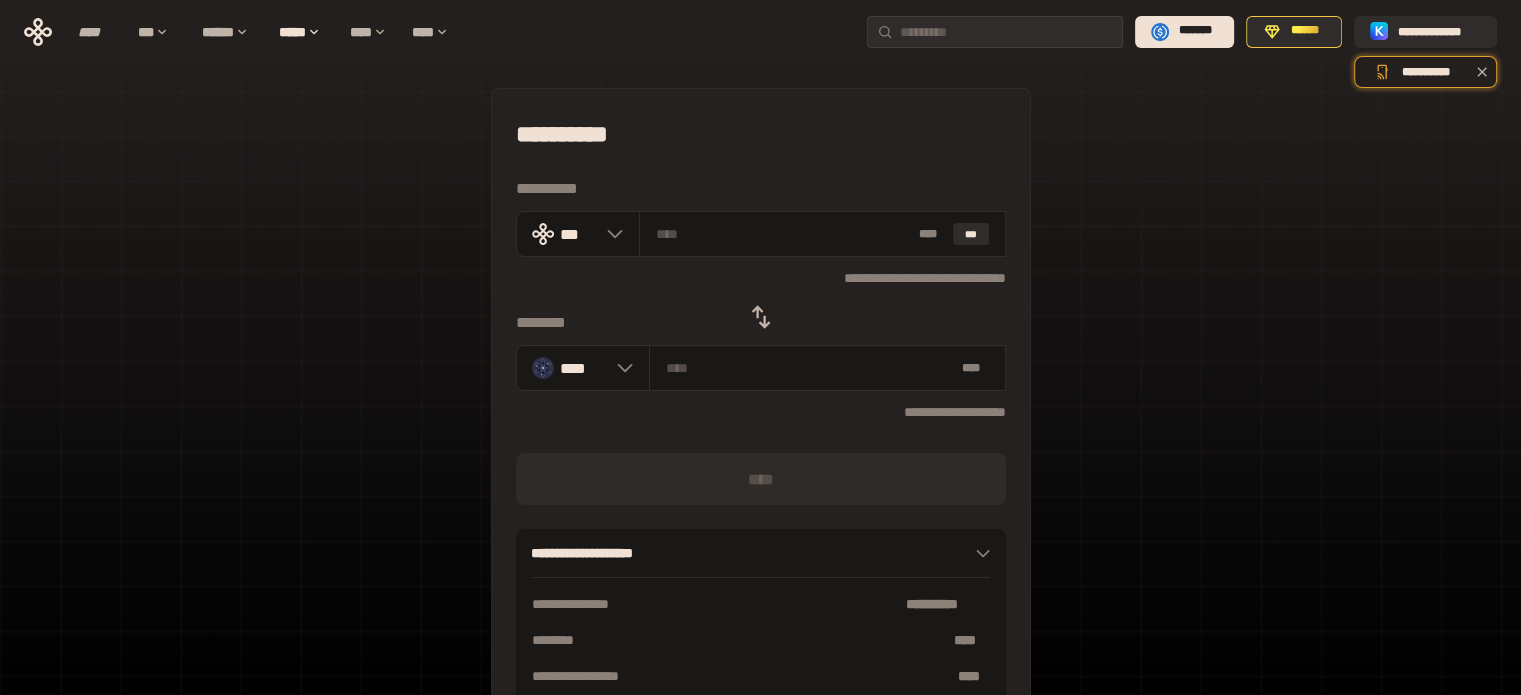 type on "*" 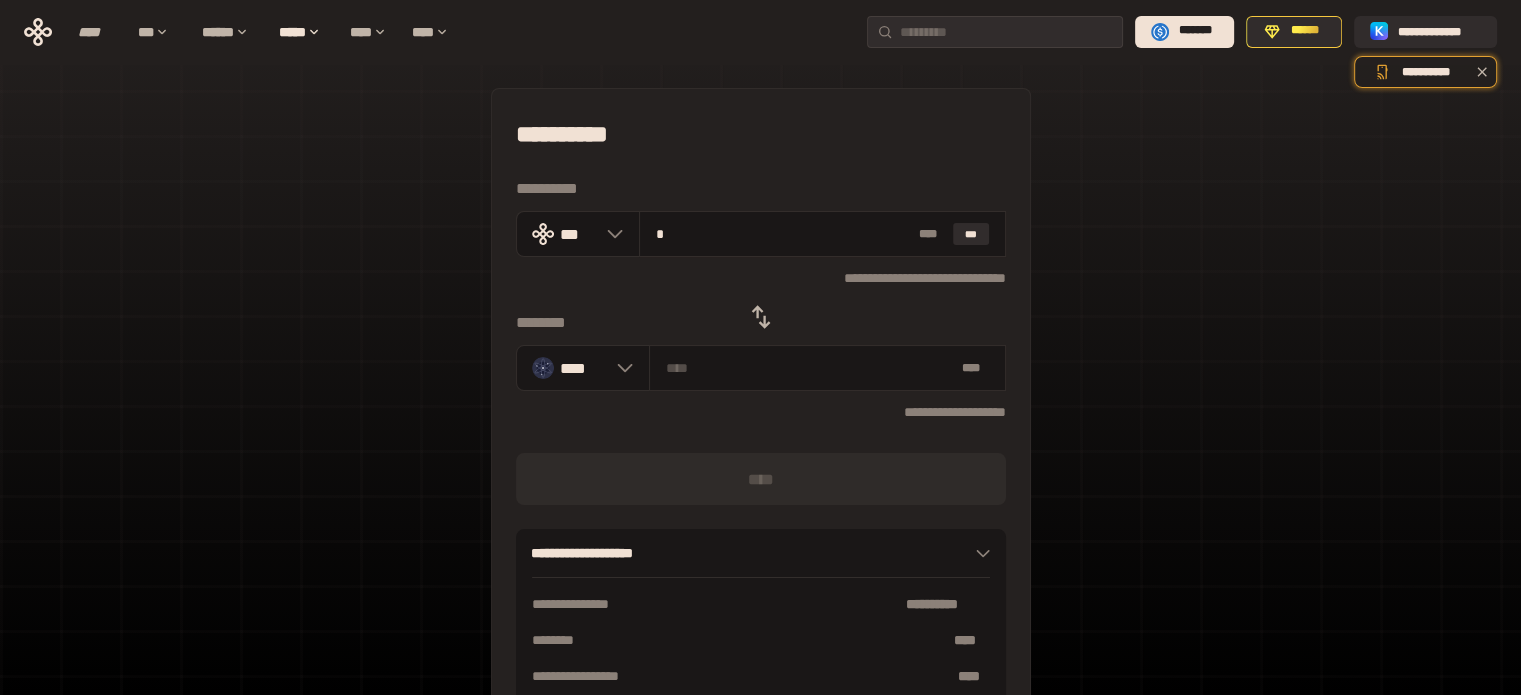 type on "********" 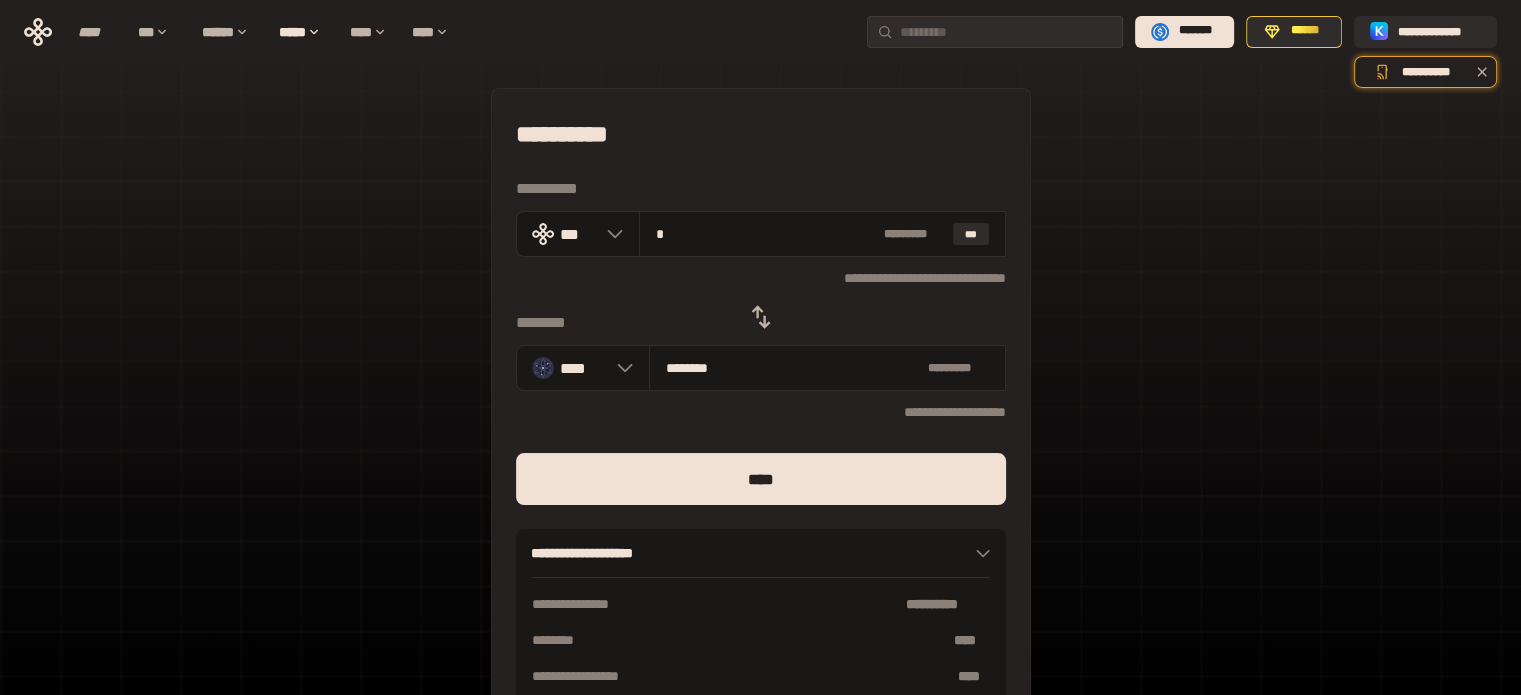 type on "**" 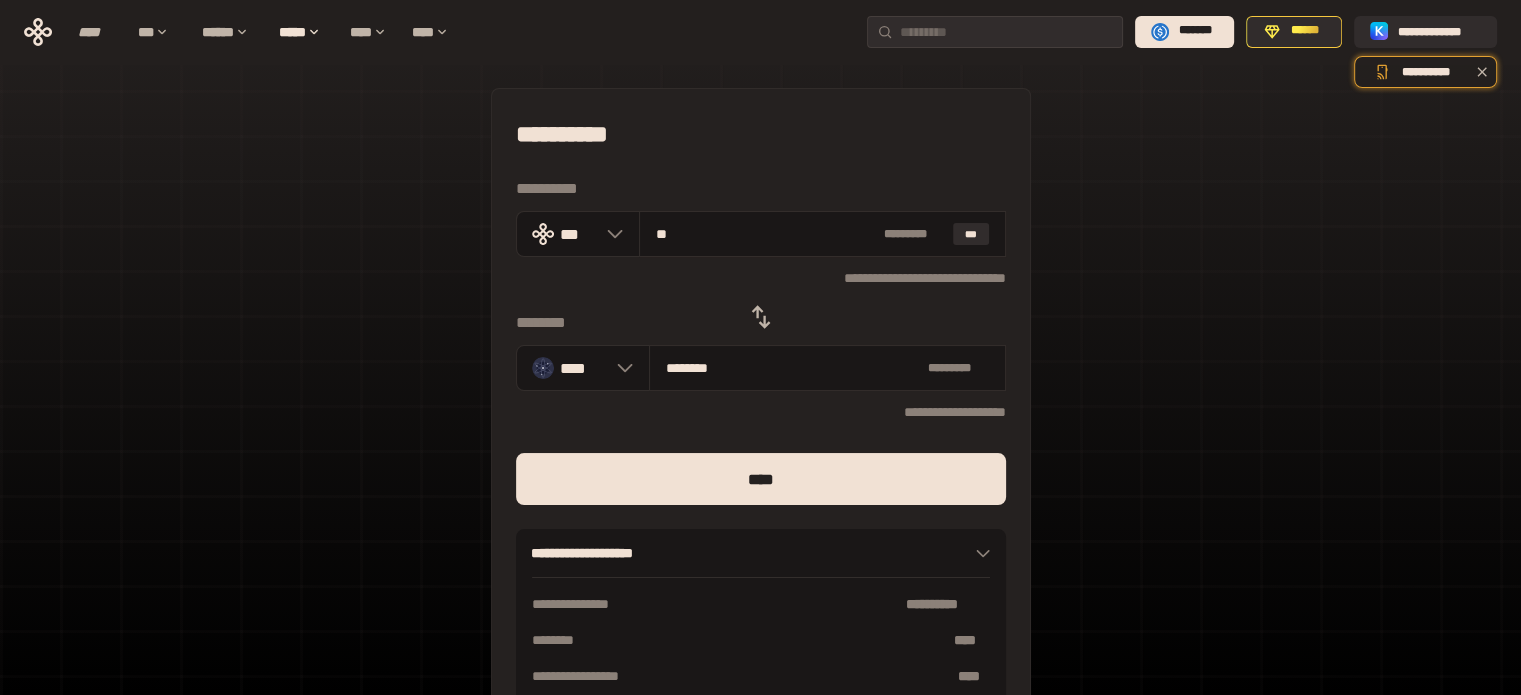 type on "********" 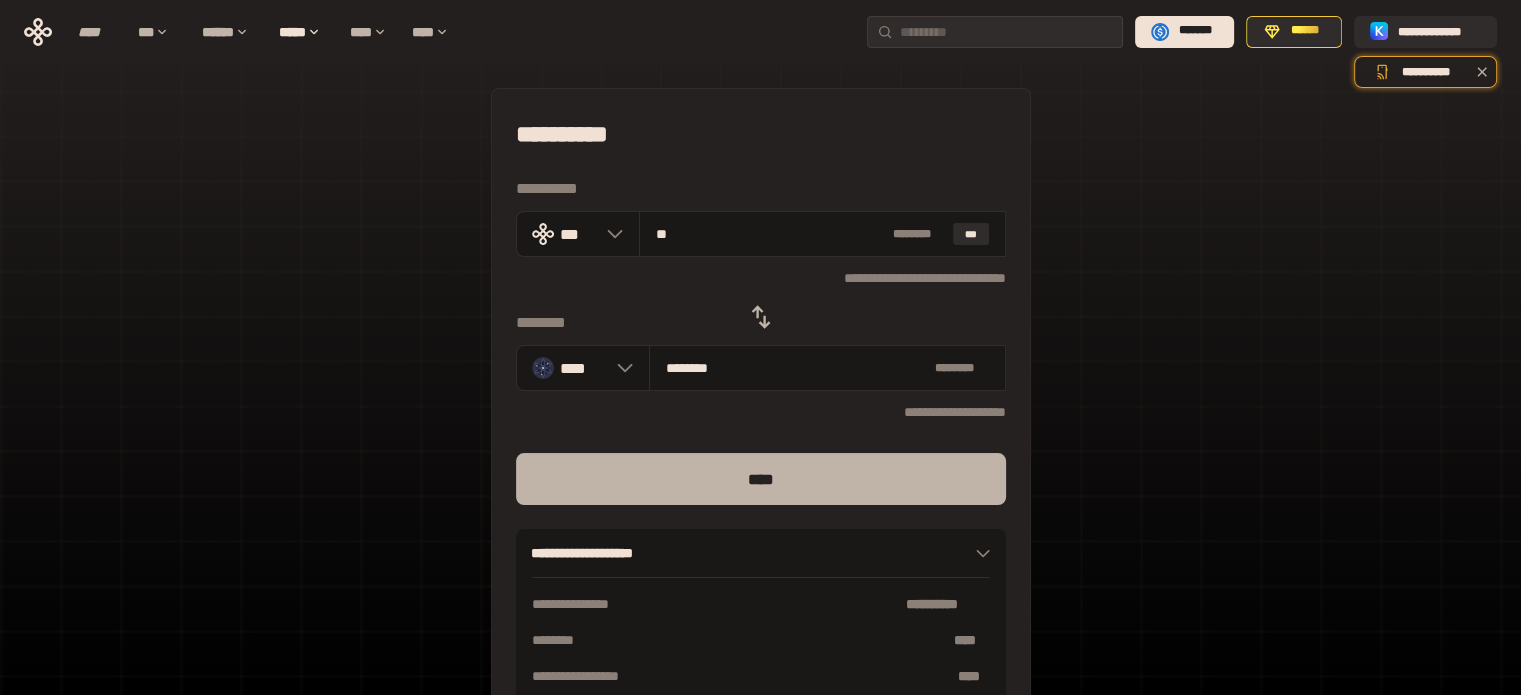 type on "**" 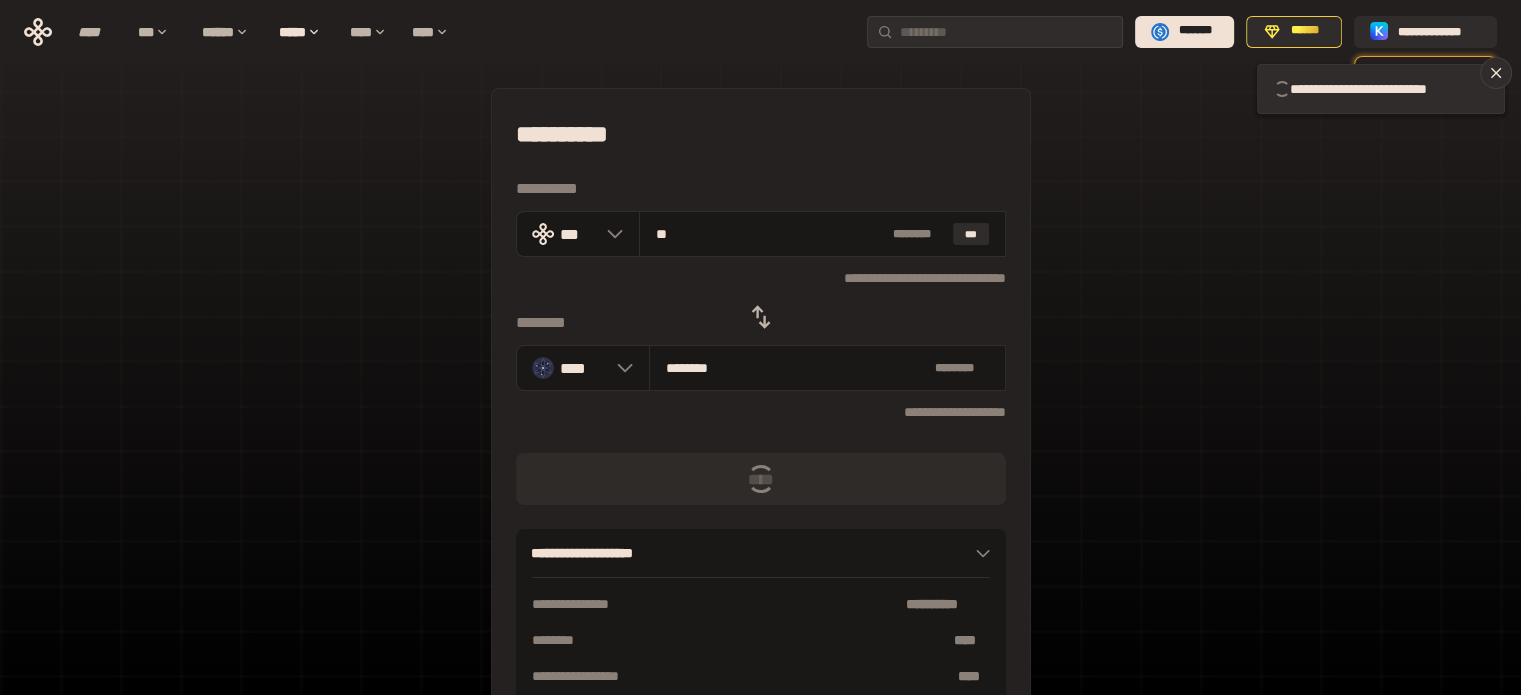 type 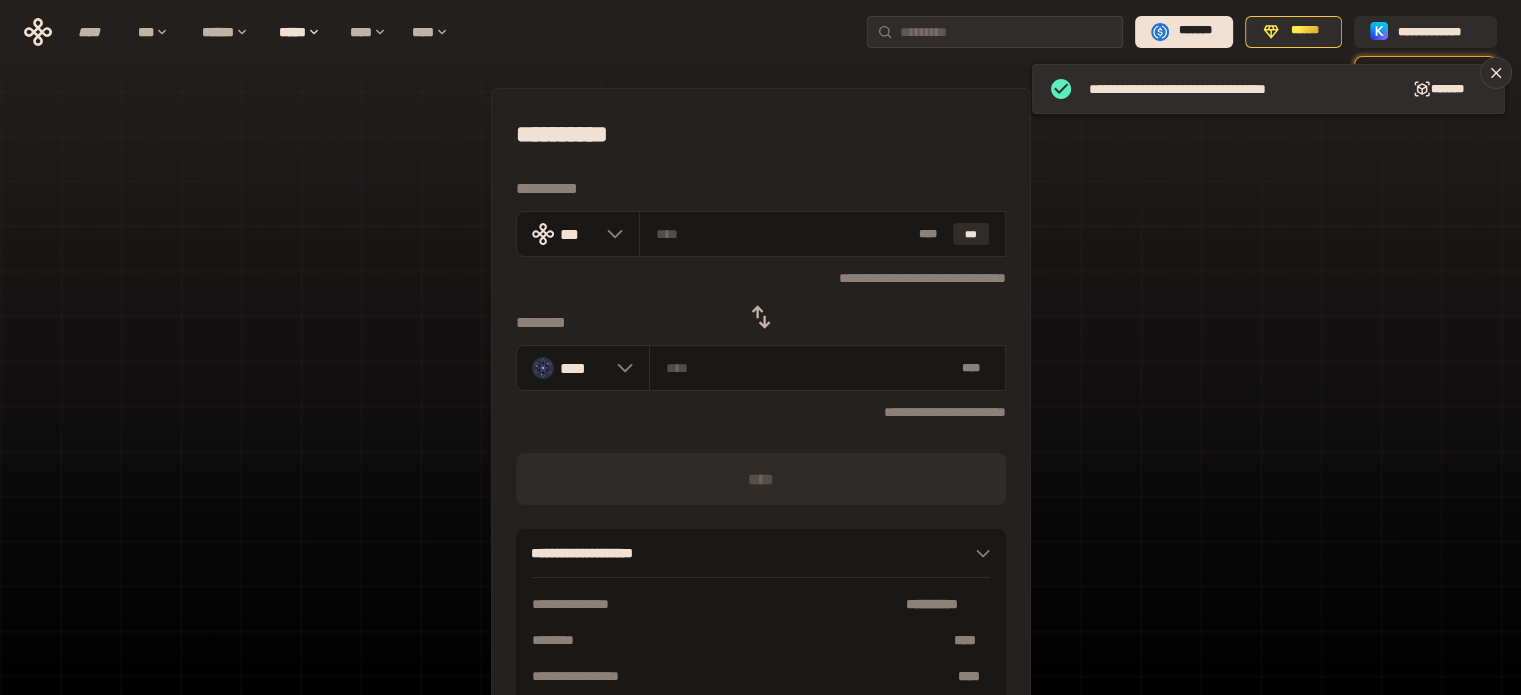 click 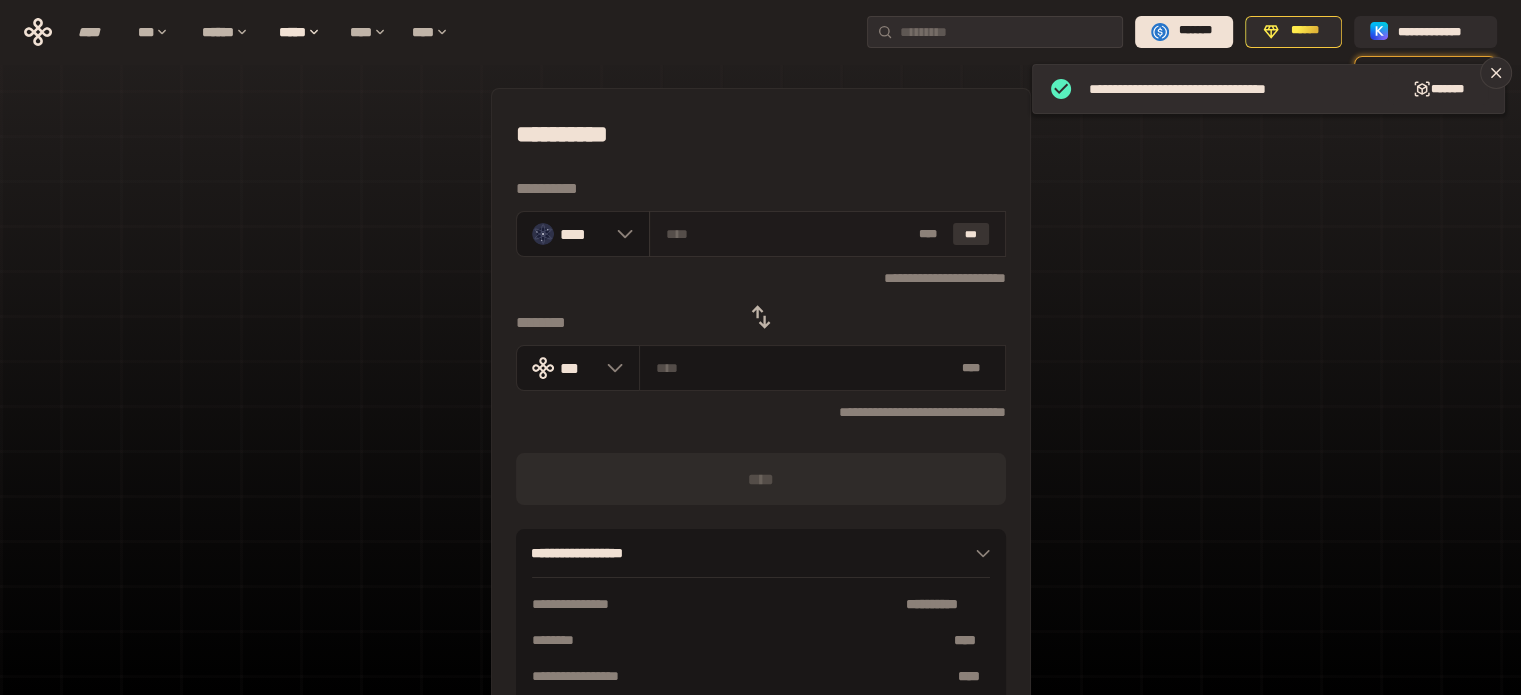 click on "***" at bounding box center (971, 234) 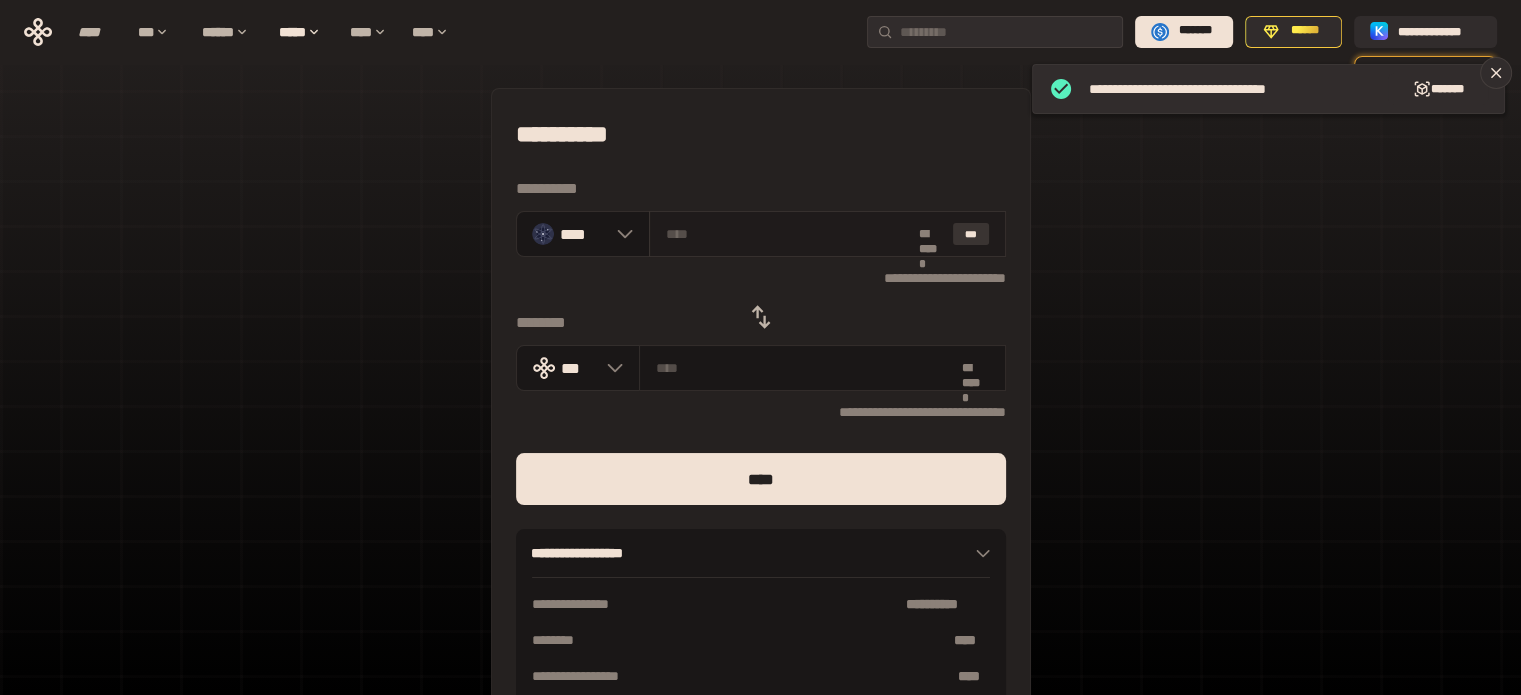 type on "********" 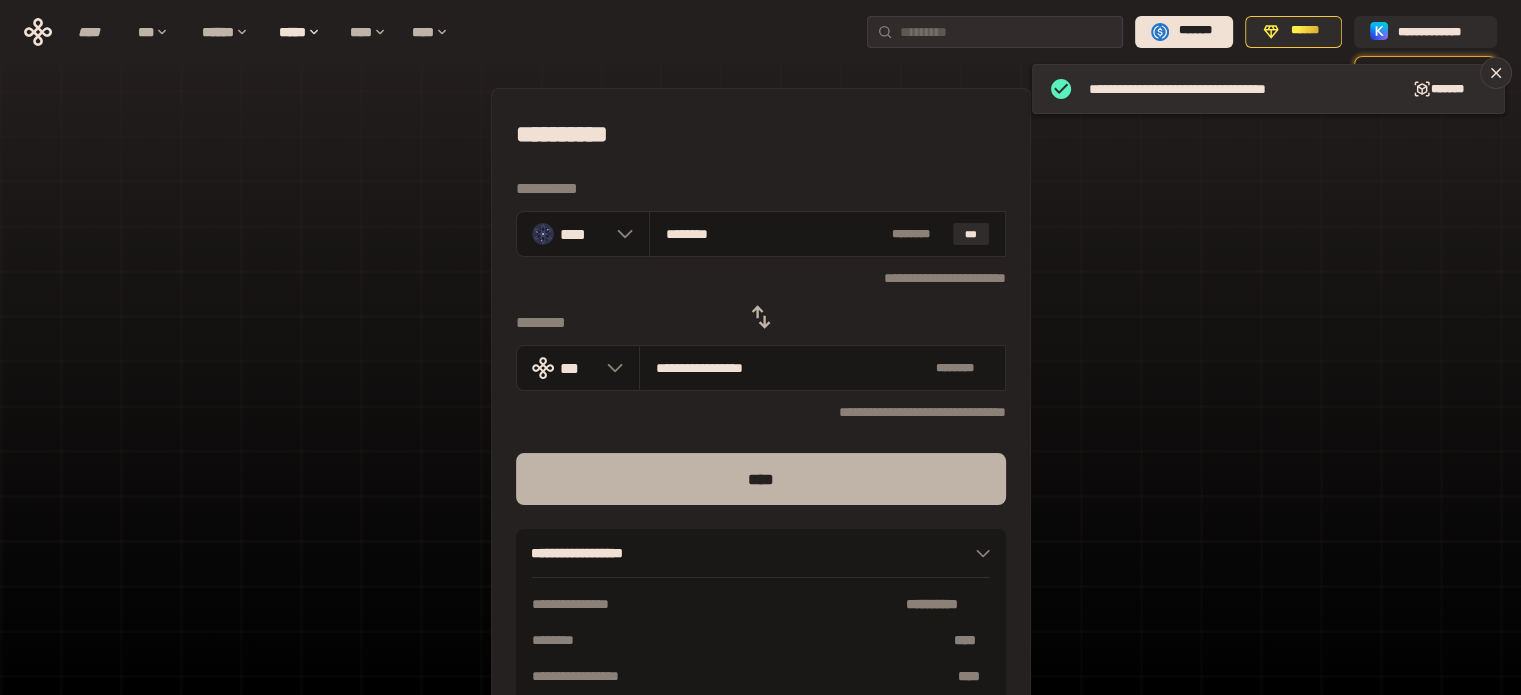 click on "****" at bounding box center [761, 479] 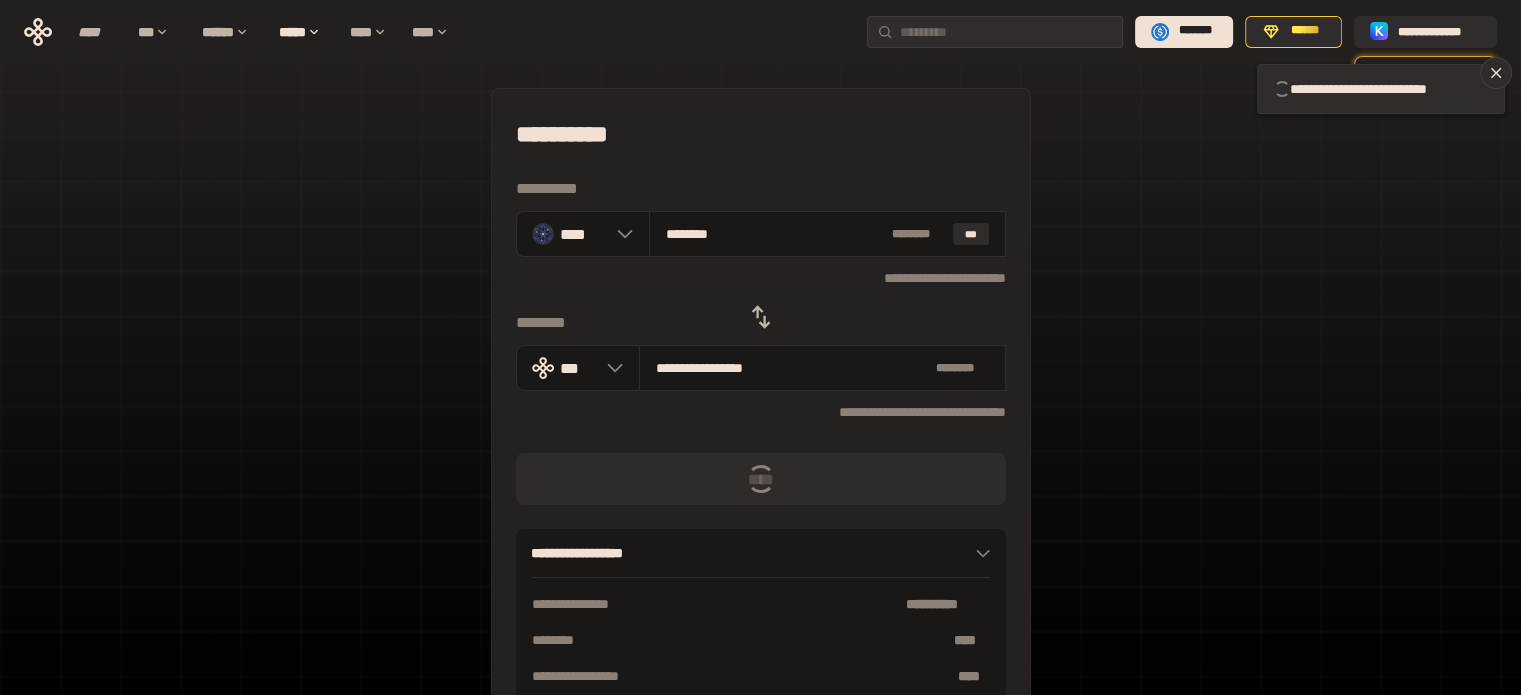 type 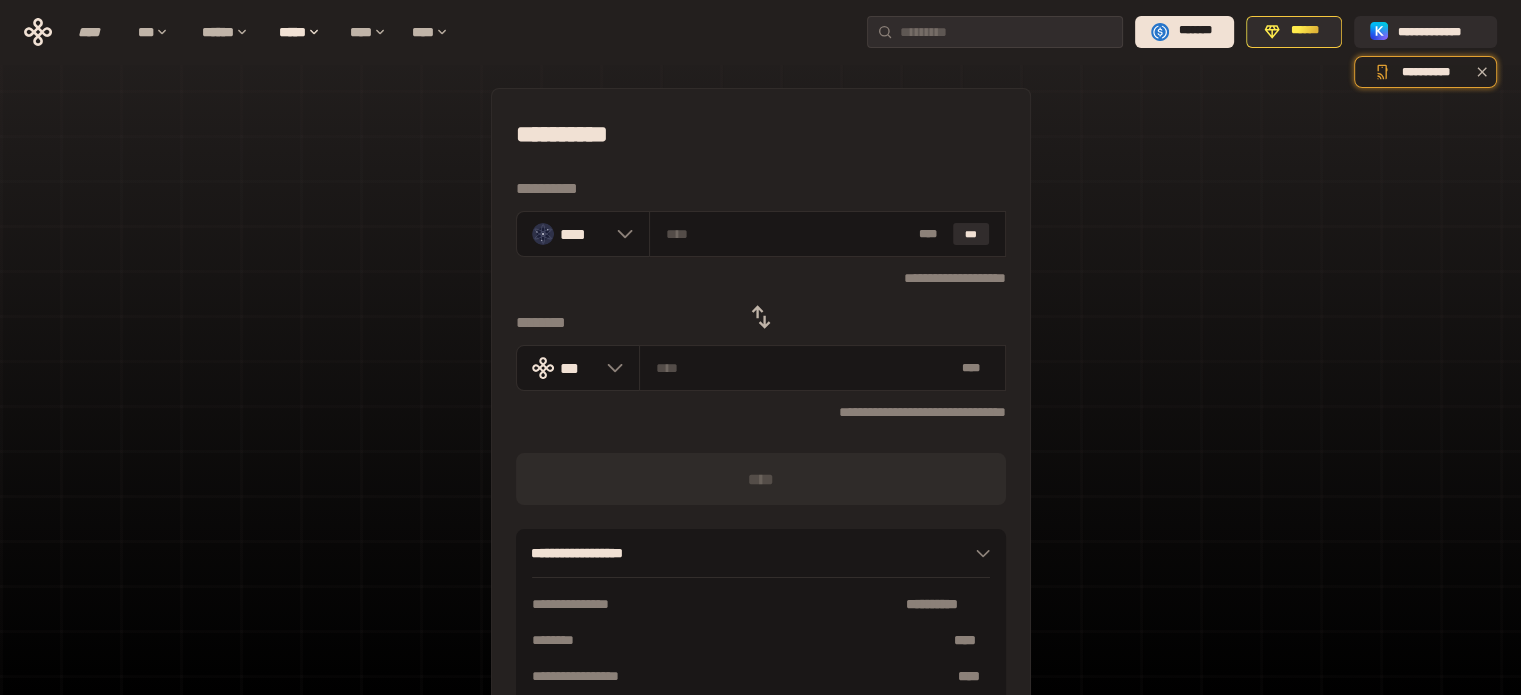 click 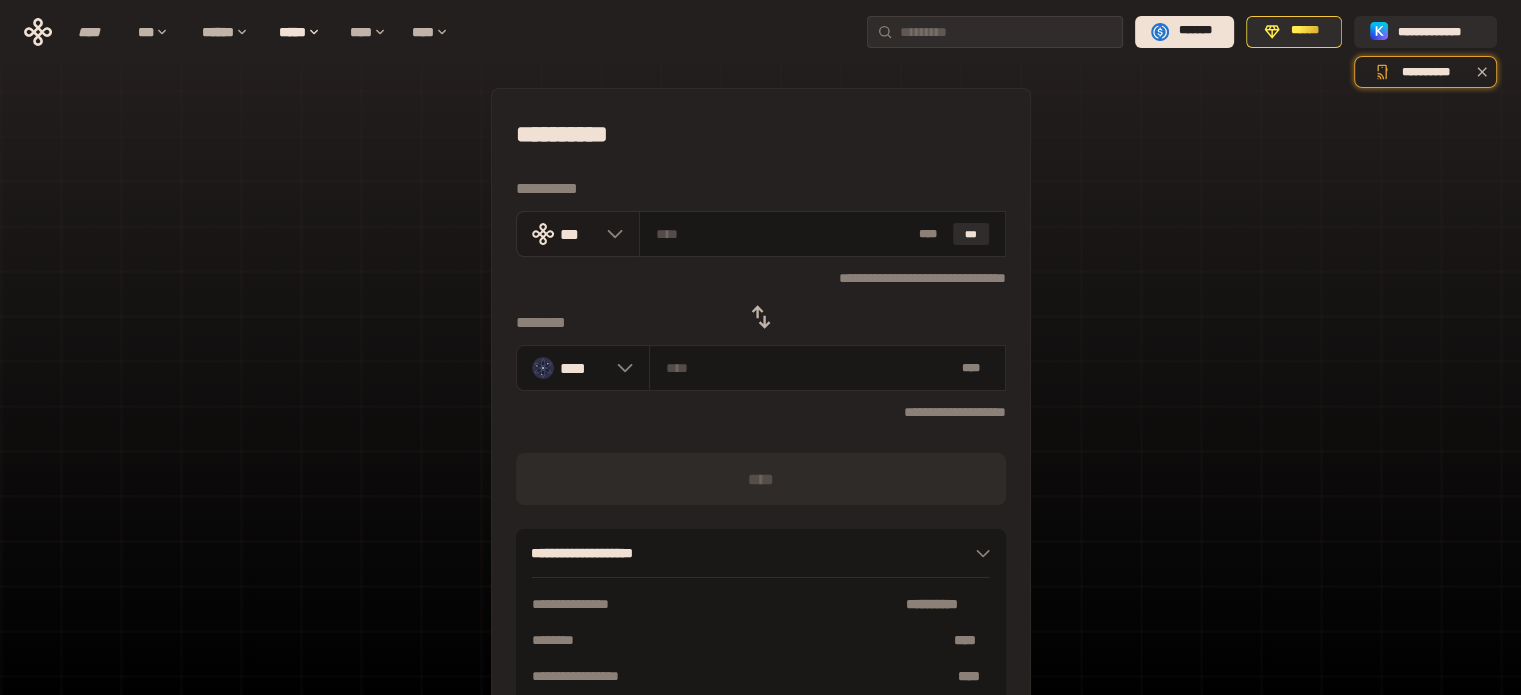 click 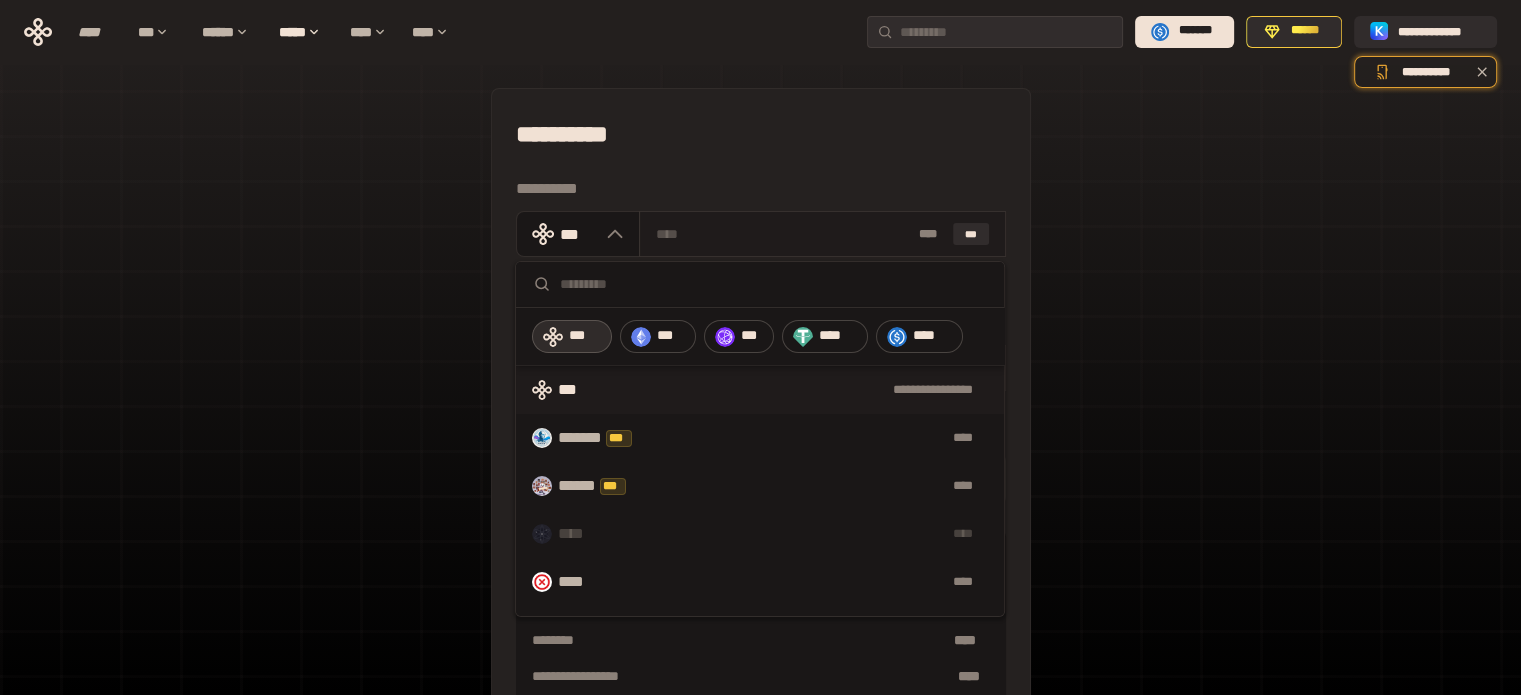 click at bounding box center (783, 234) 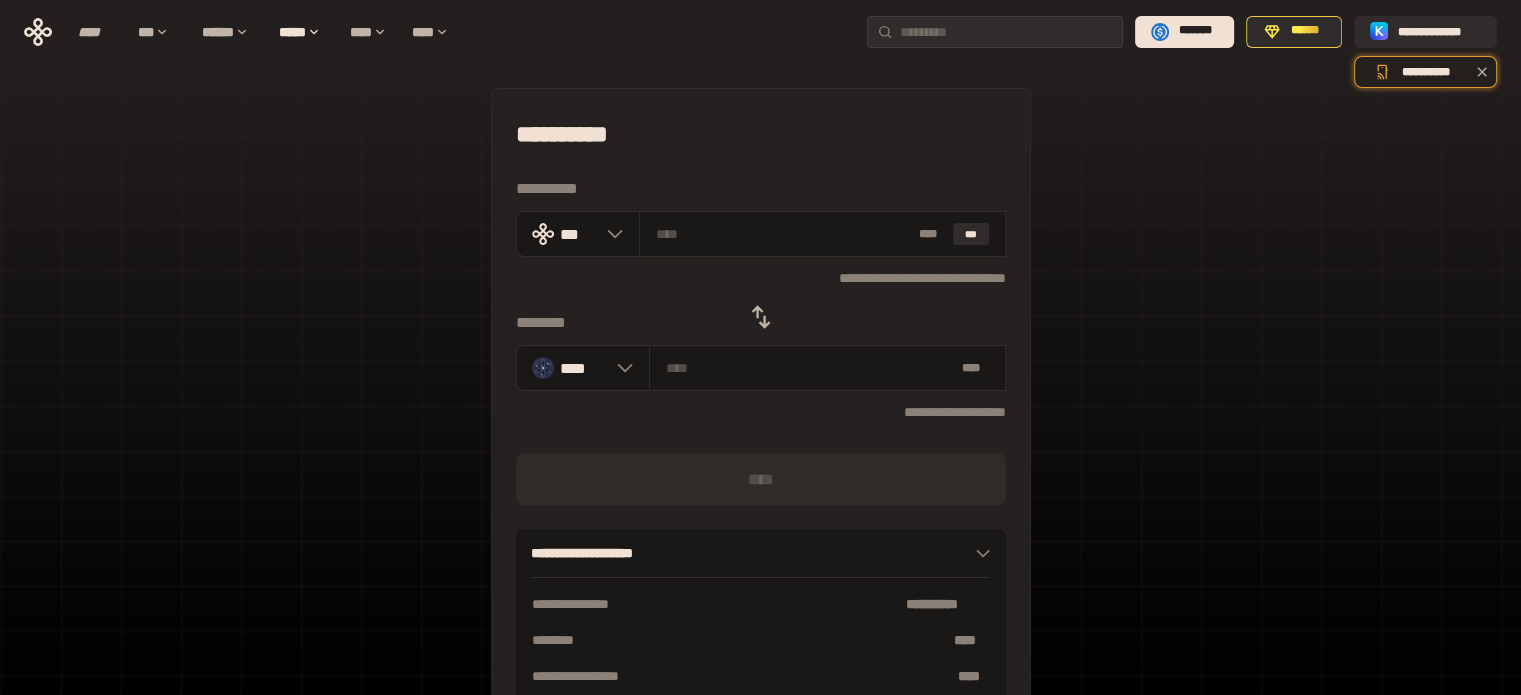 type on "*" 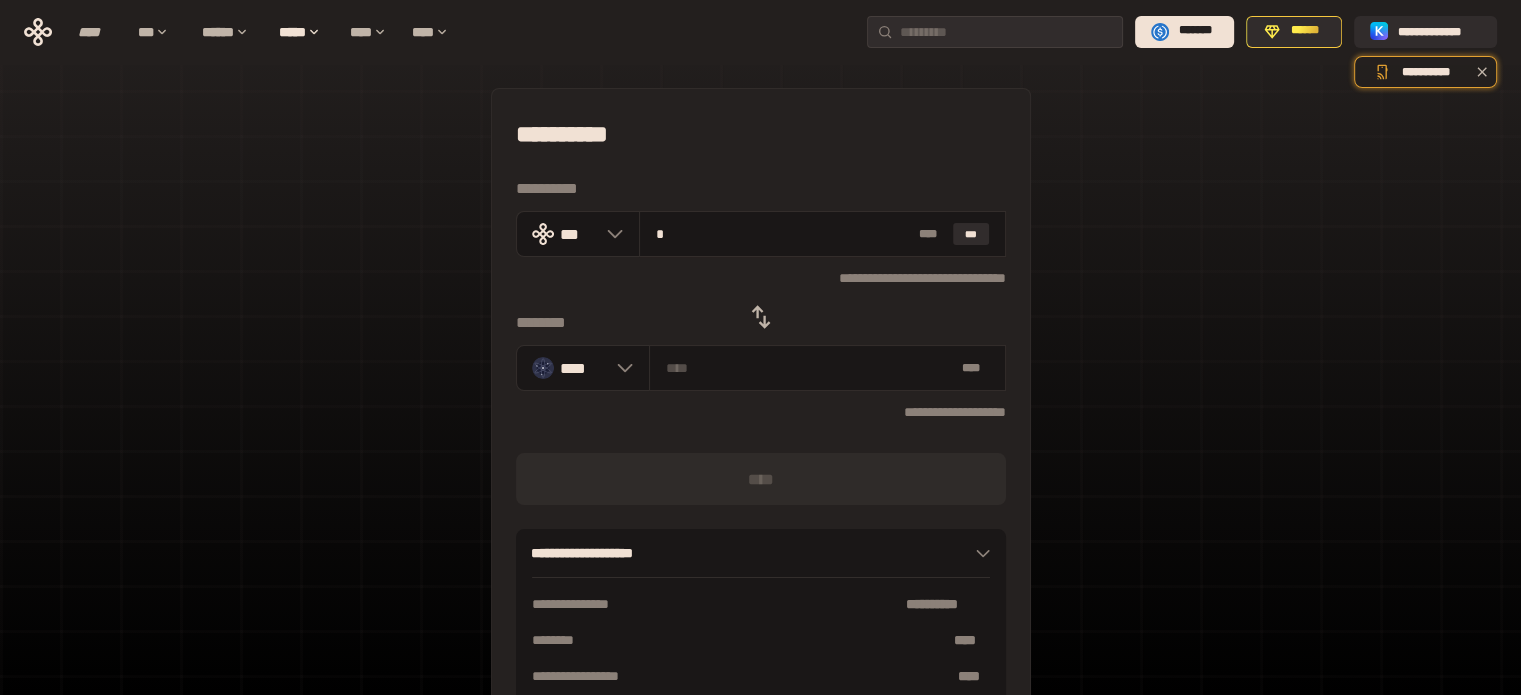 type on "********" 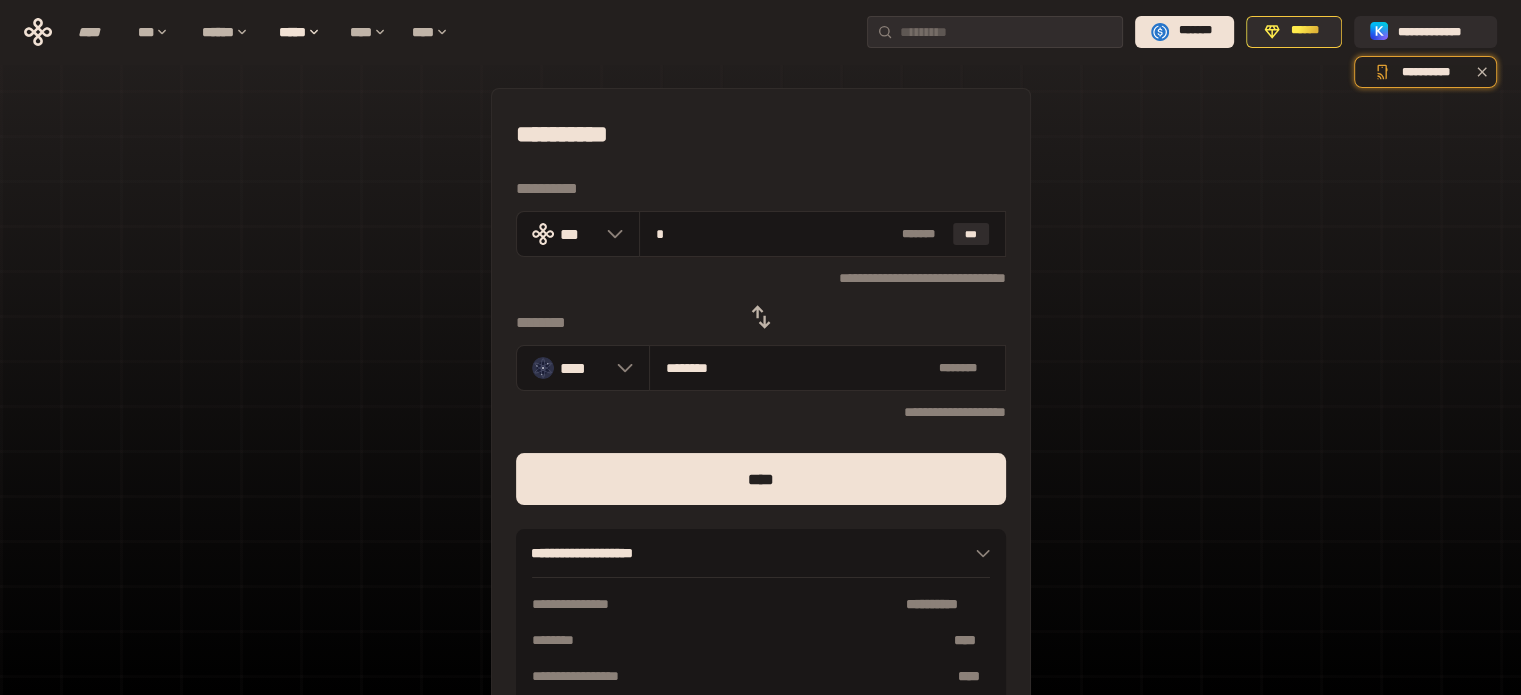 type on "**" 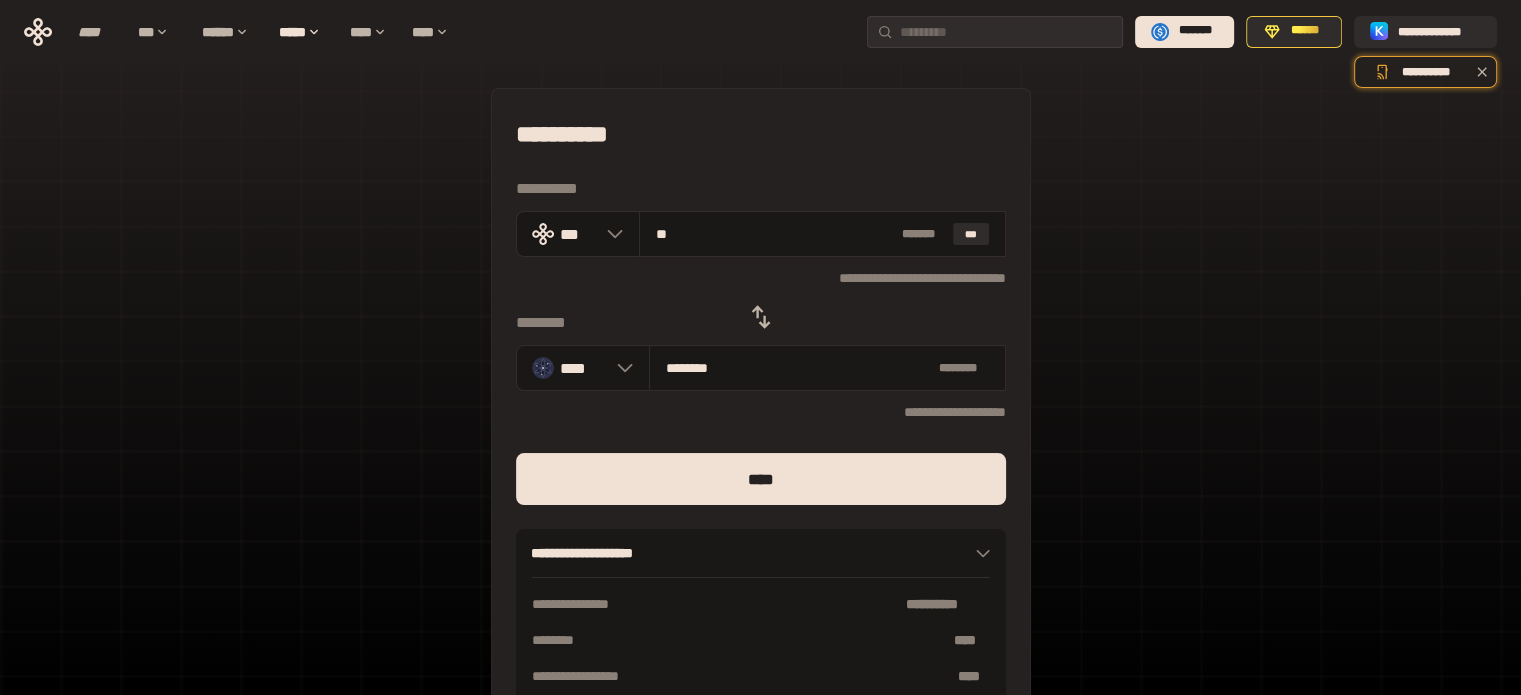 type on "*******" 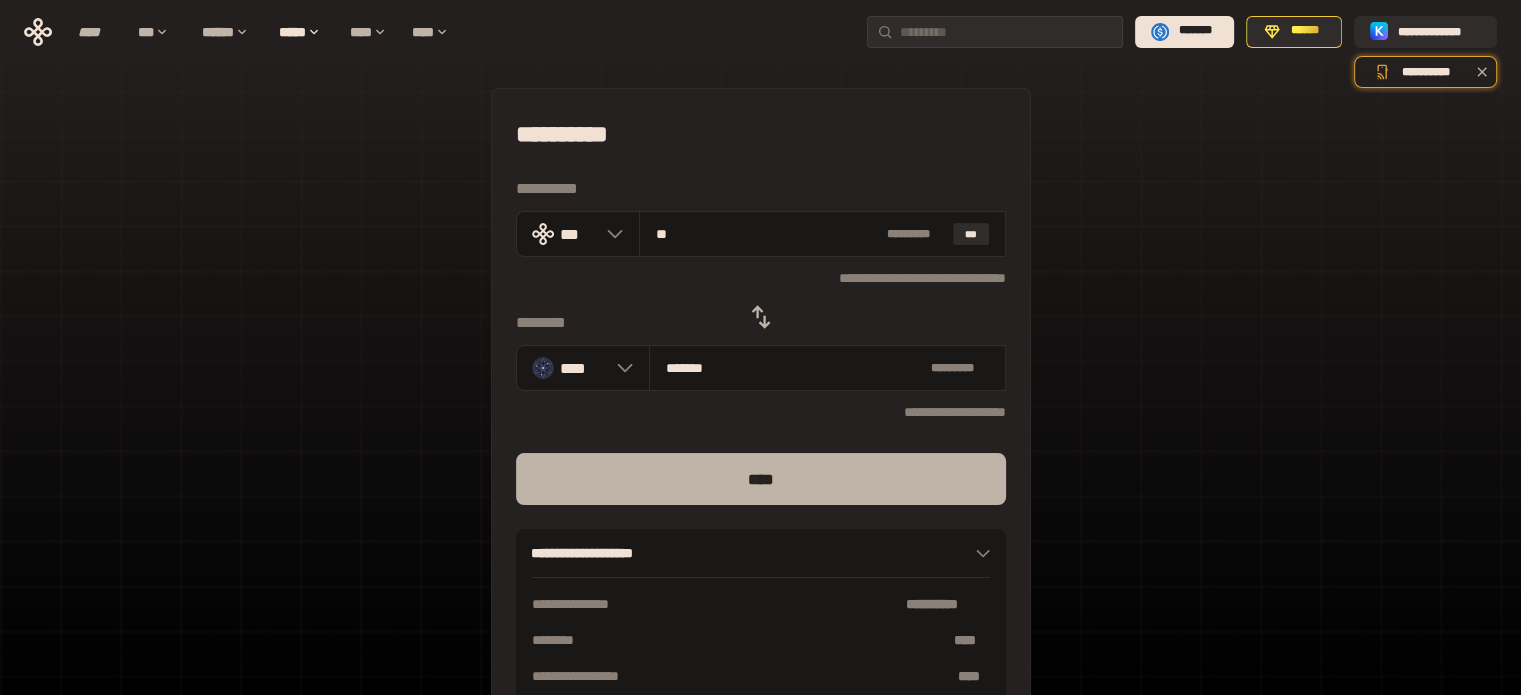 type on "**" 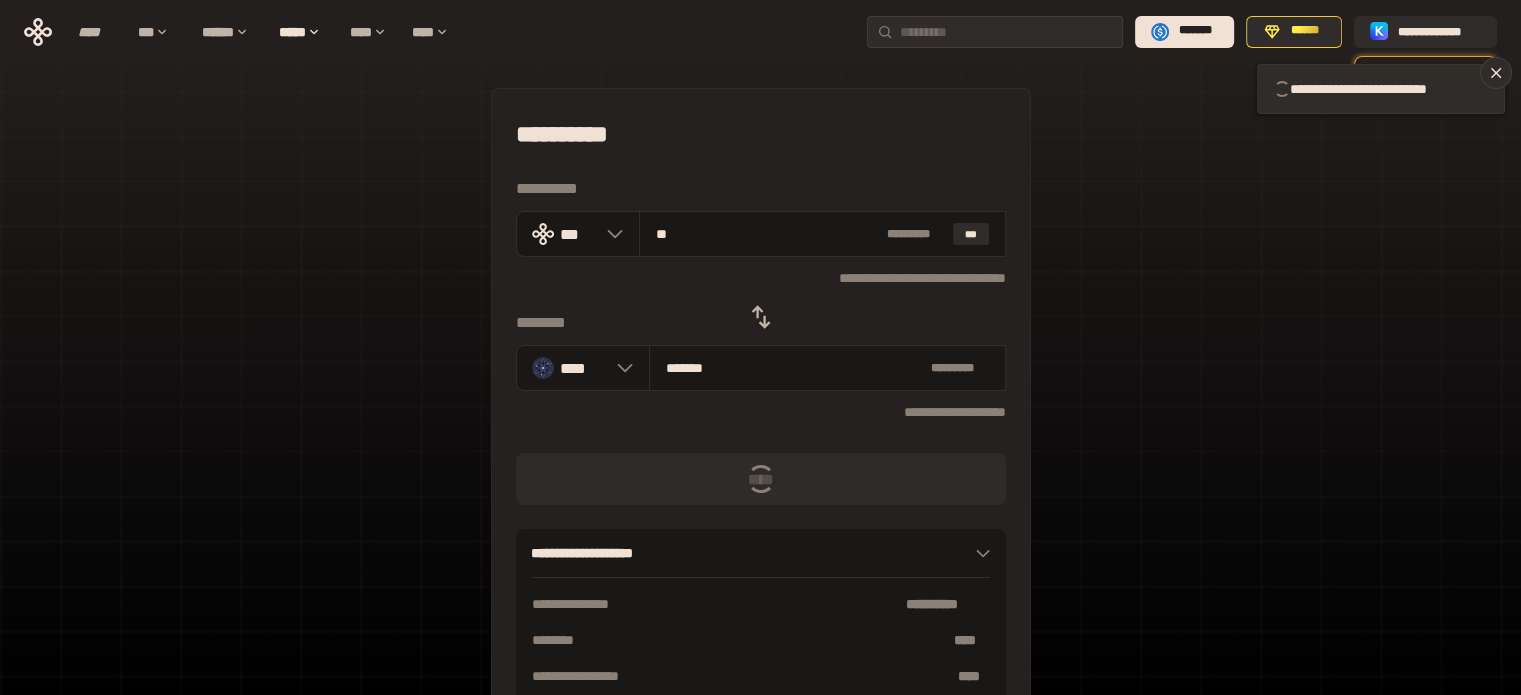 type 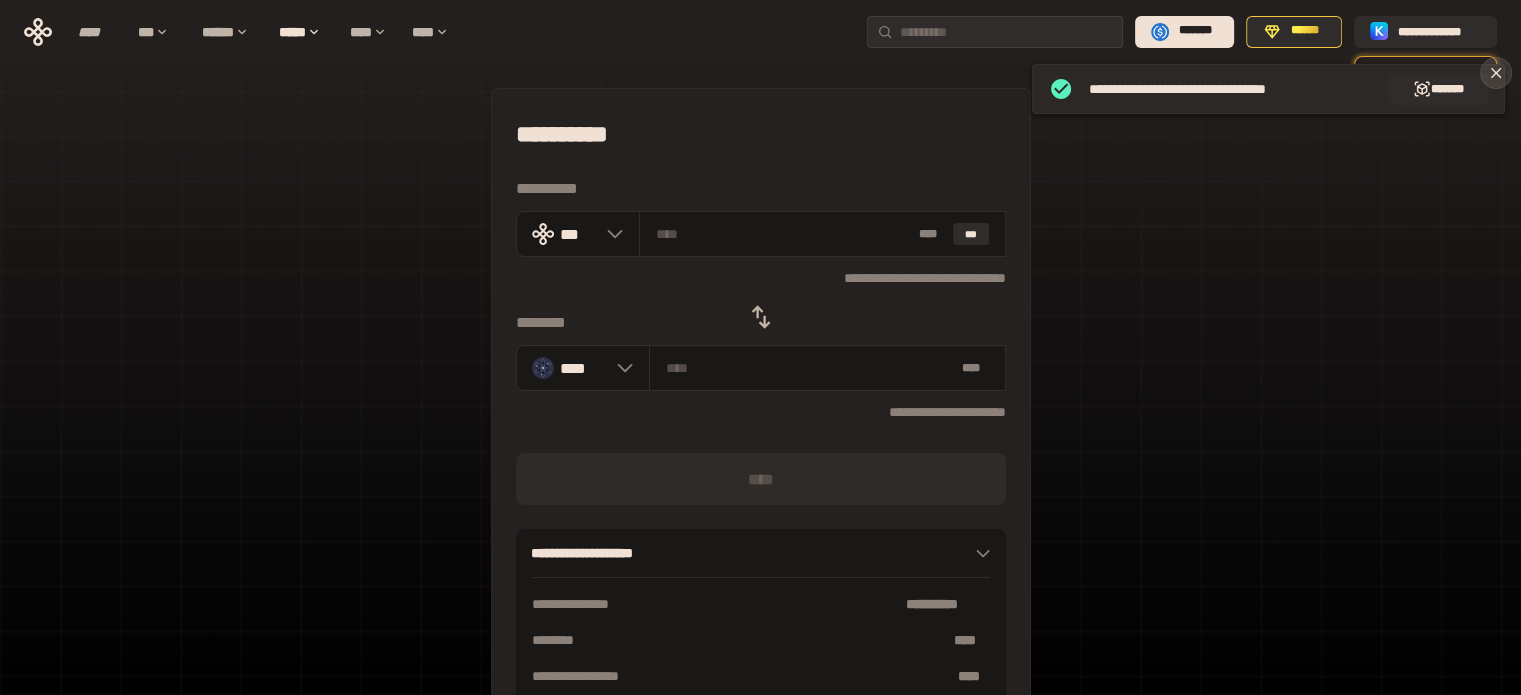 click 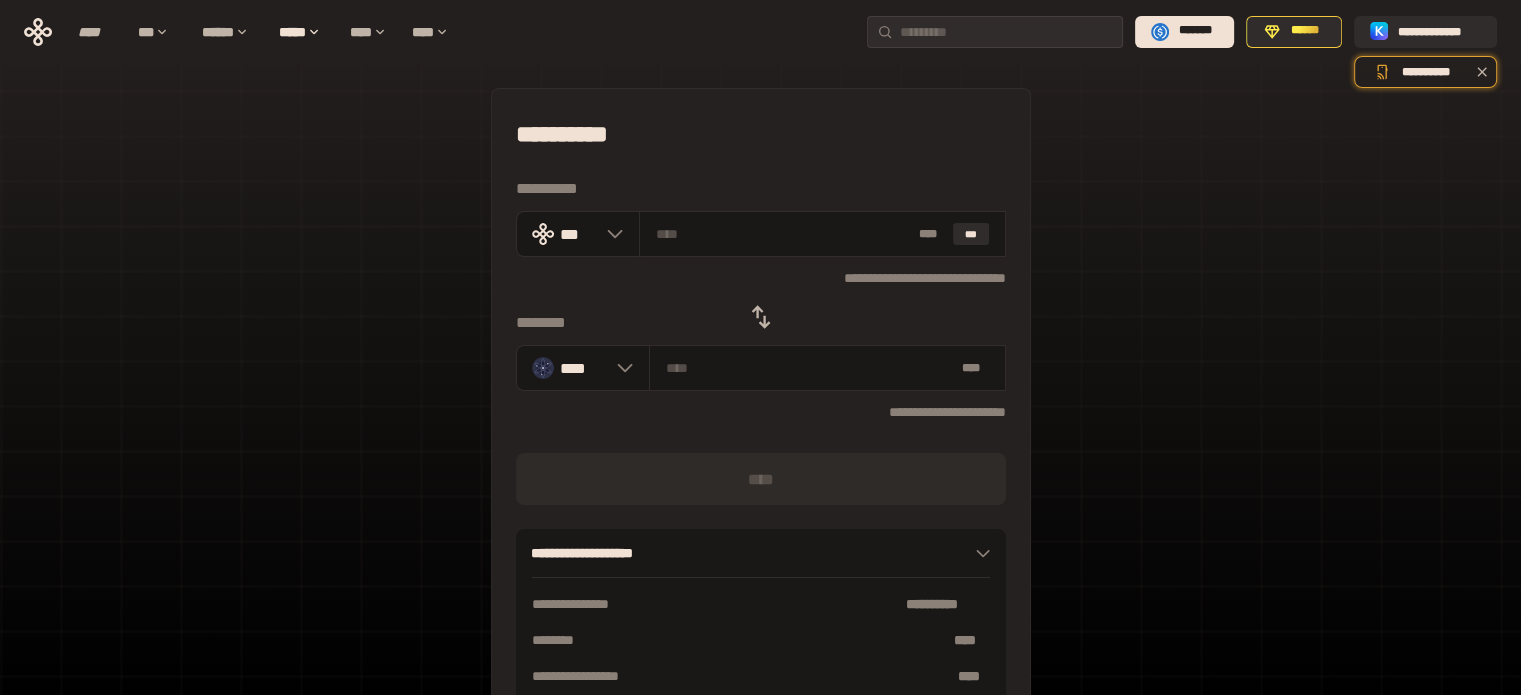 click 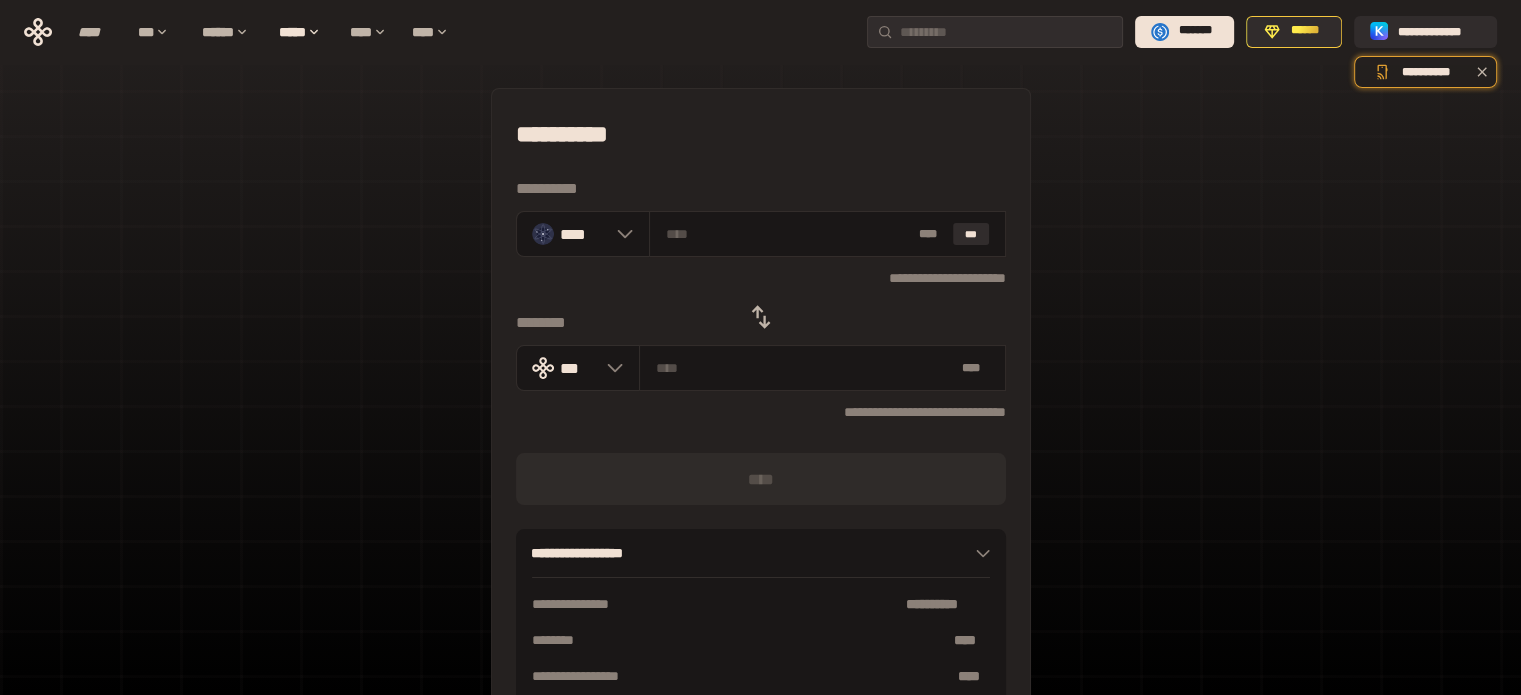 click 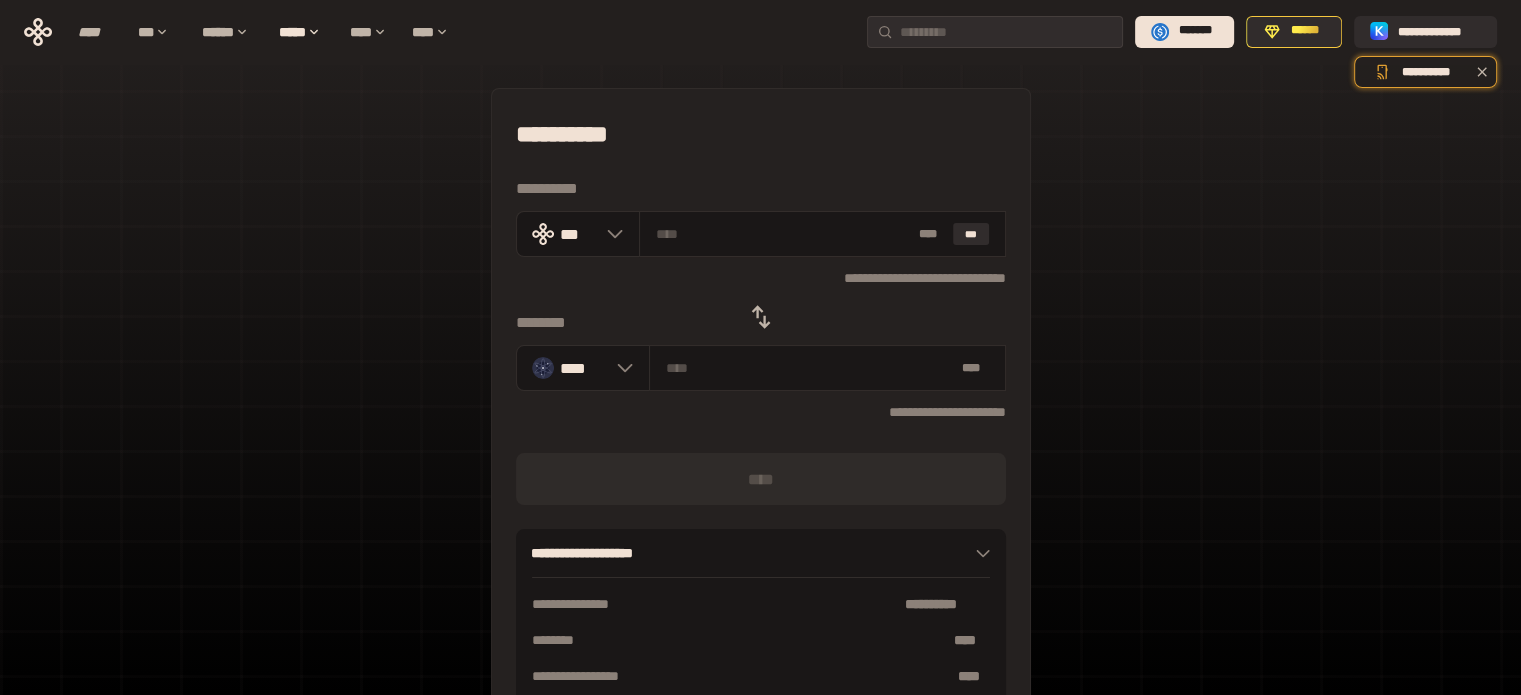 click 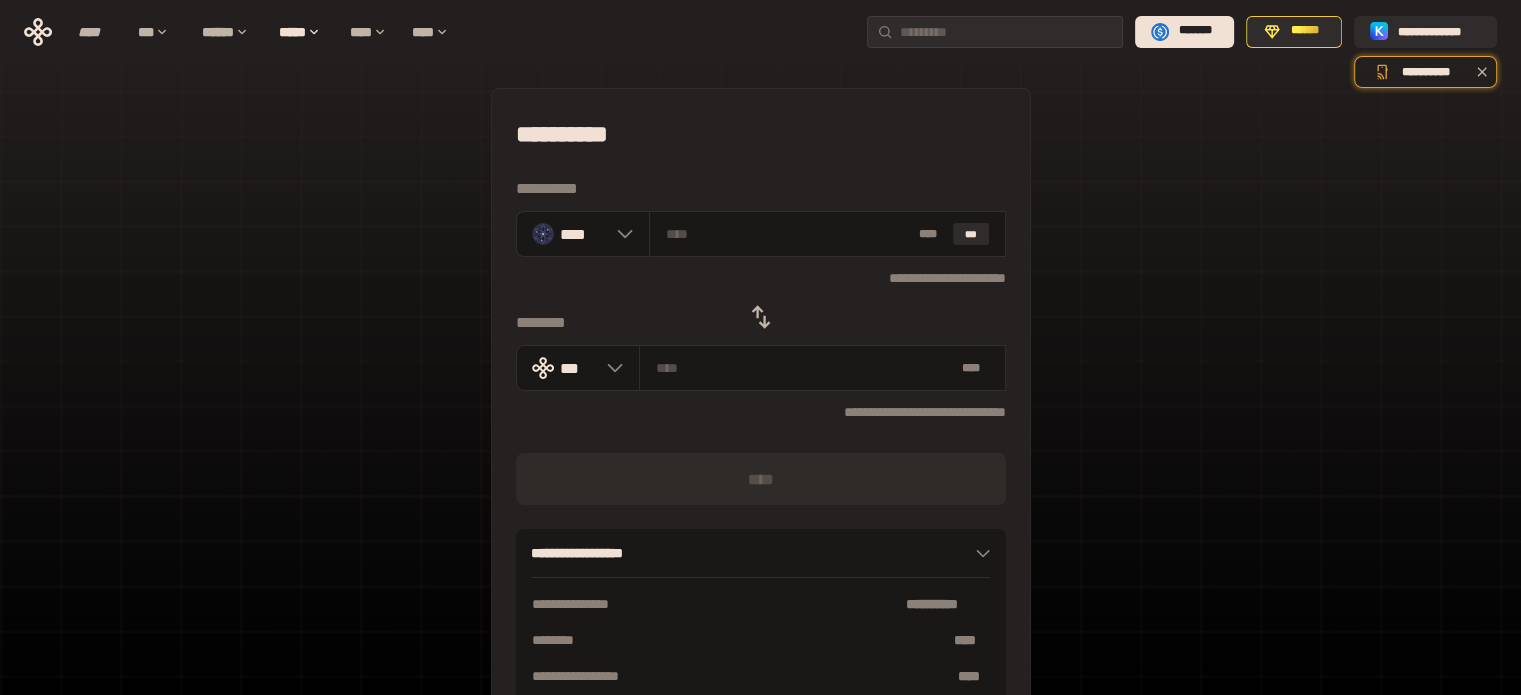 click 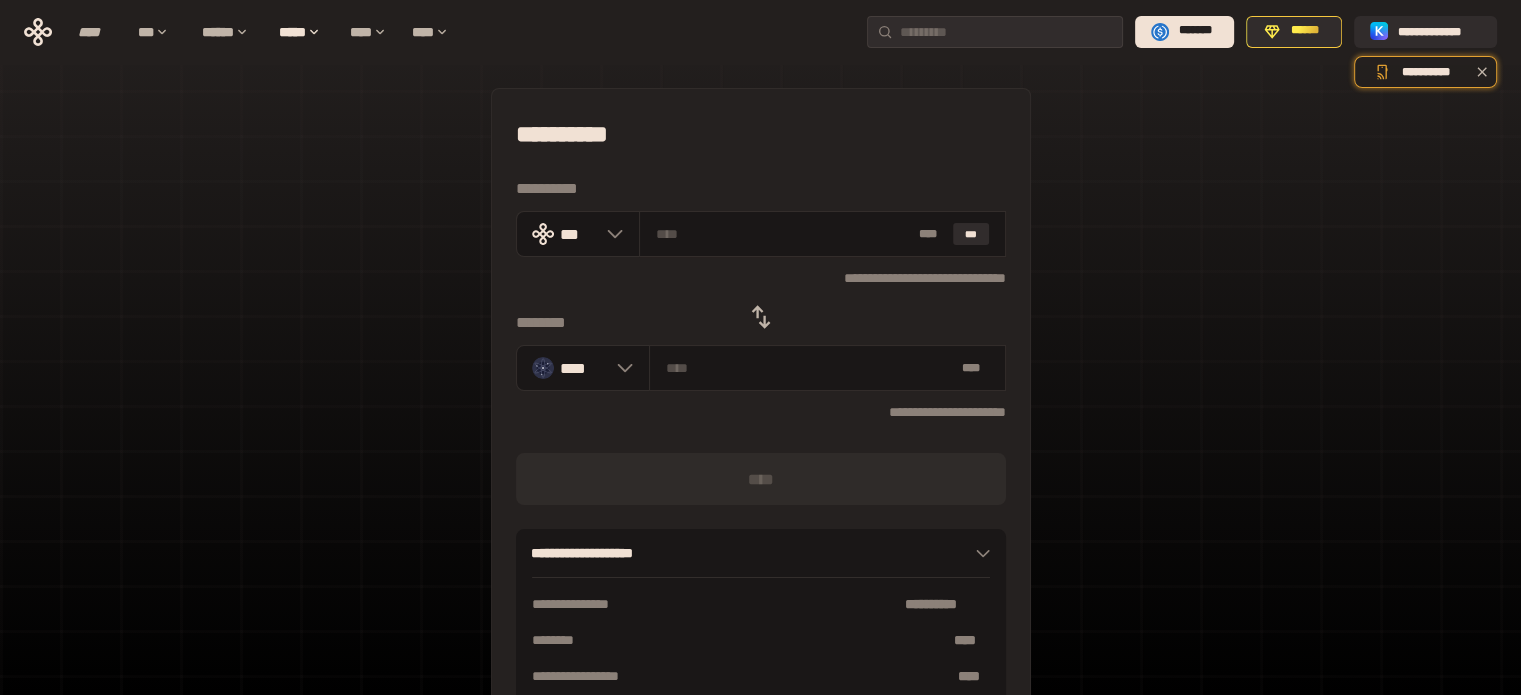 click 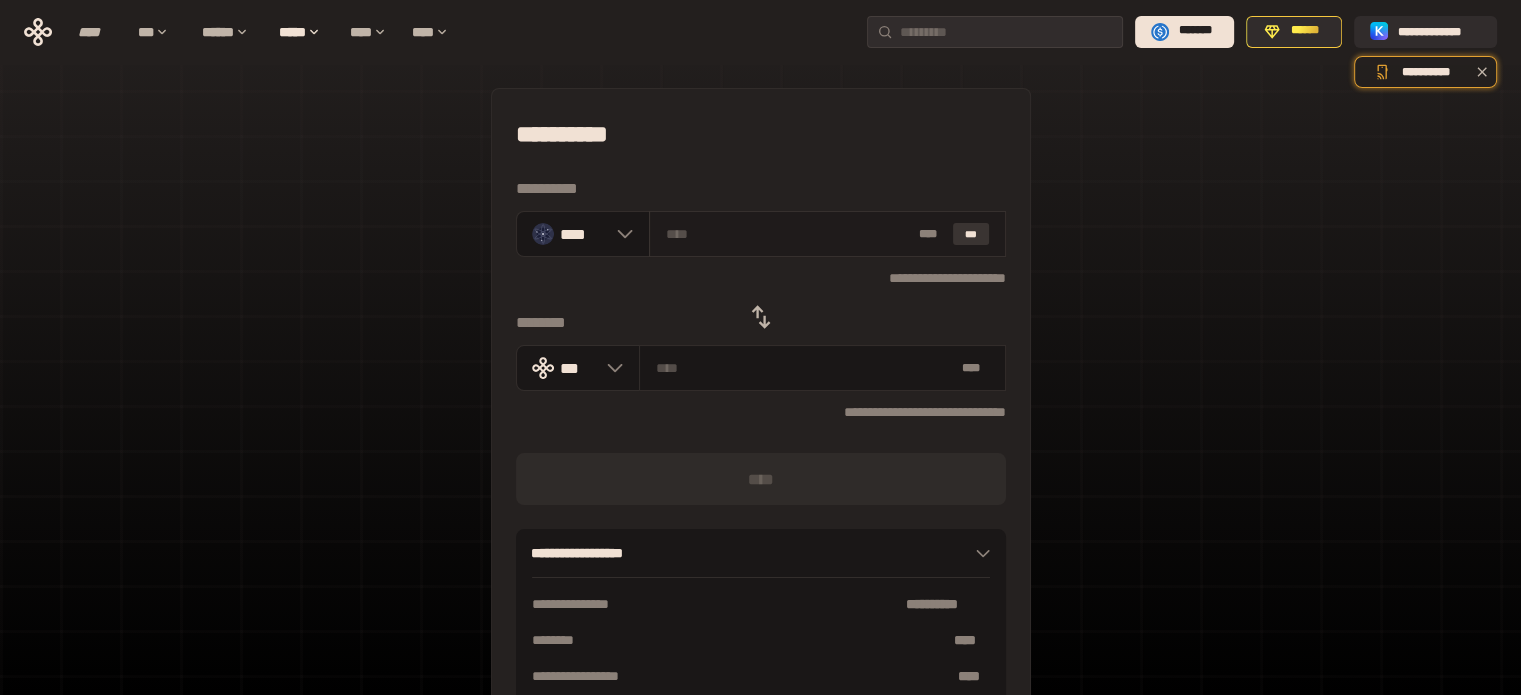 click on "***" at bounding box center [971, 234] 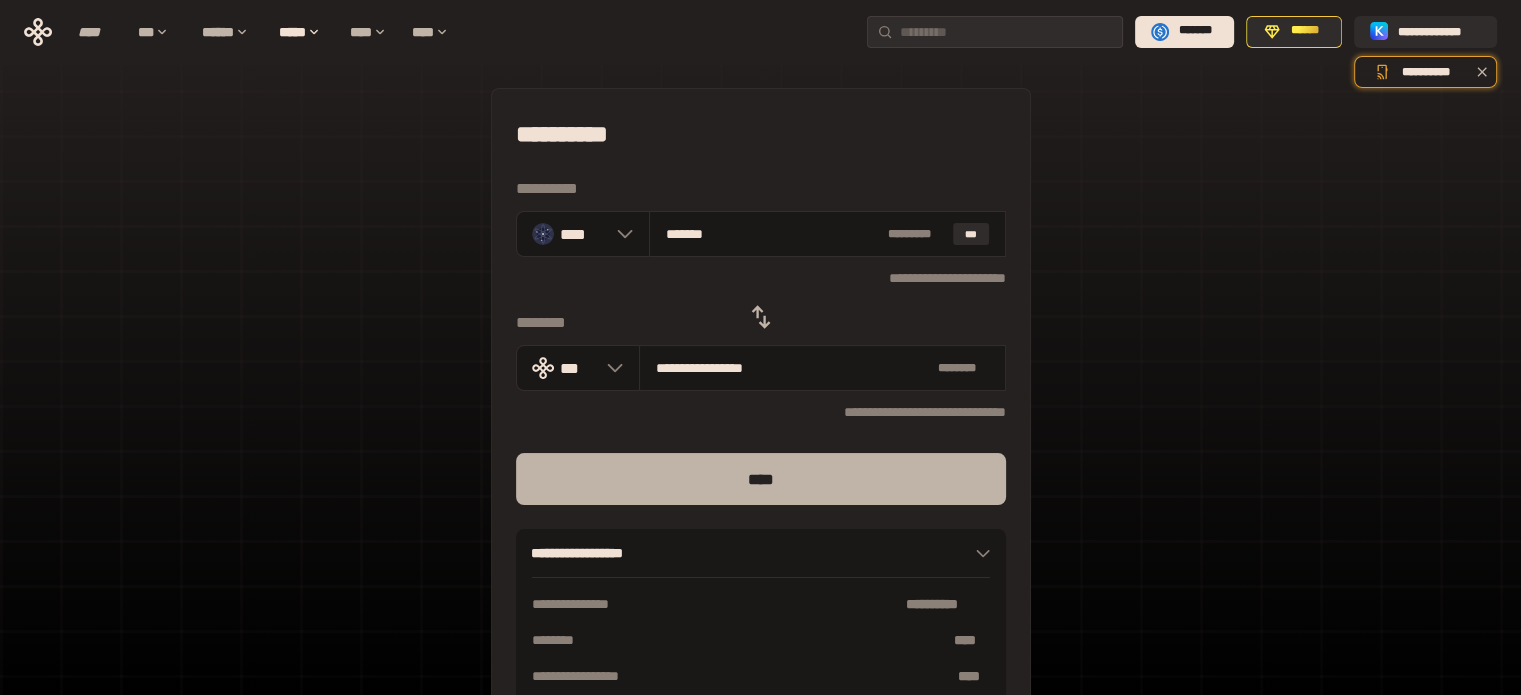 click on "****" at bounding box center (761, 479) 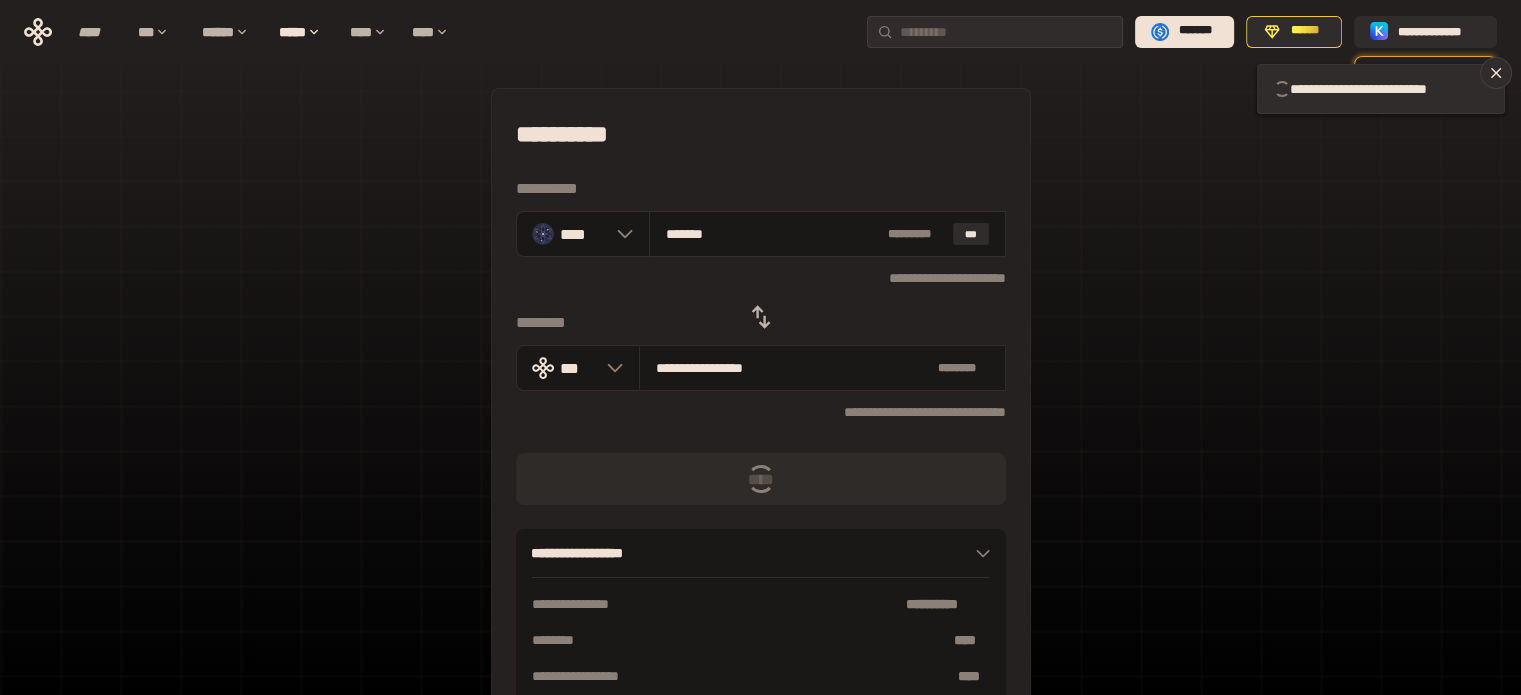 type 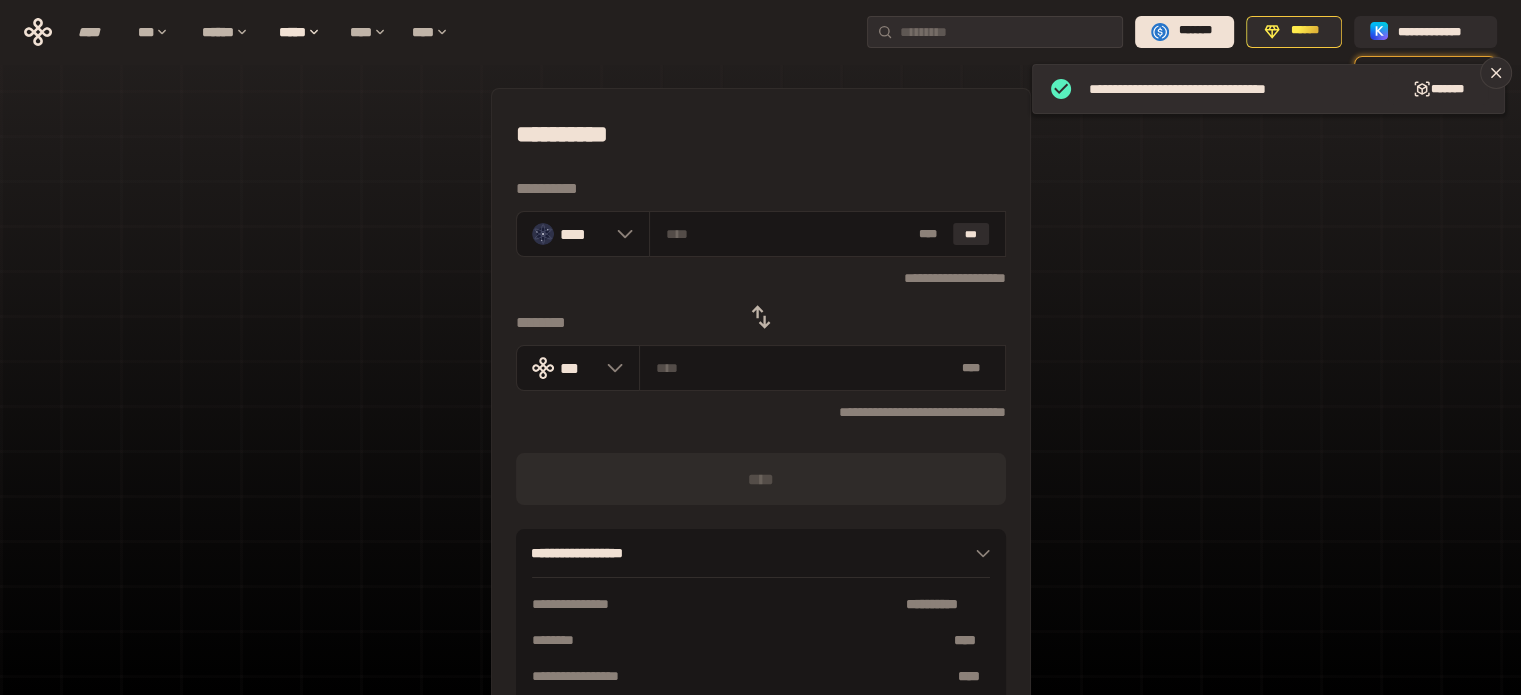 click 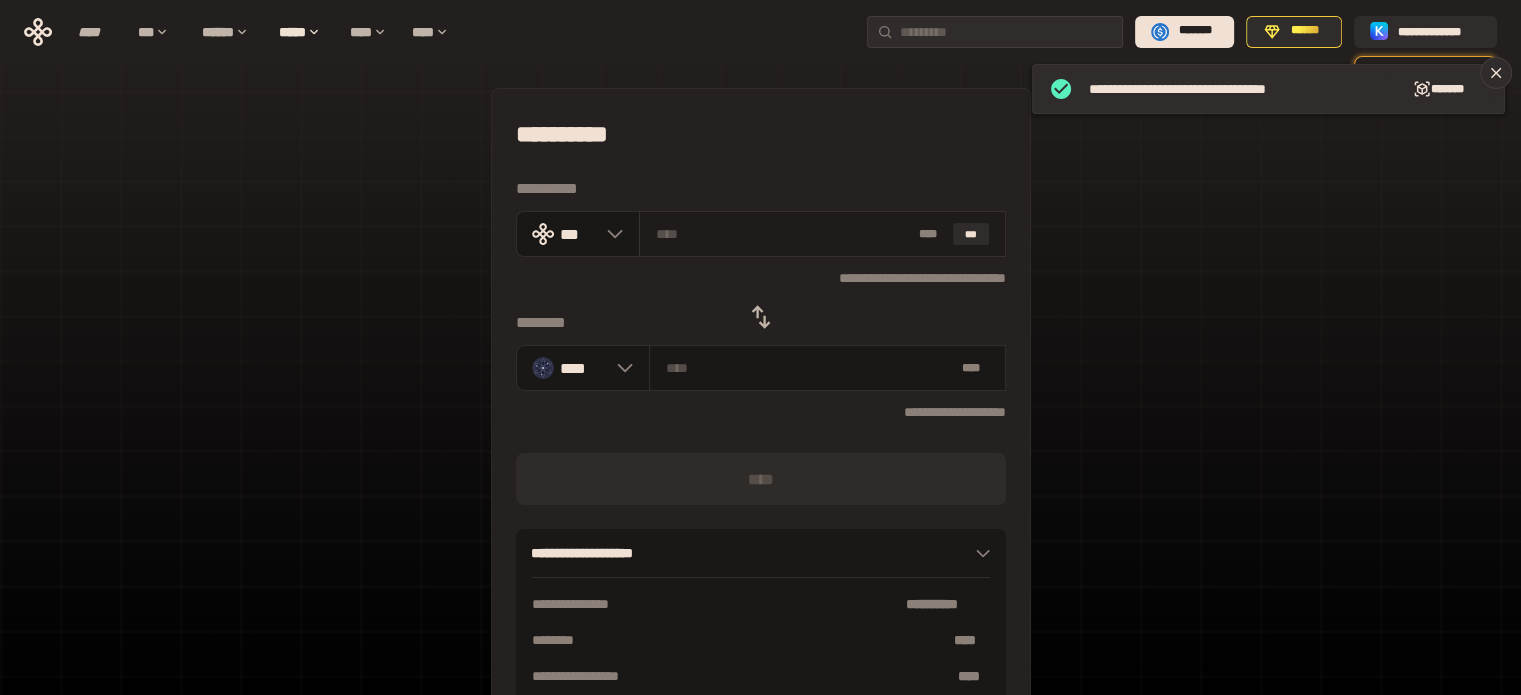 click on "* ** ***" at bounding box center (822, 234) 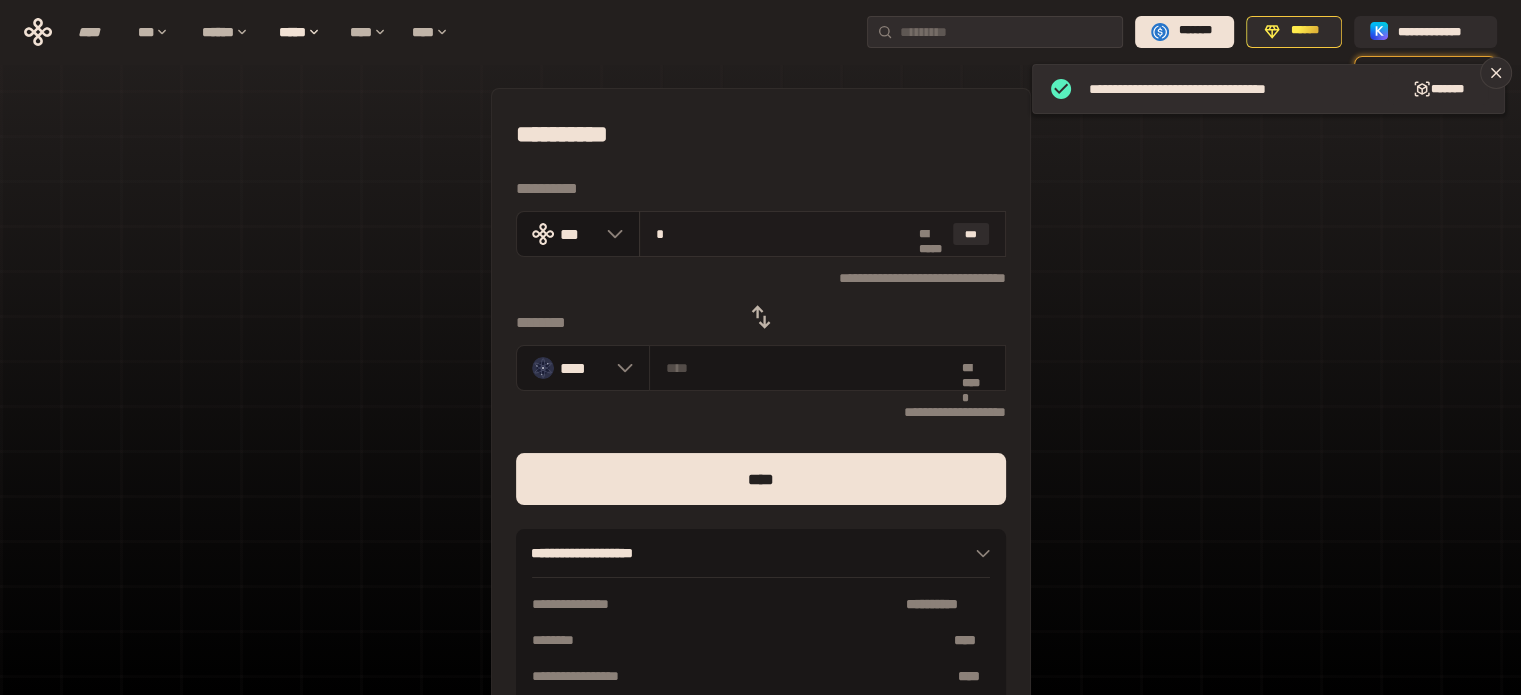 type on "********" 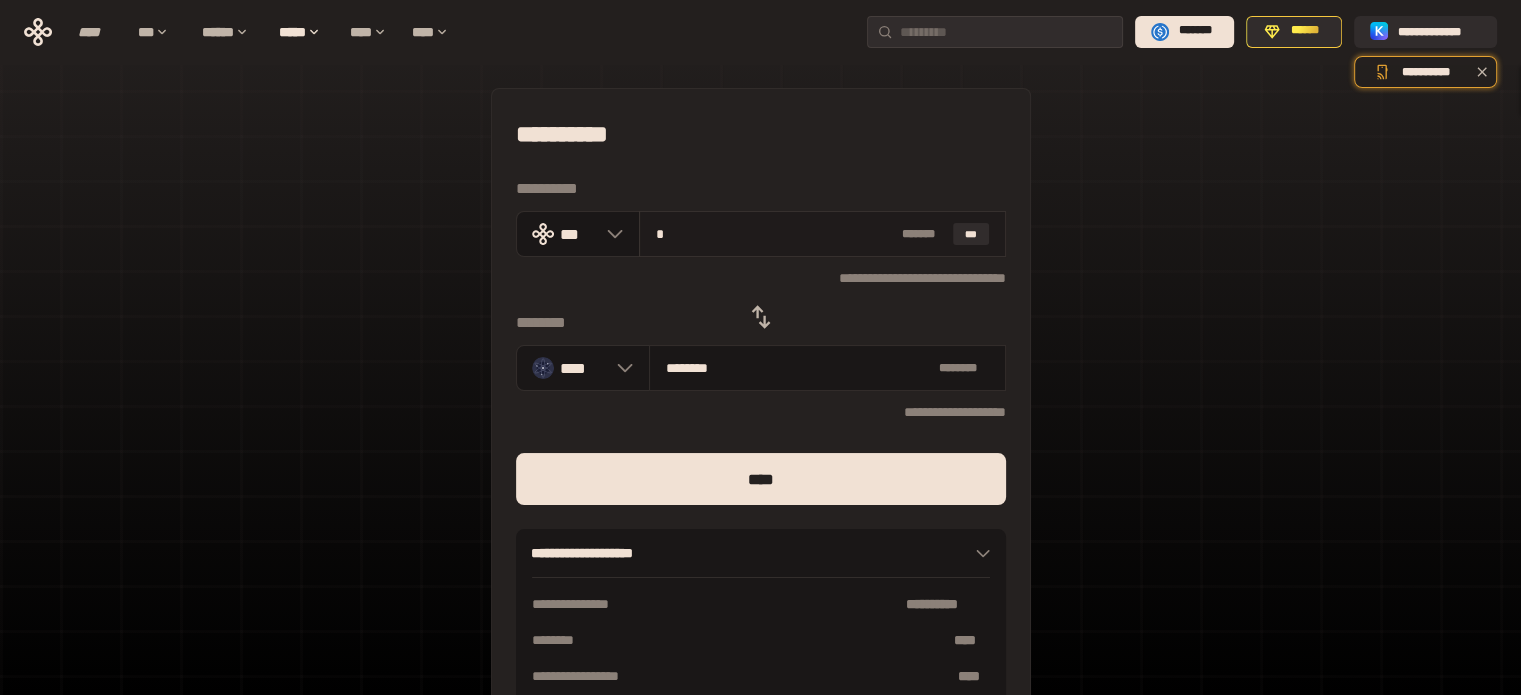 type on "**" 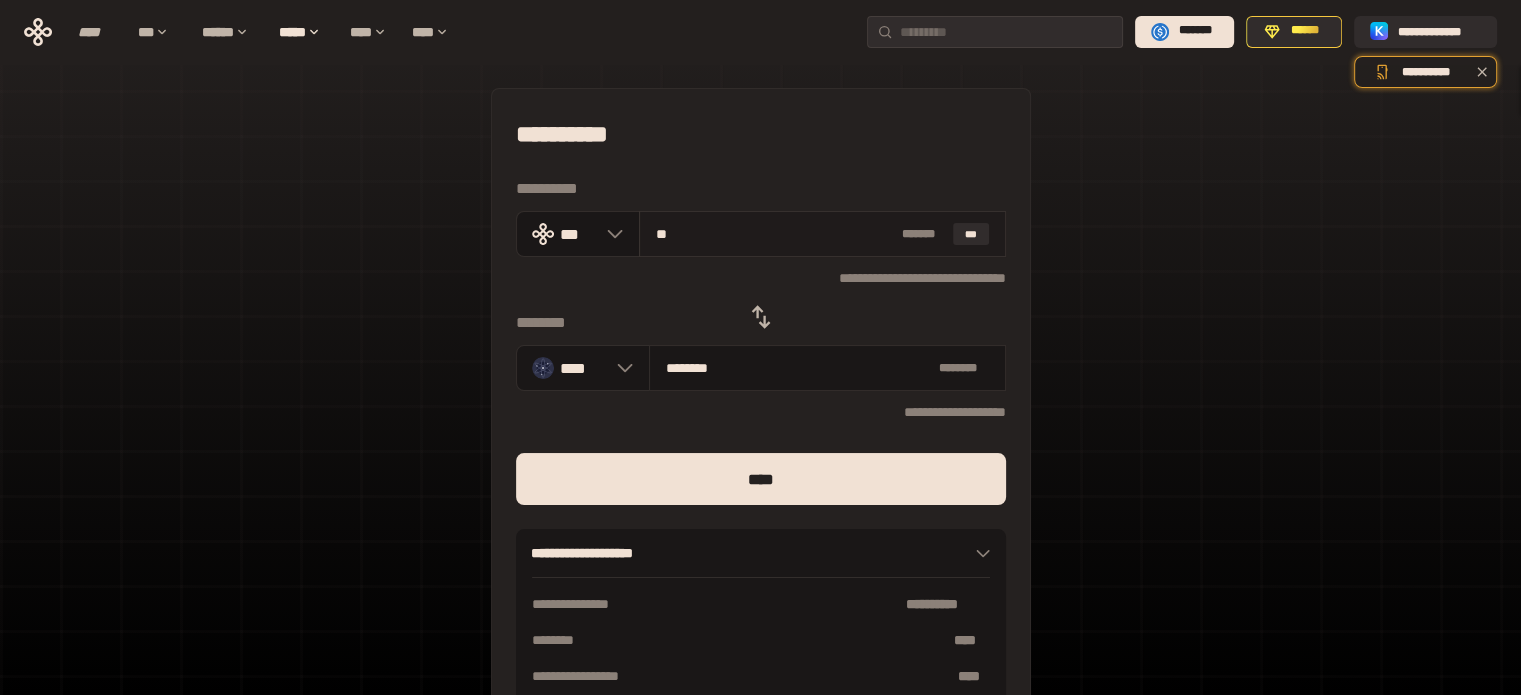 type on "********" 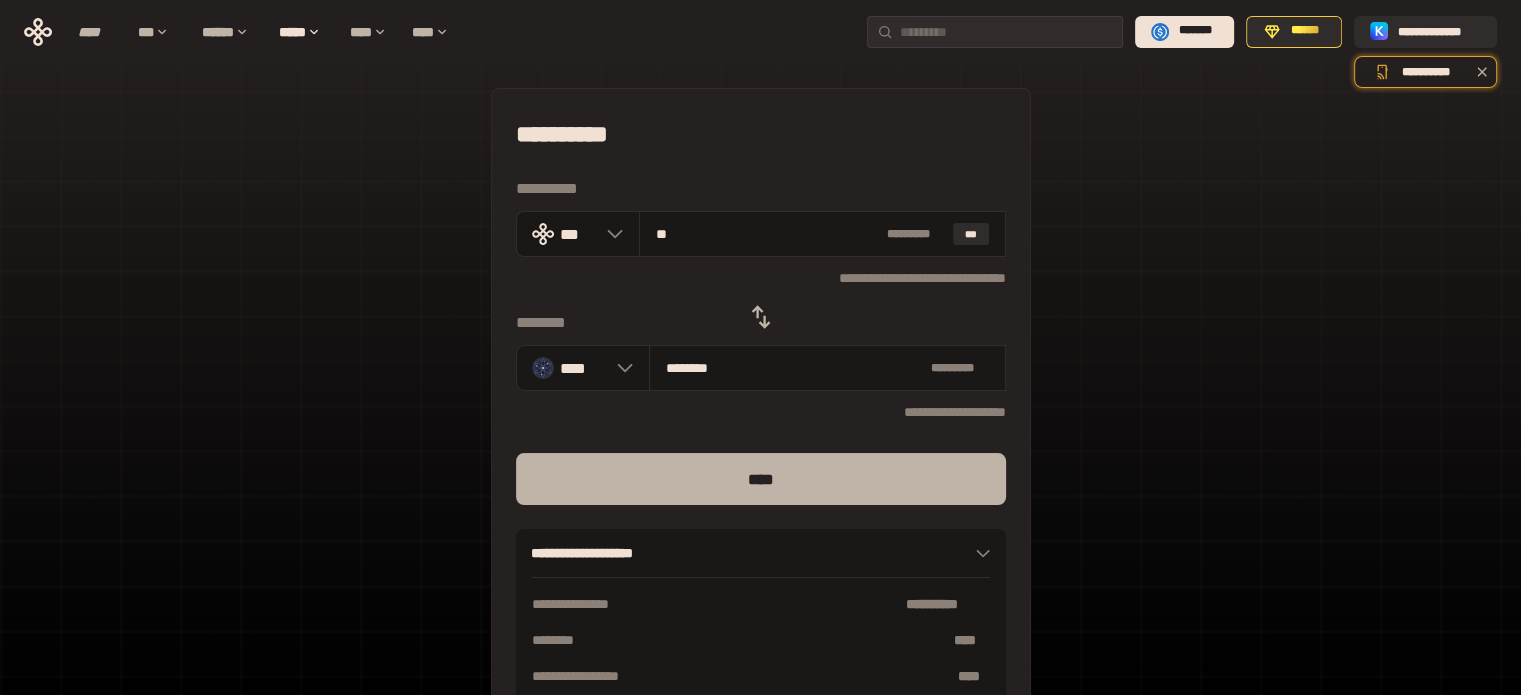 type on "**" 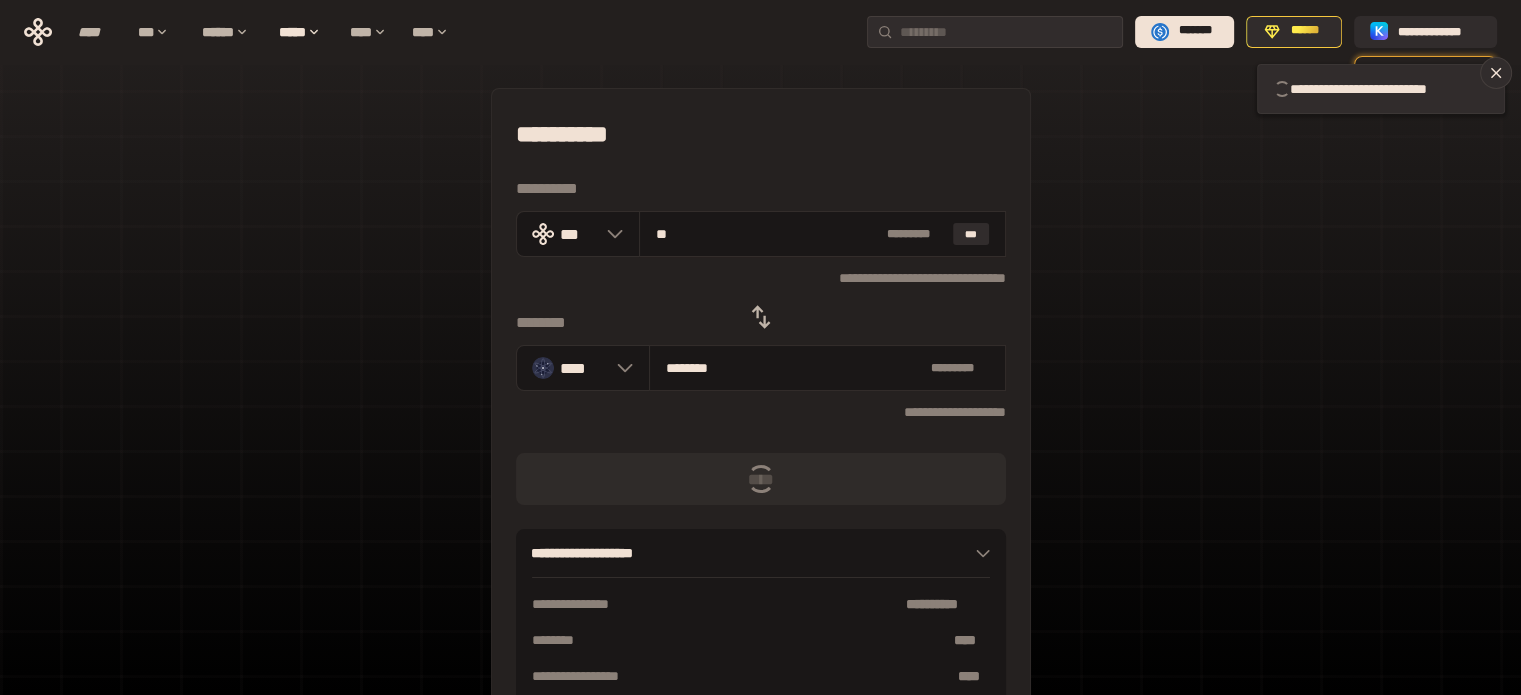 type 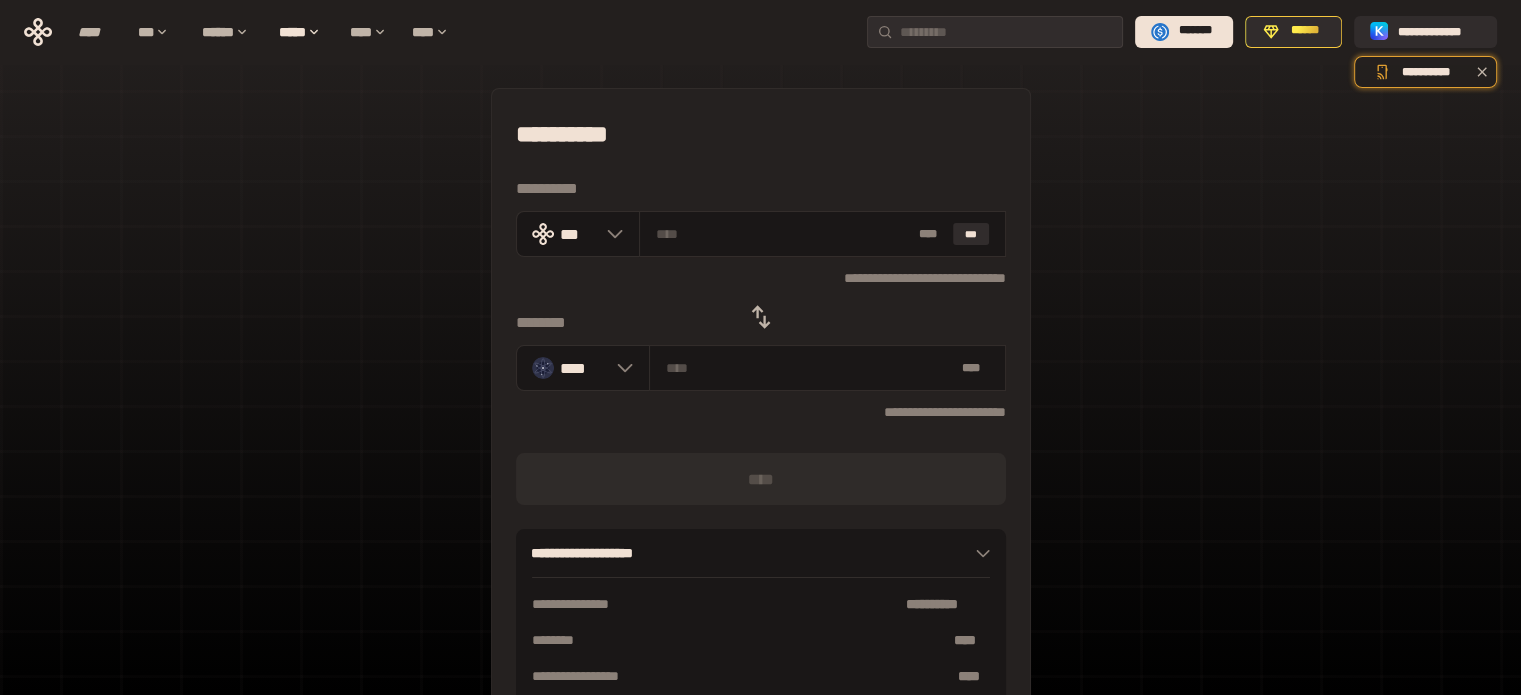 click 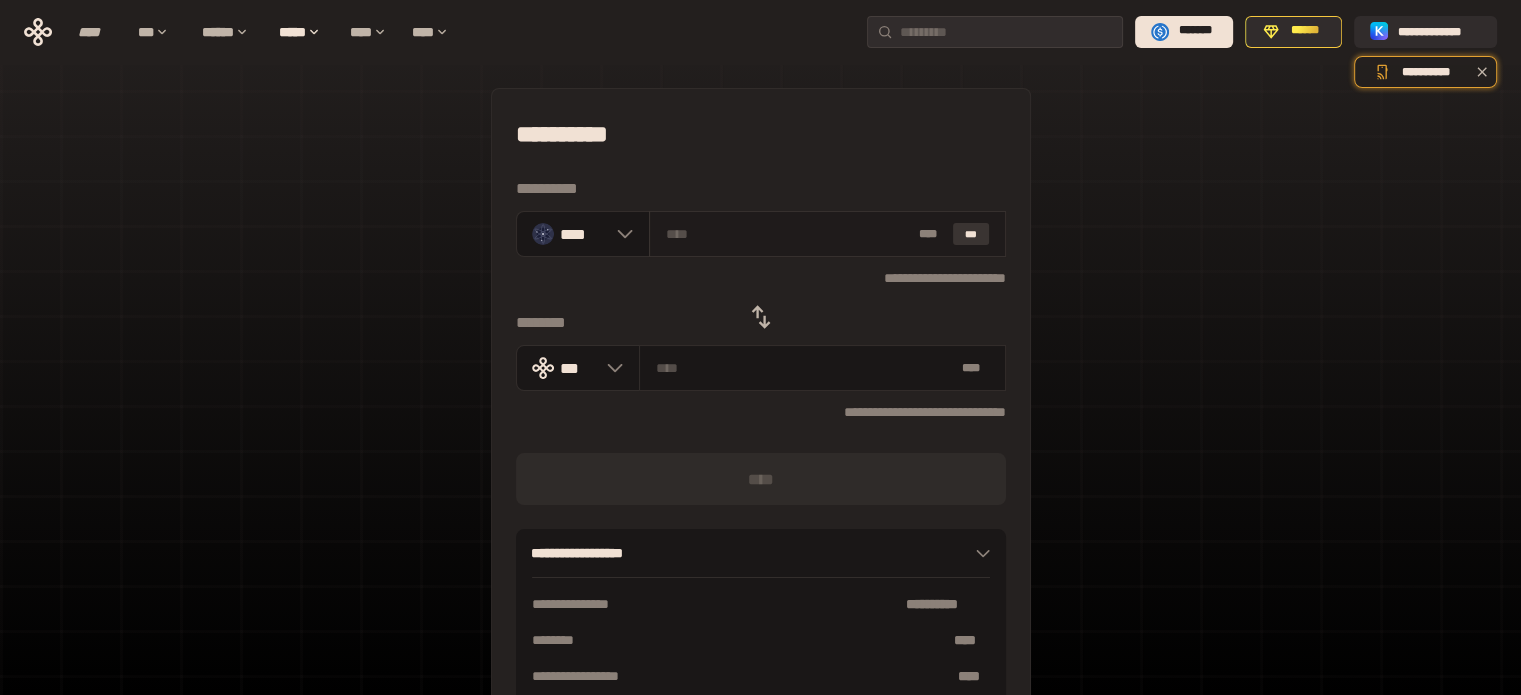 click on "***" at bounding box center [971, 234] 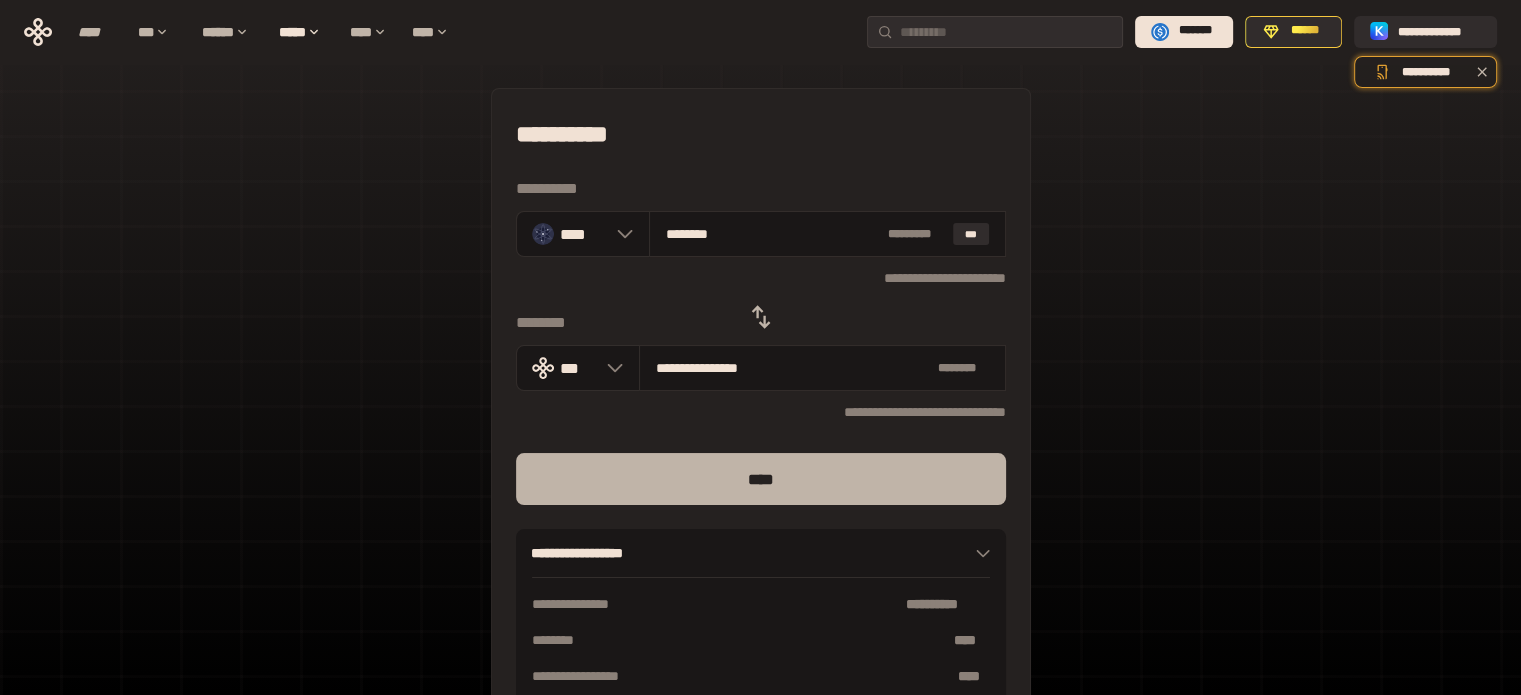click on "****" at bounding box center [761, 479] 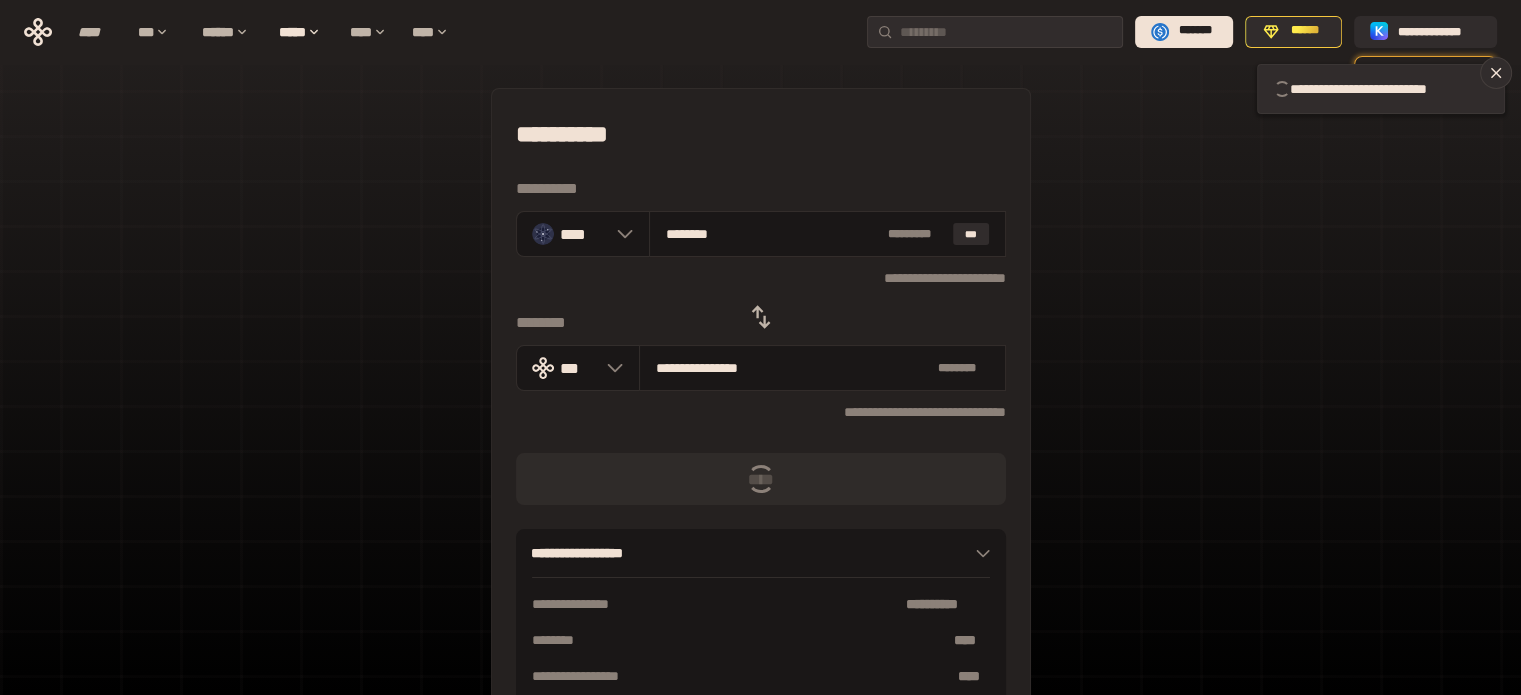 type 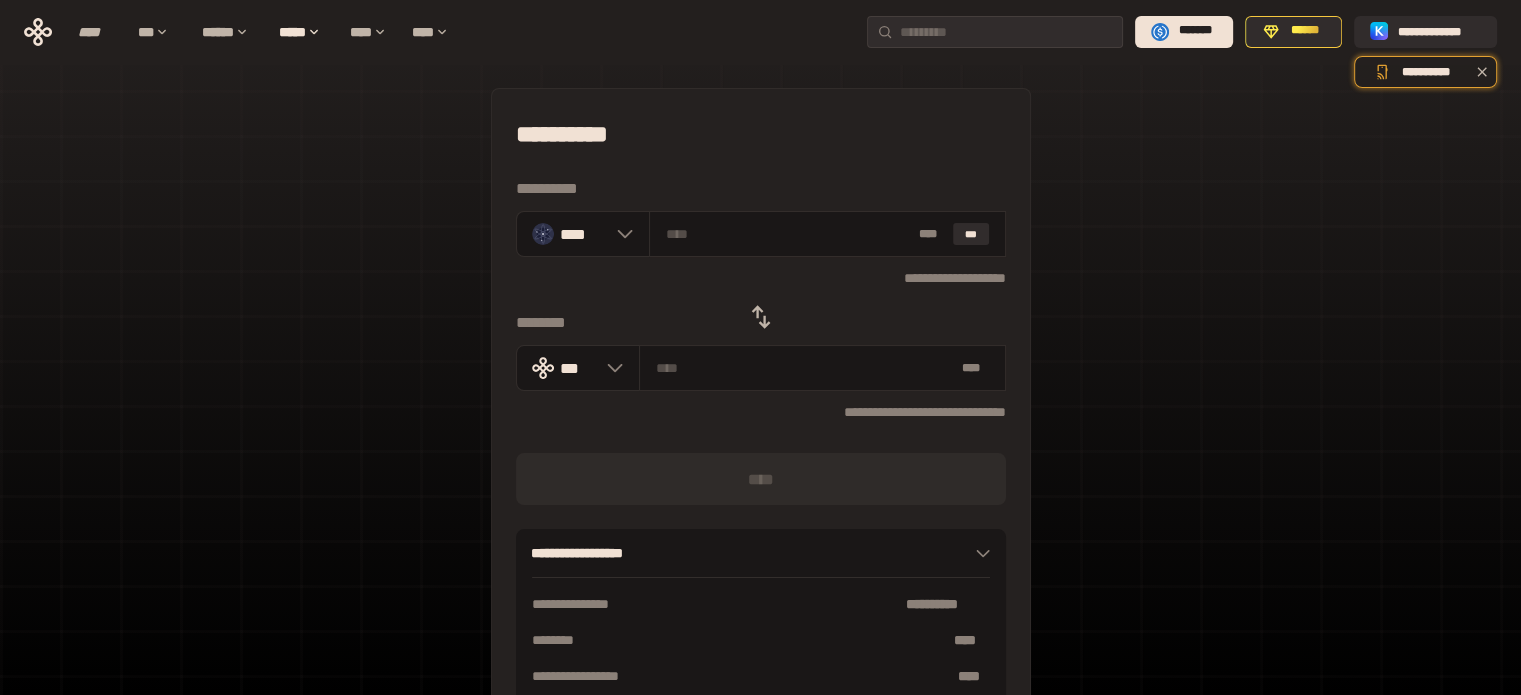 click 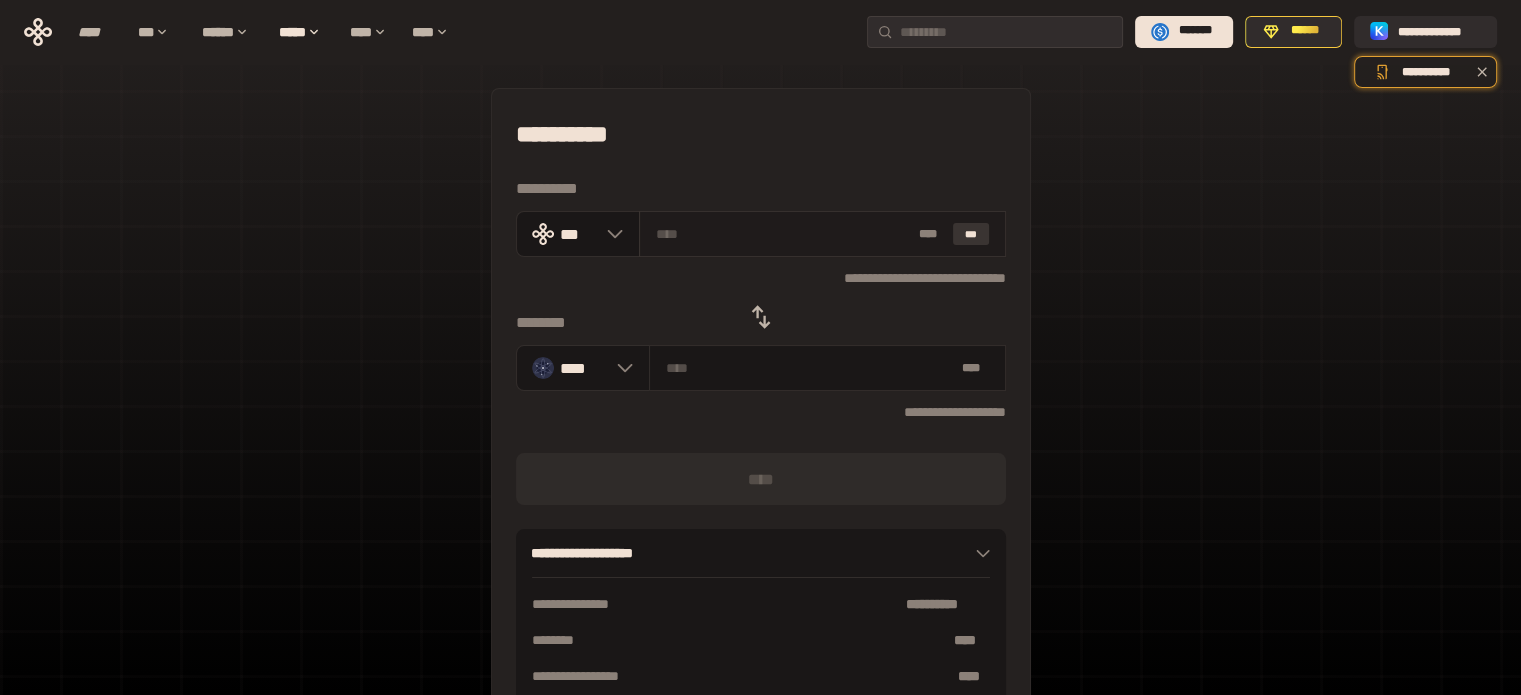 click on "***" at bounding box center (971, 234) 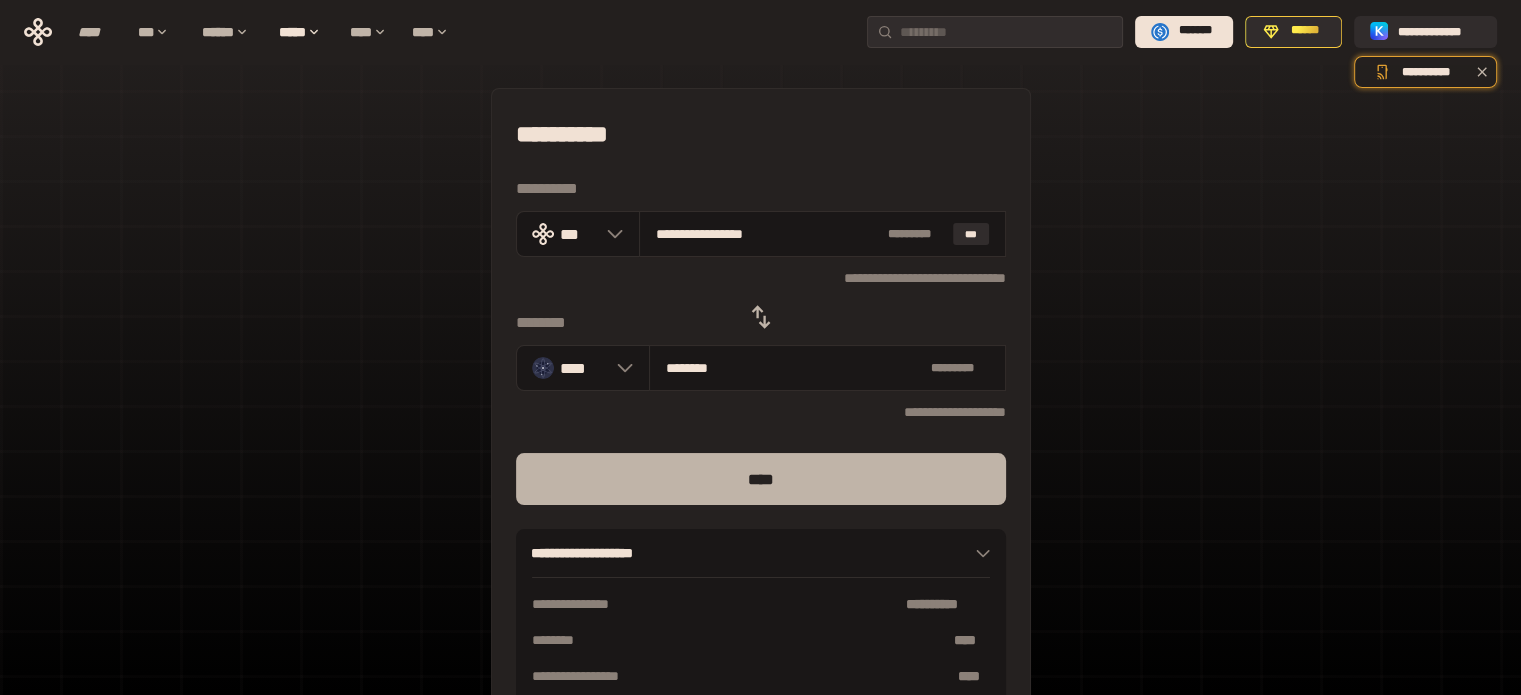 click on "****" at bounding box center (761, 479) 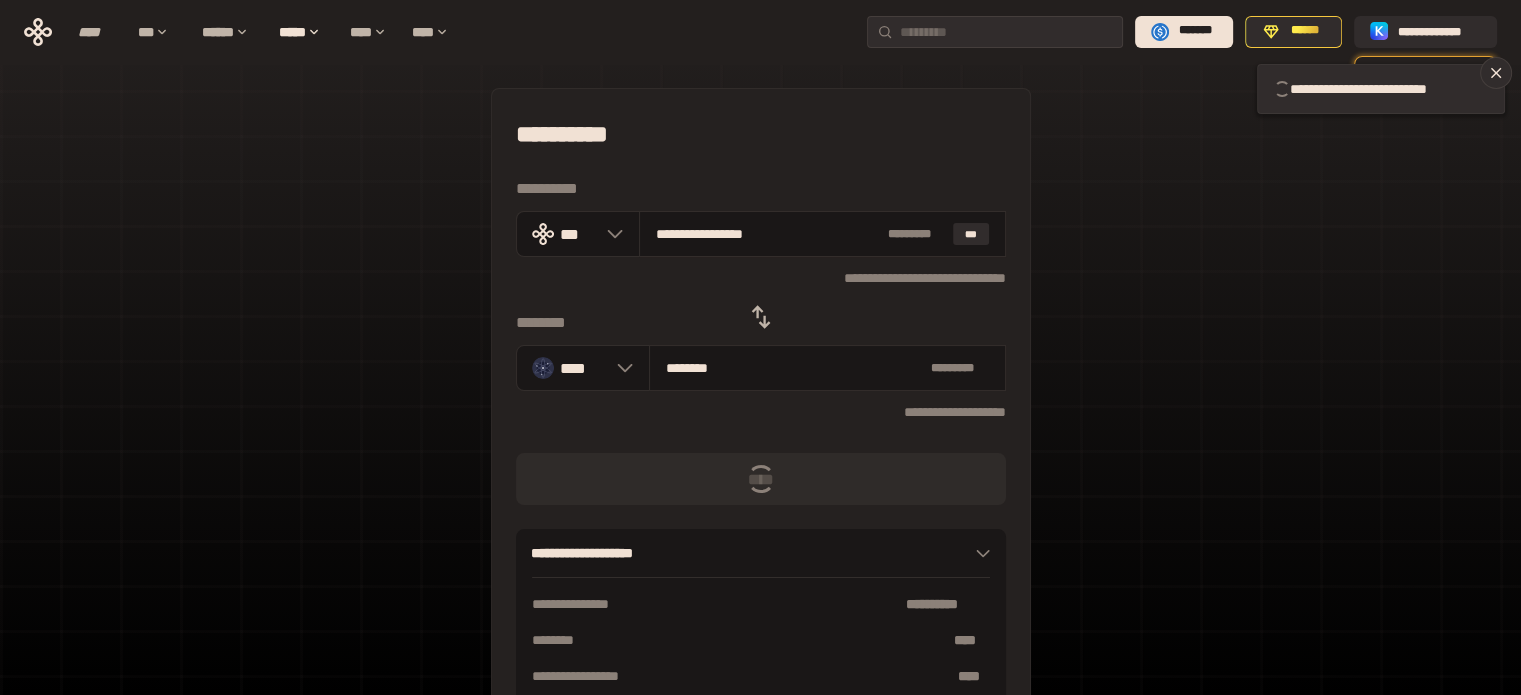 type 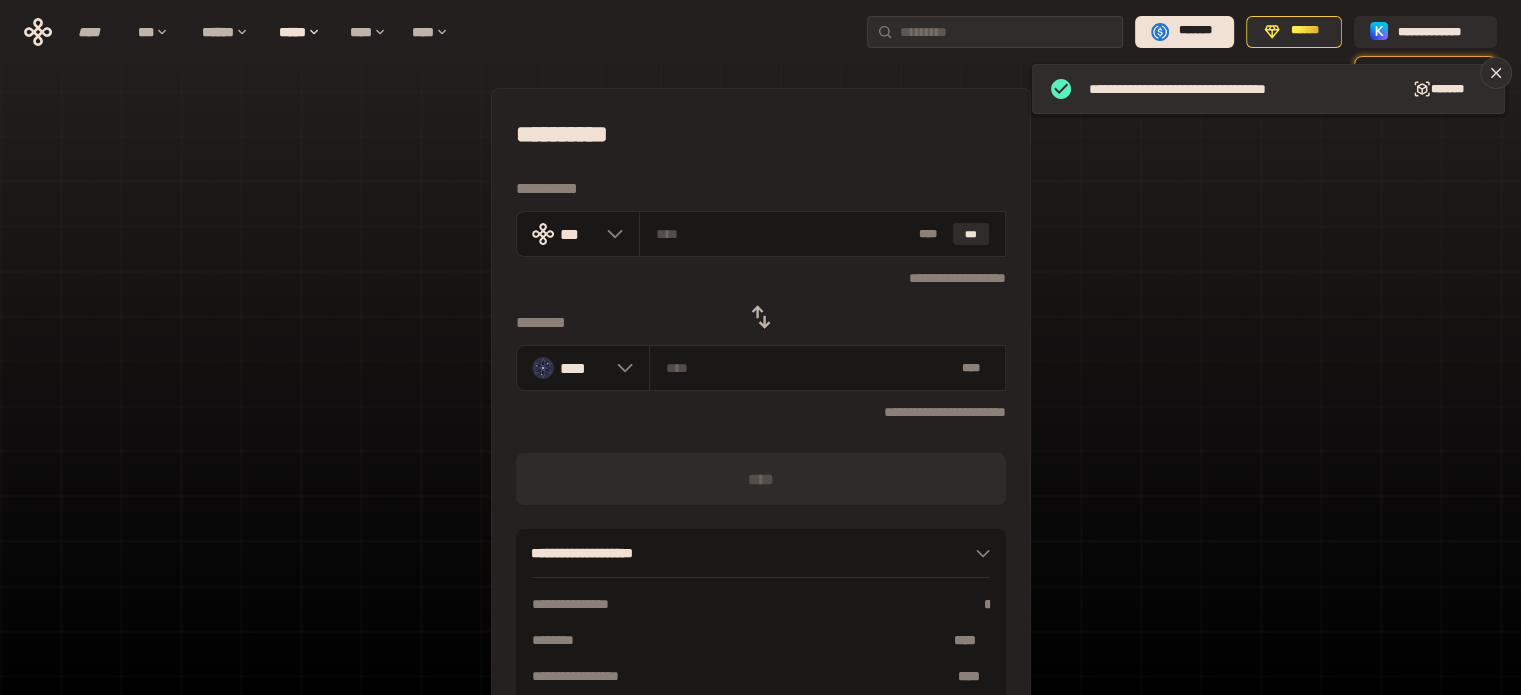 click 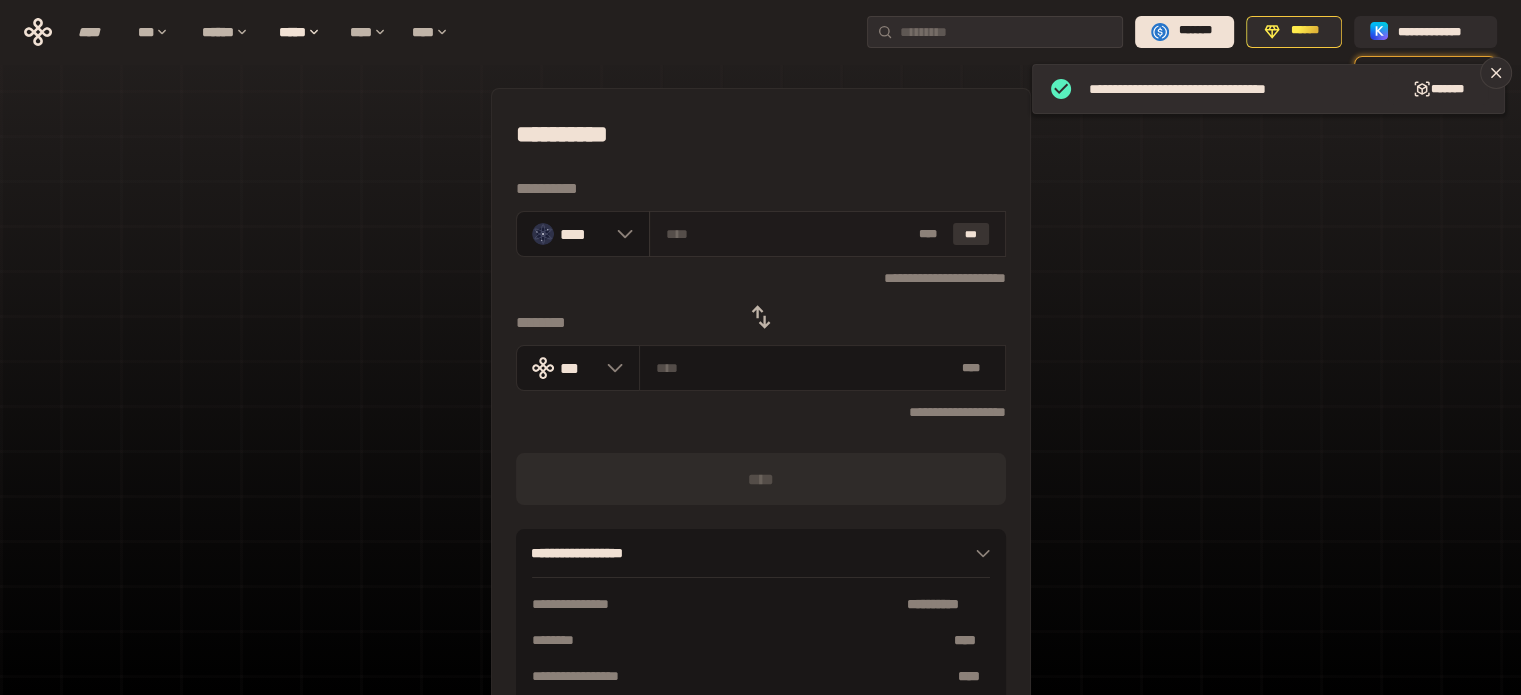 click on "***" at bounding box center (971, 234) 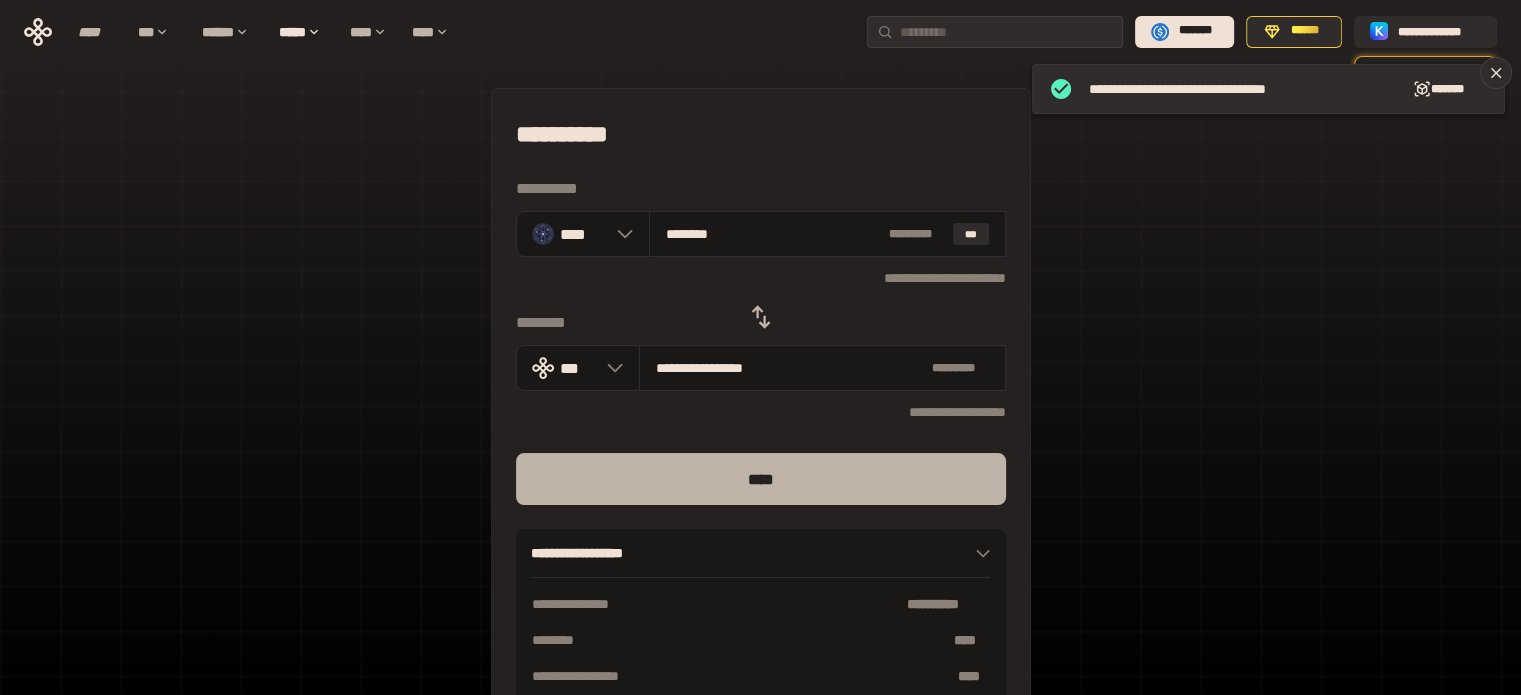 drag, startPoint x: 775, startPoint y: 479, endPoint x: 764, endPoint y: 478, distance: 11.045361 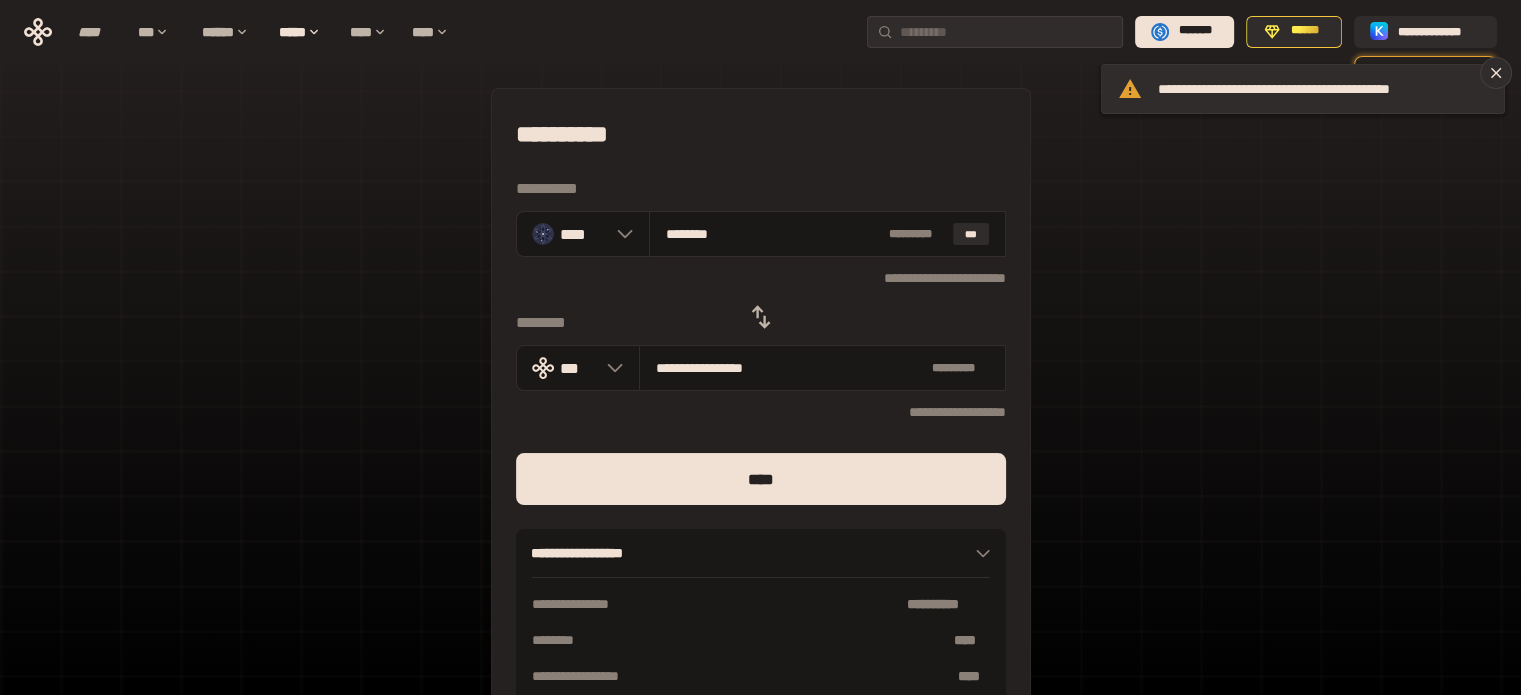 click on "**********" at bounding box center [760, 347] 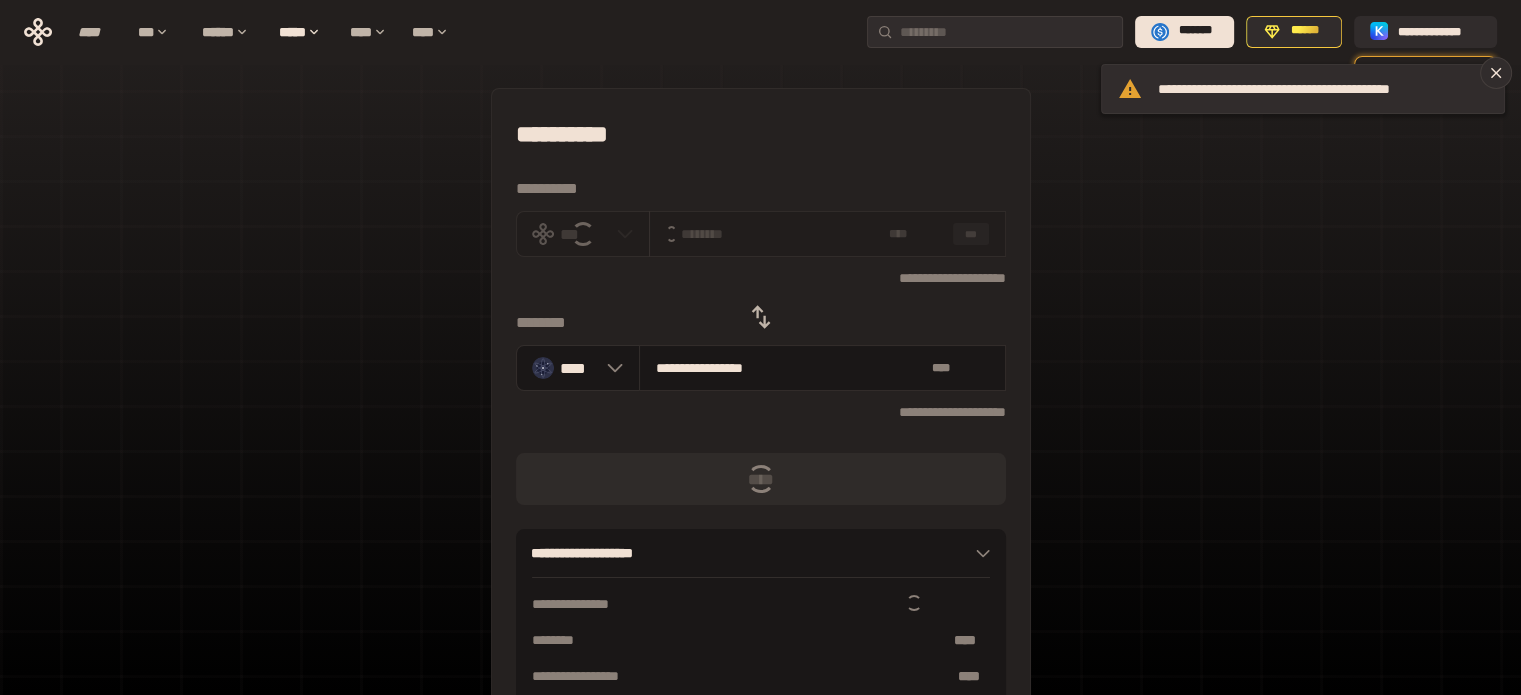 type 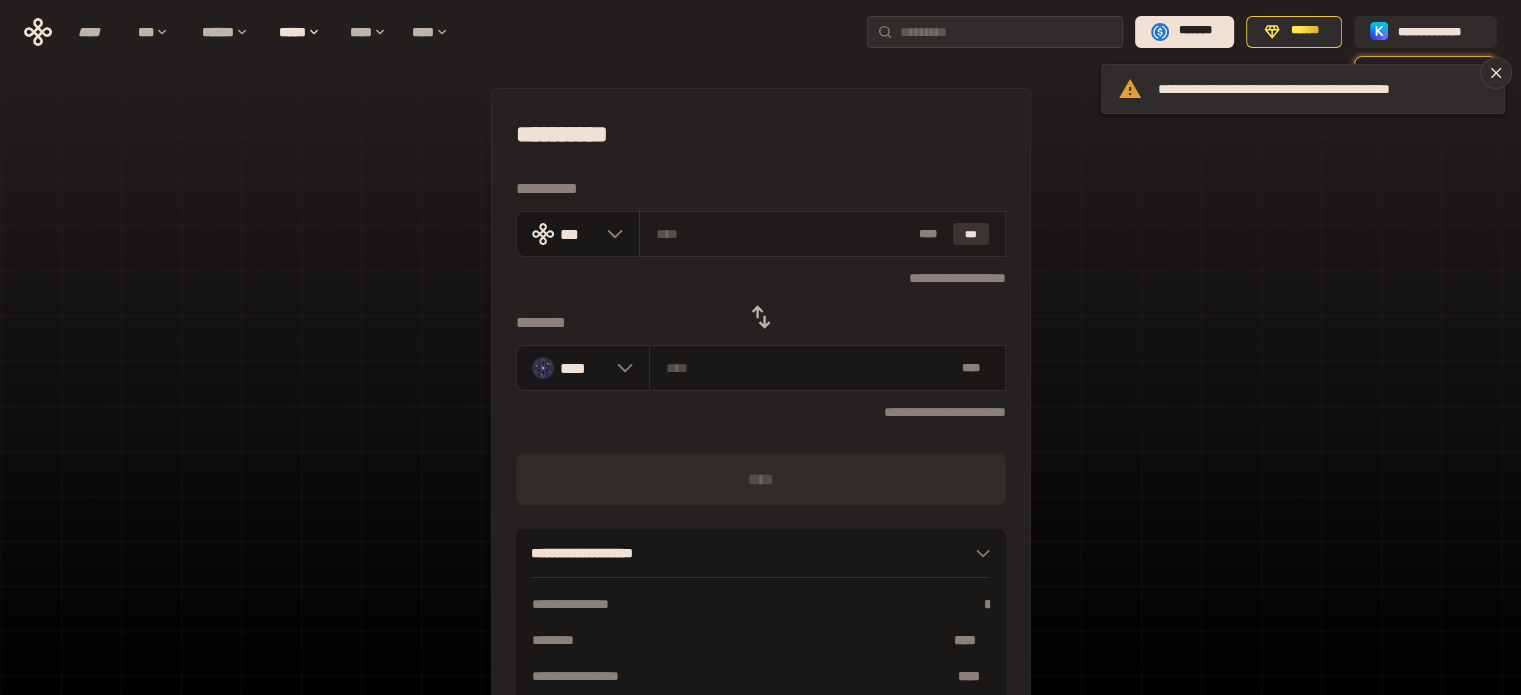 click on "***" at bounding box center (971, 234) 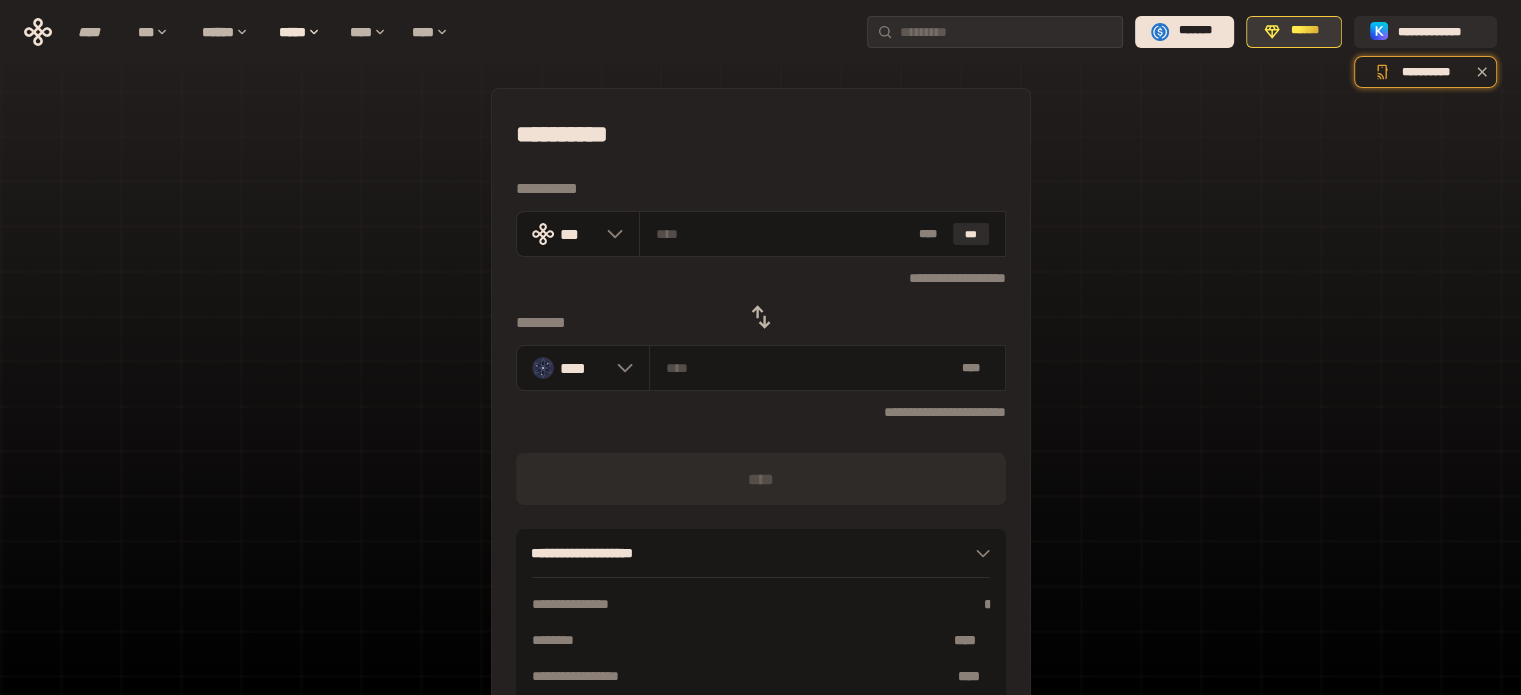 click on "******" at bounding box center (1305, 31) 